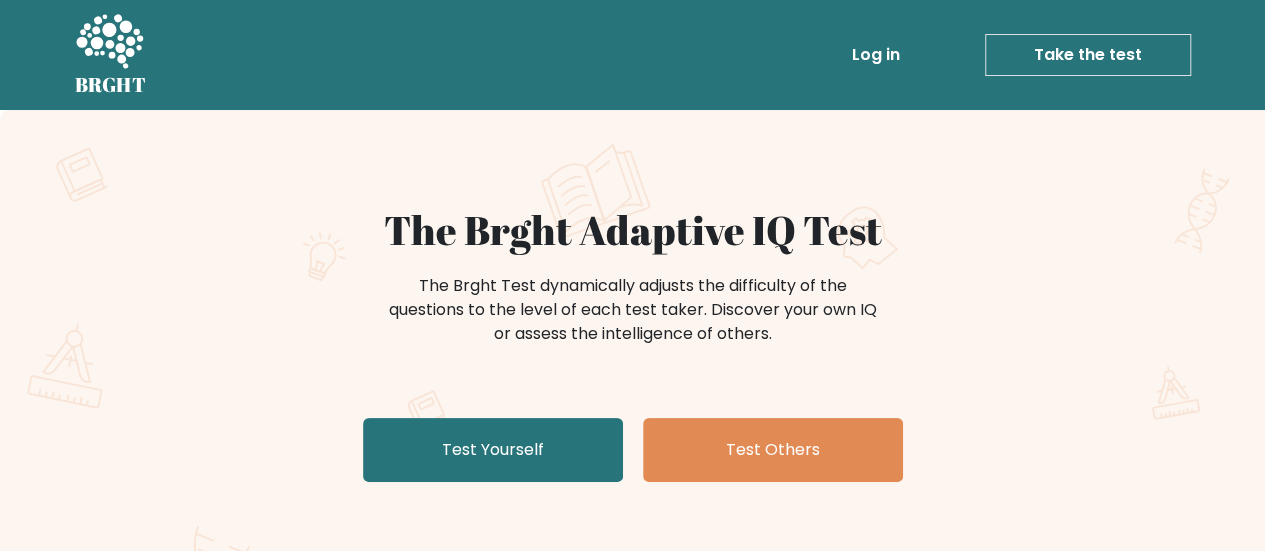 scroll, scrollTop: 155, scrollLeft: 0, axis: vertical 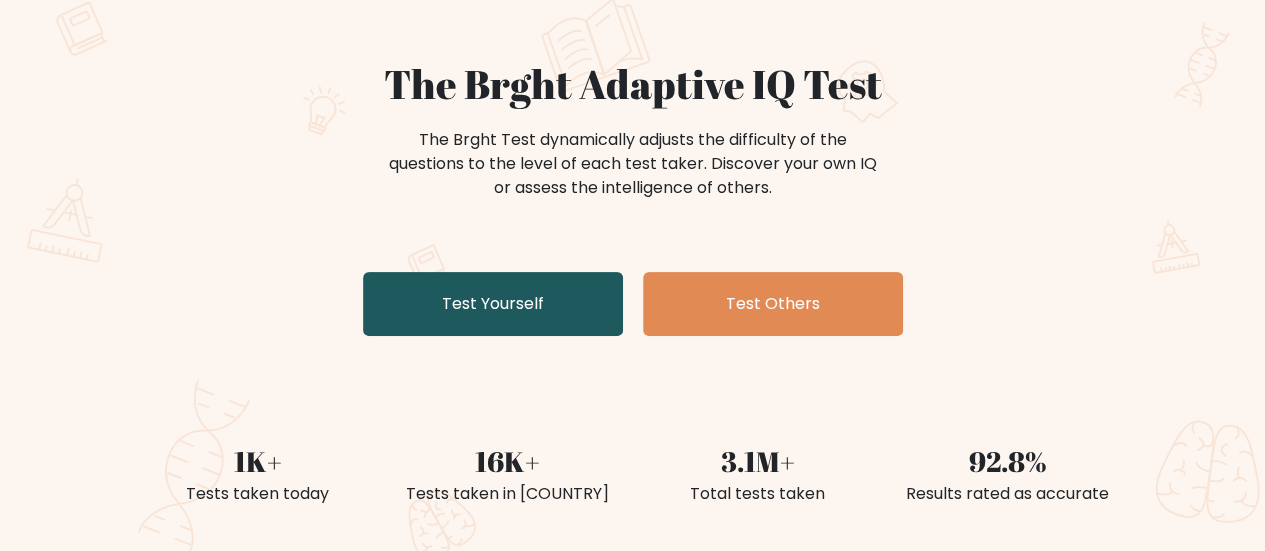 click on "Test Yourself" at bounding box center (493, 304) 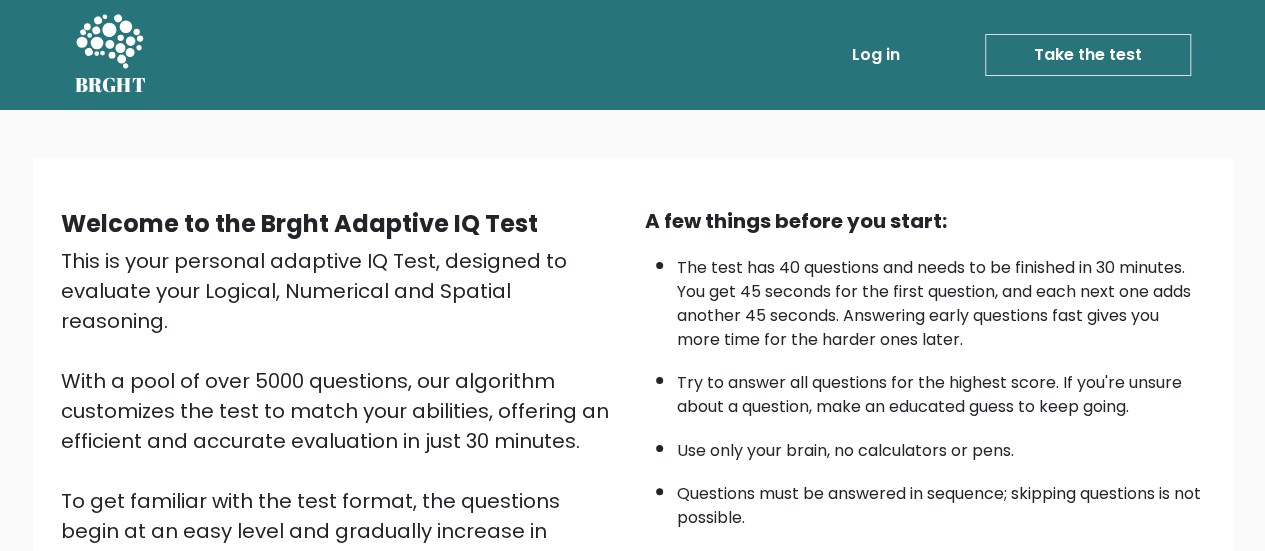 scroll, scrollTop: 191, scrollLeft: 0, axis: vertical 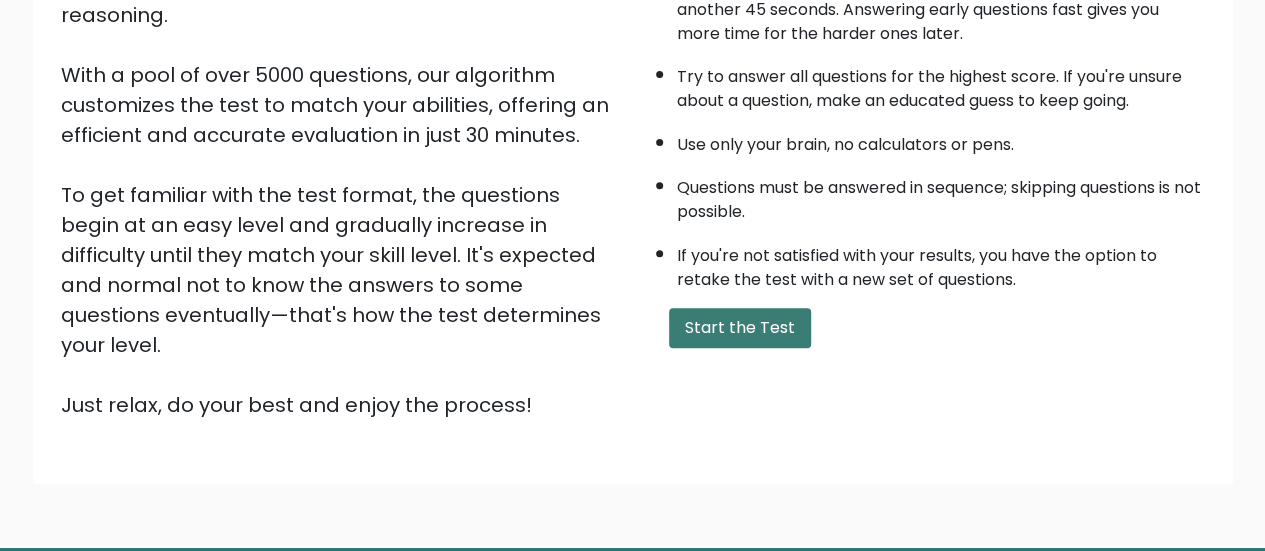 click on "Start the Test" at bounding box center [740, 328] 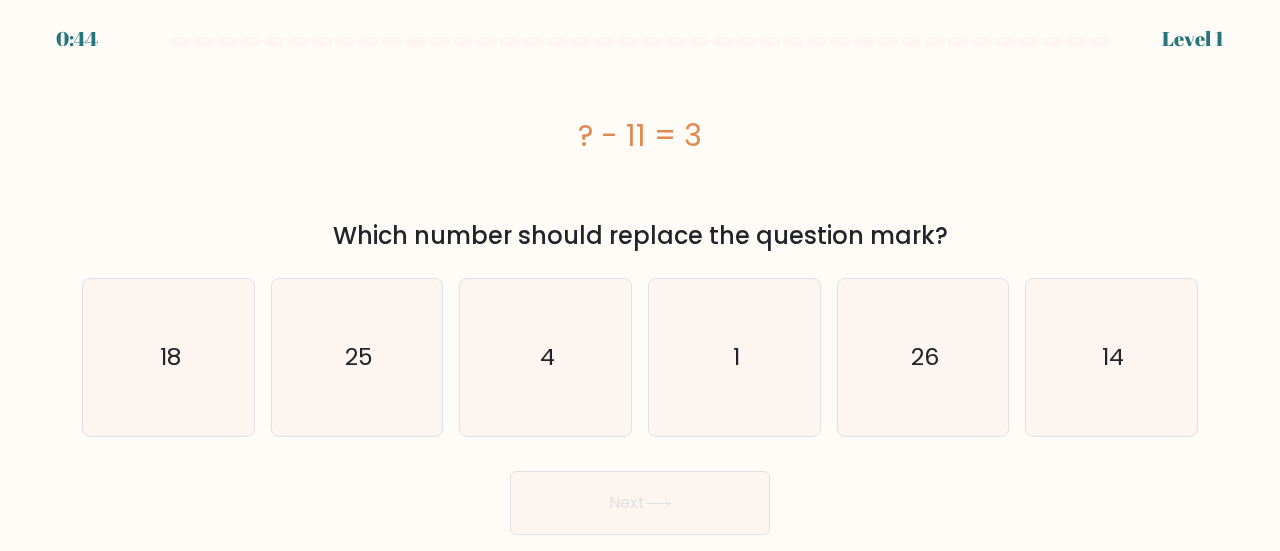 scroll, scrollTop: 0, scrollLeft: 0, axis: both 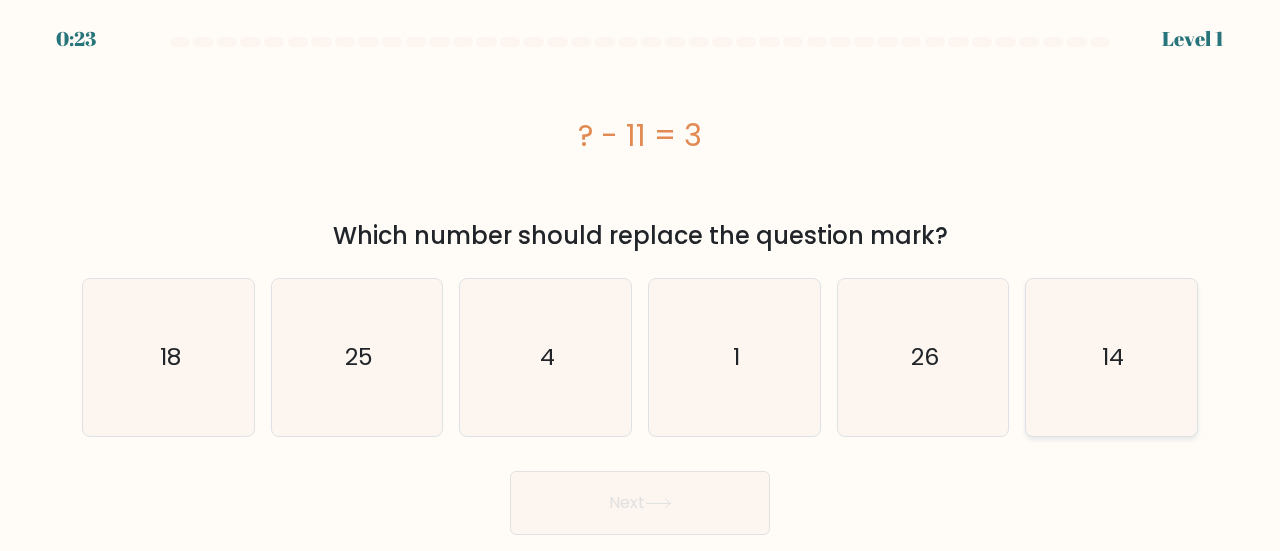click on "14" 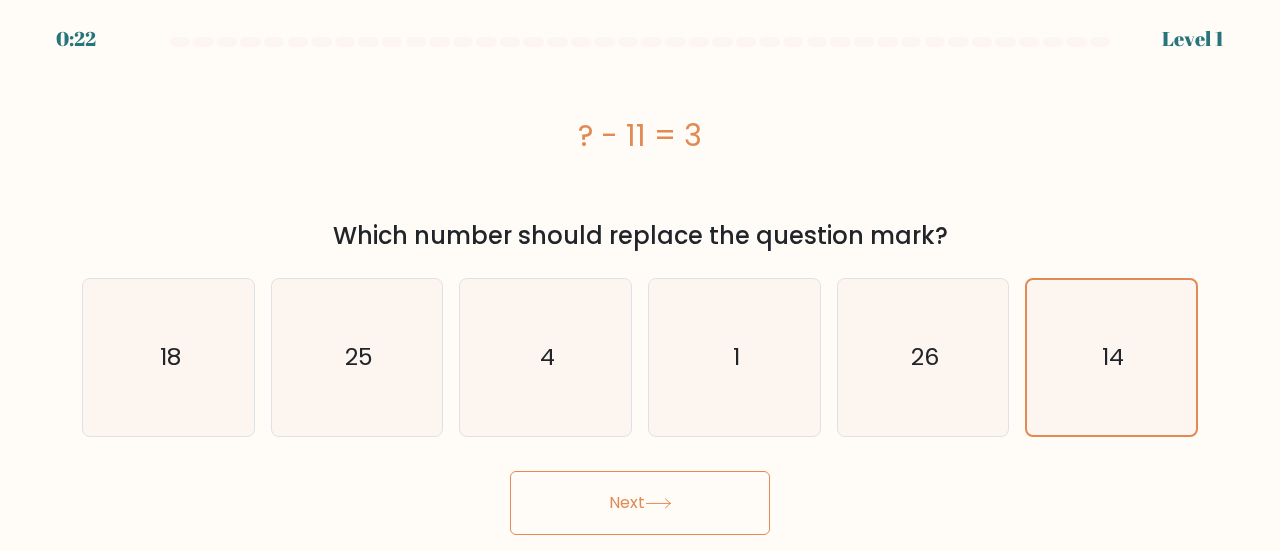 click on "Next" at bounding box center [640, 503] 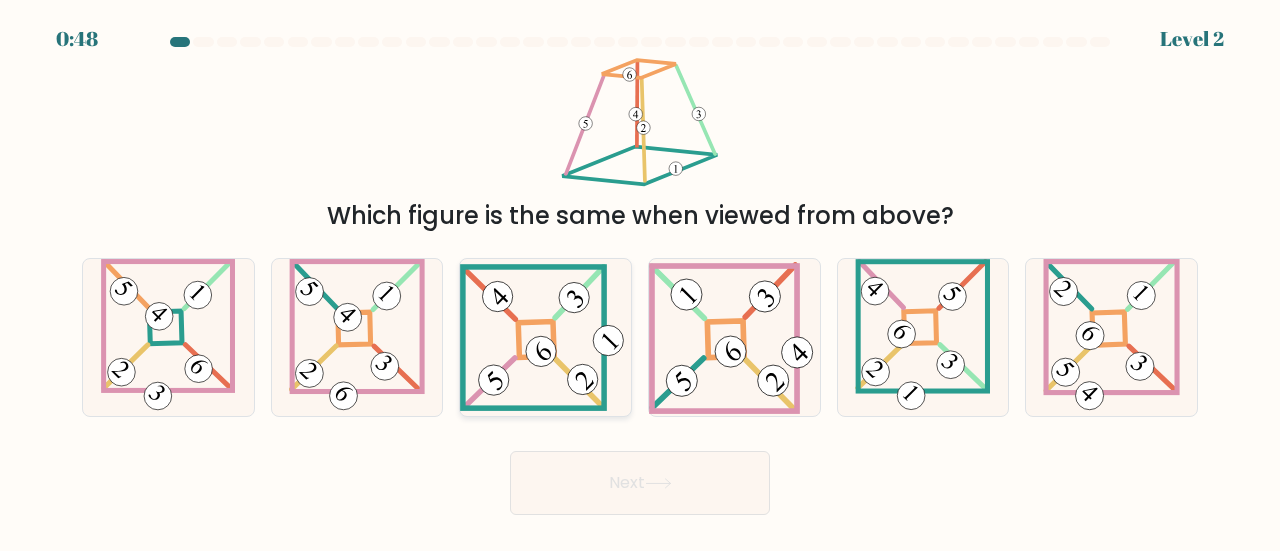 click 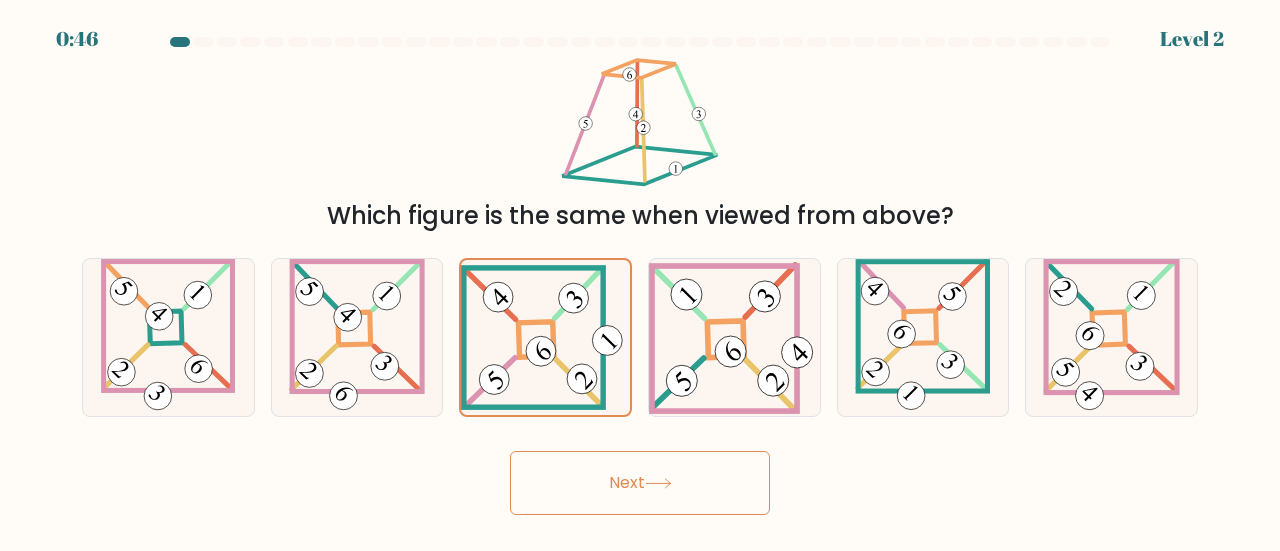 click on "Next" at bounding box center (640, 483) 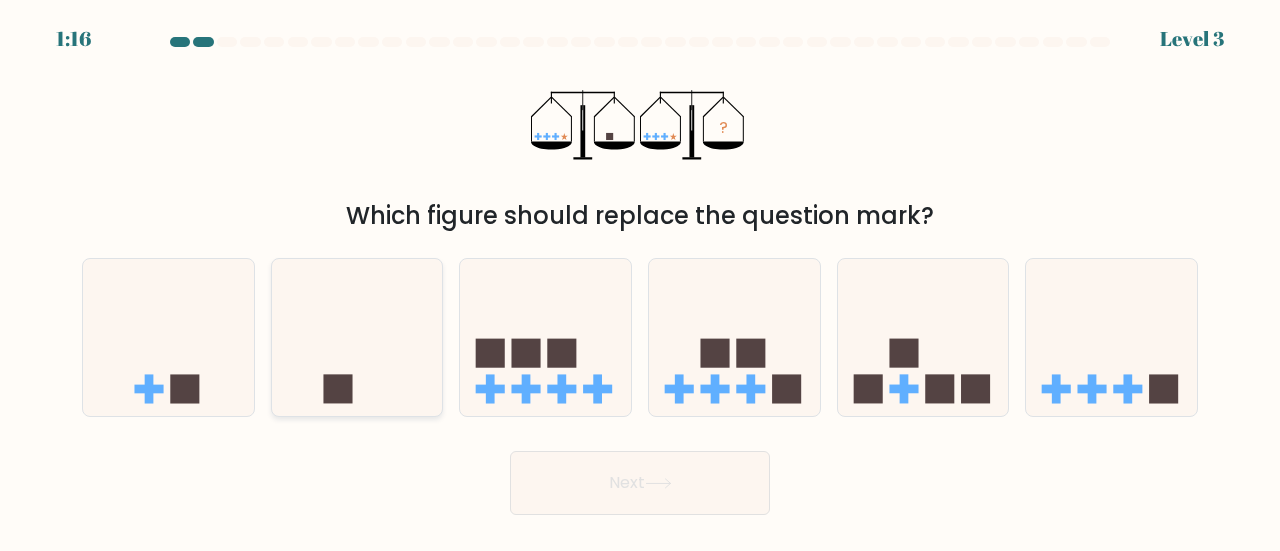 click 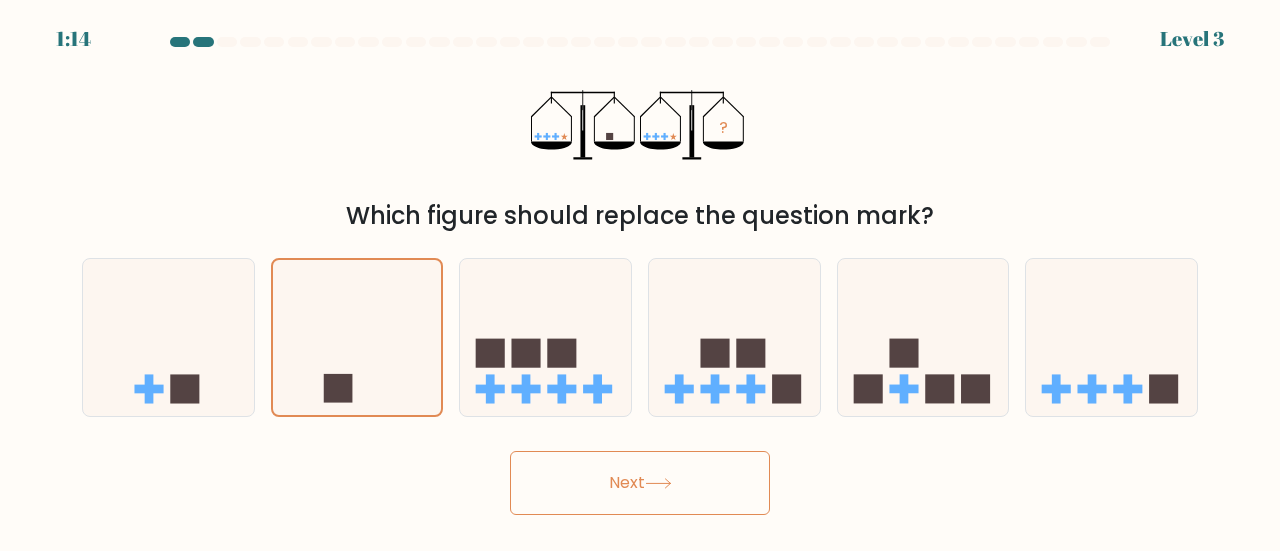 click on "Next" at bounding box center [640, 483] 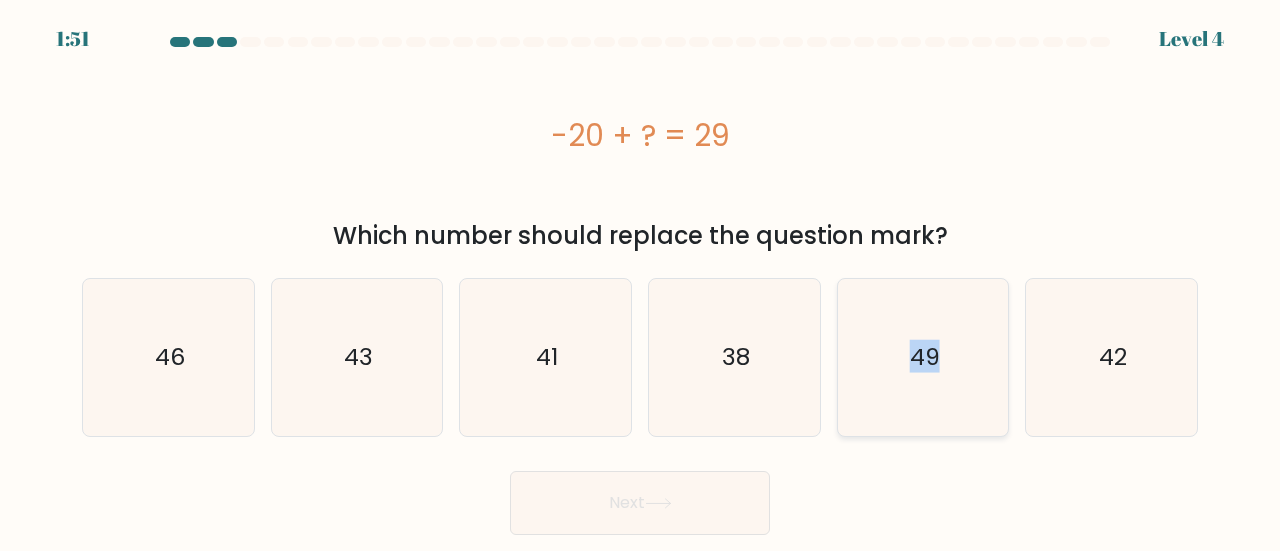 drag, startPoint x: 967, startPoint y: 325, endPoint x: 872, endPoint y: 395, distance: 118.004234 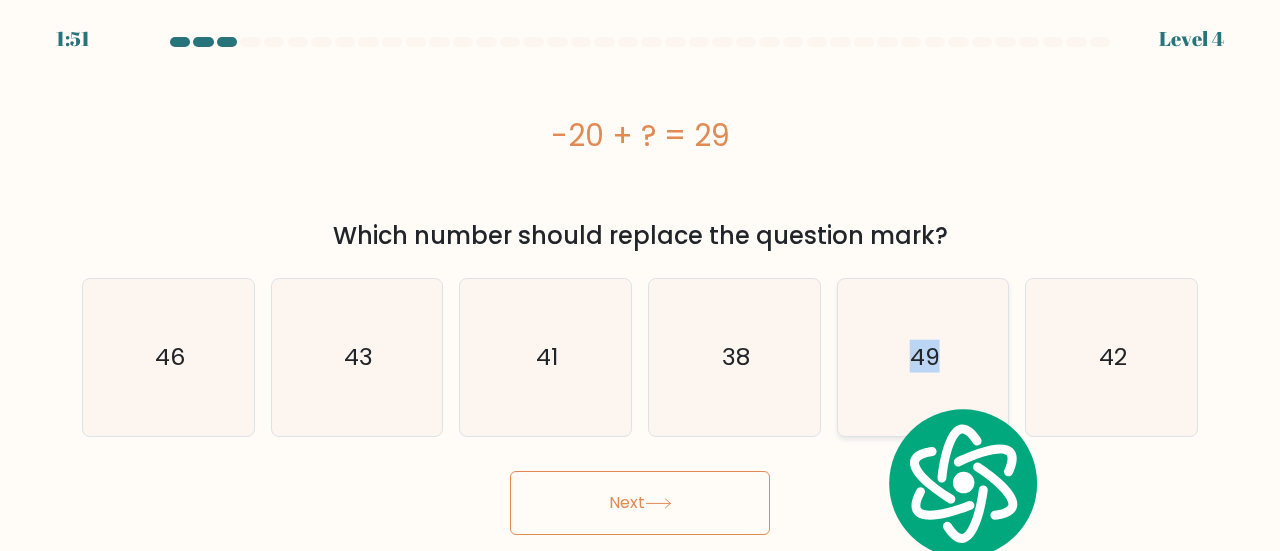 click on "49" 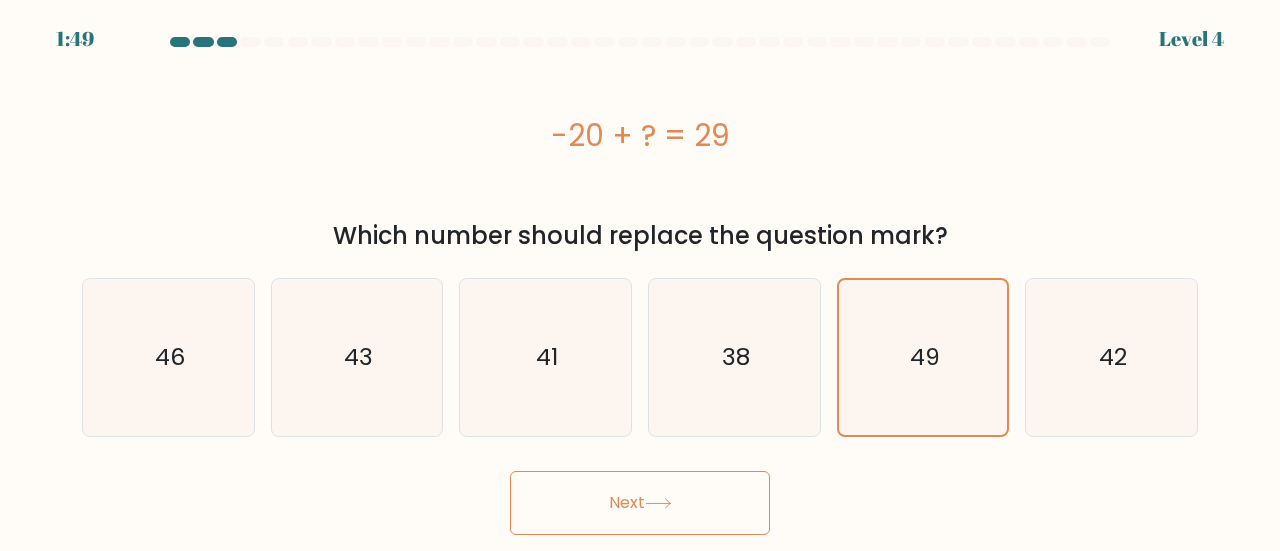 click on "Next" at bounding box center (640, 503) 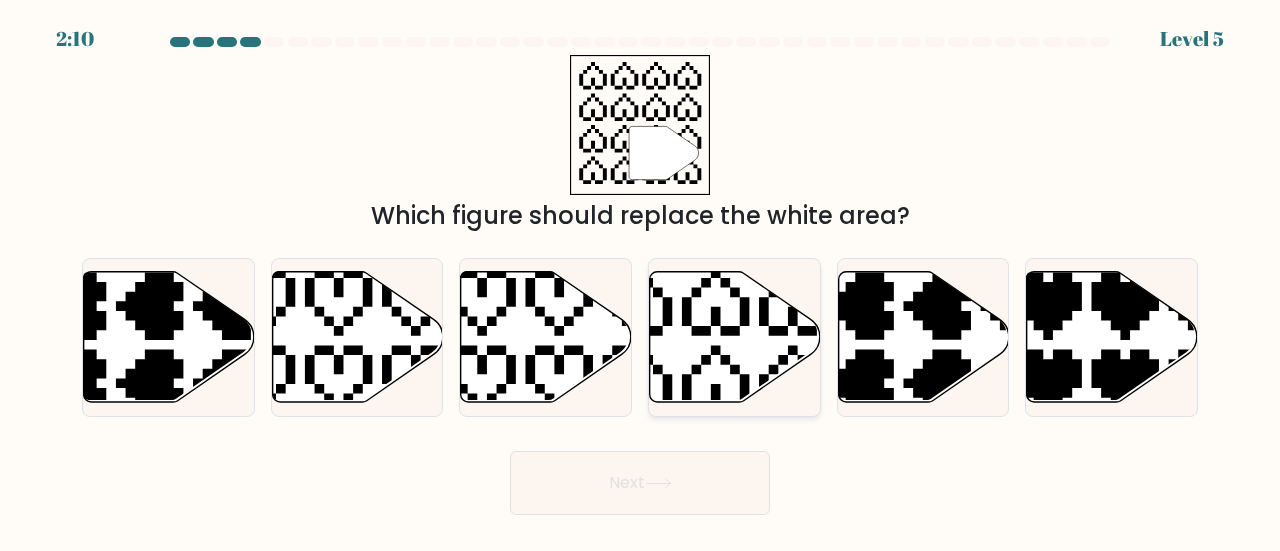 click 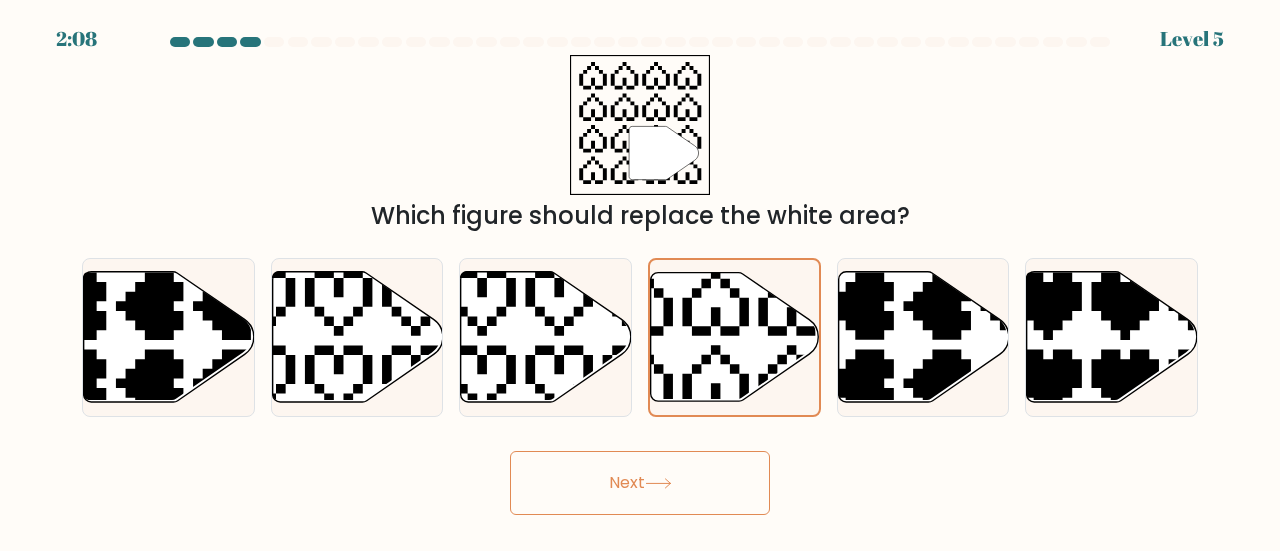 click on "Next" at bounding box center (640, 483) 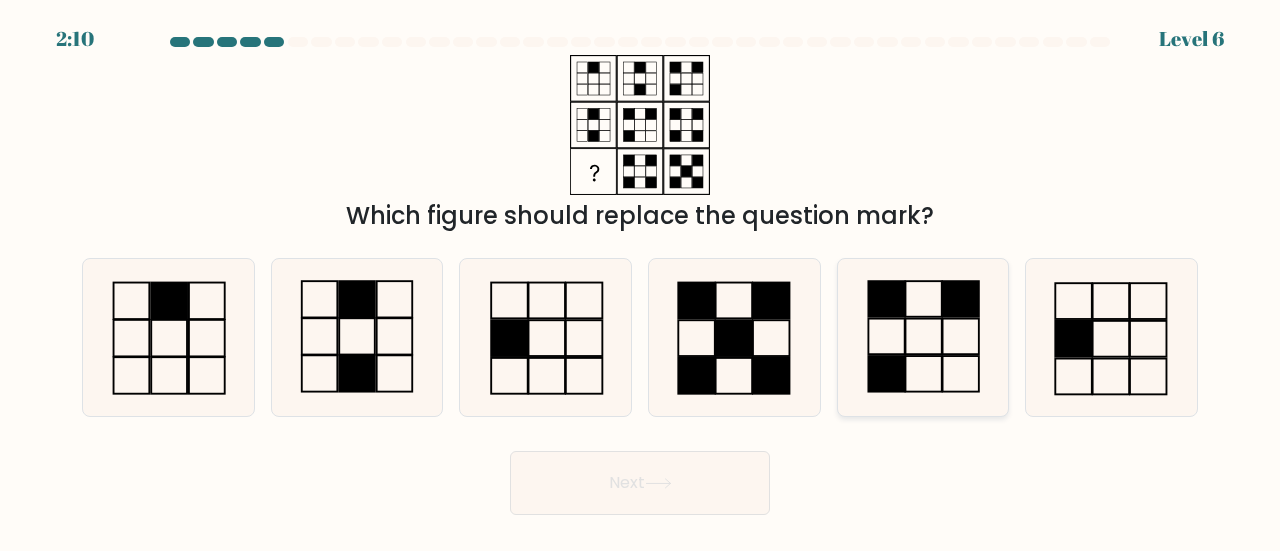 click 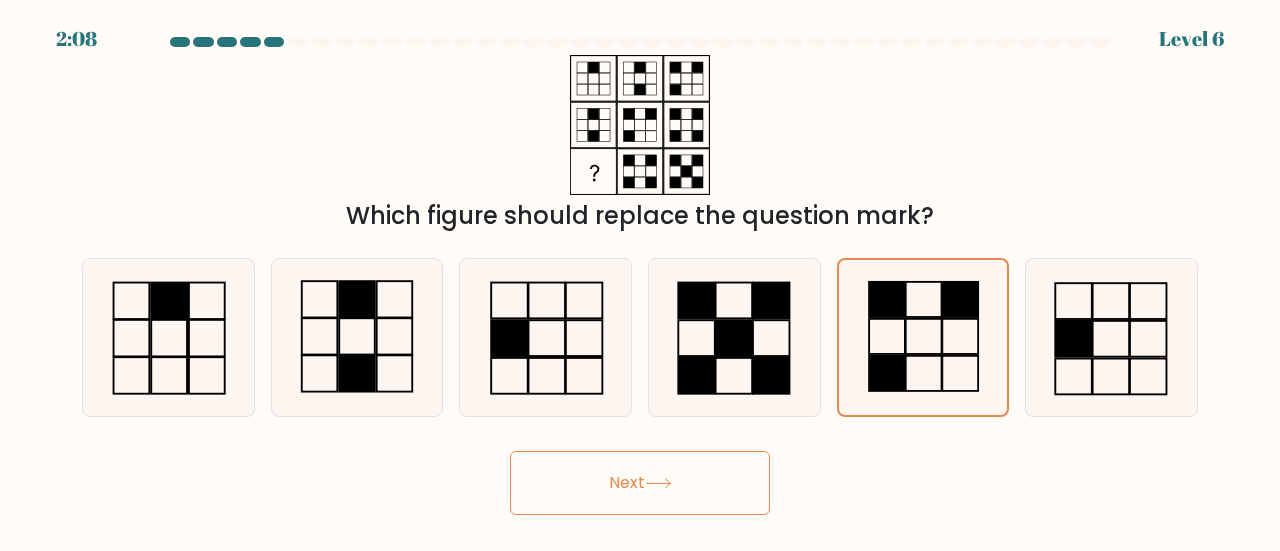 click on "Next" at bounding box center (640, 483) 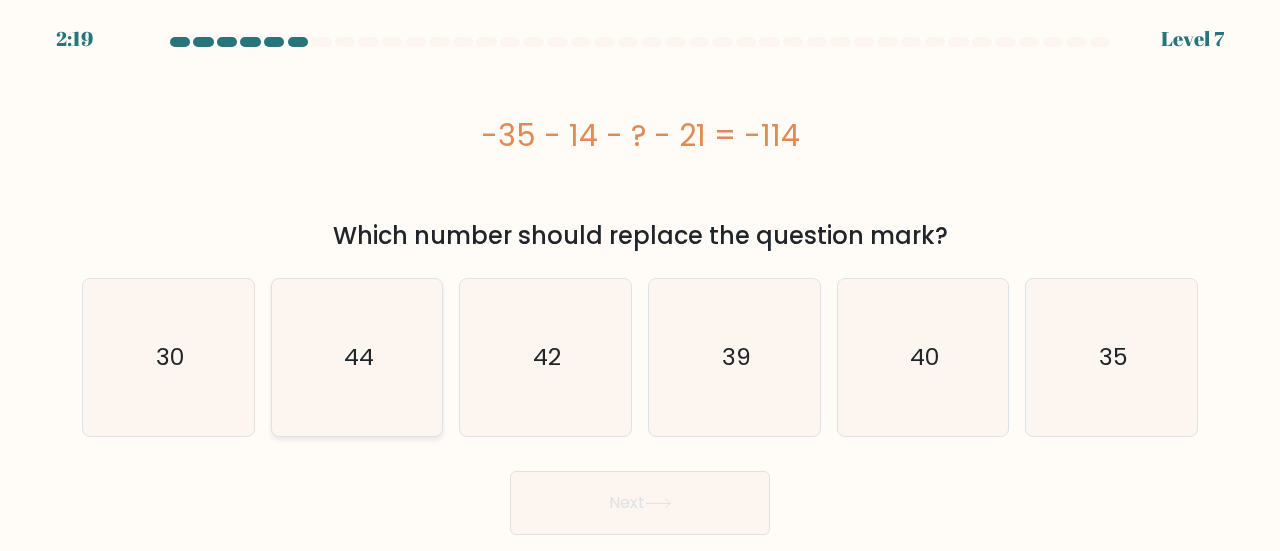click on "44" 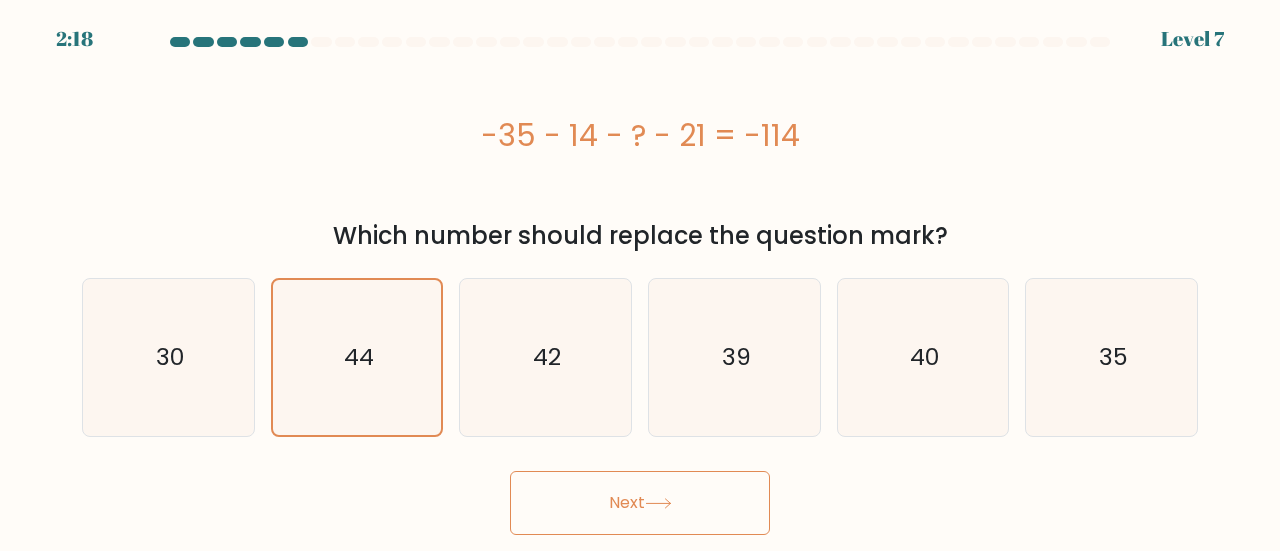 click on "Next" at bounding box center [640, 503] 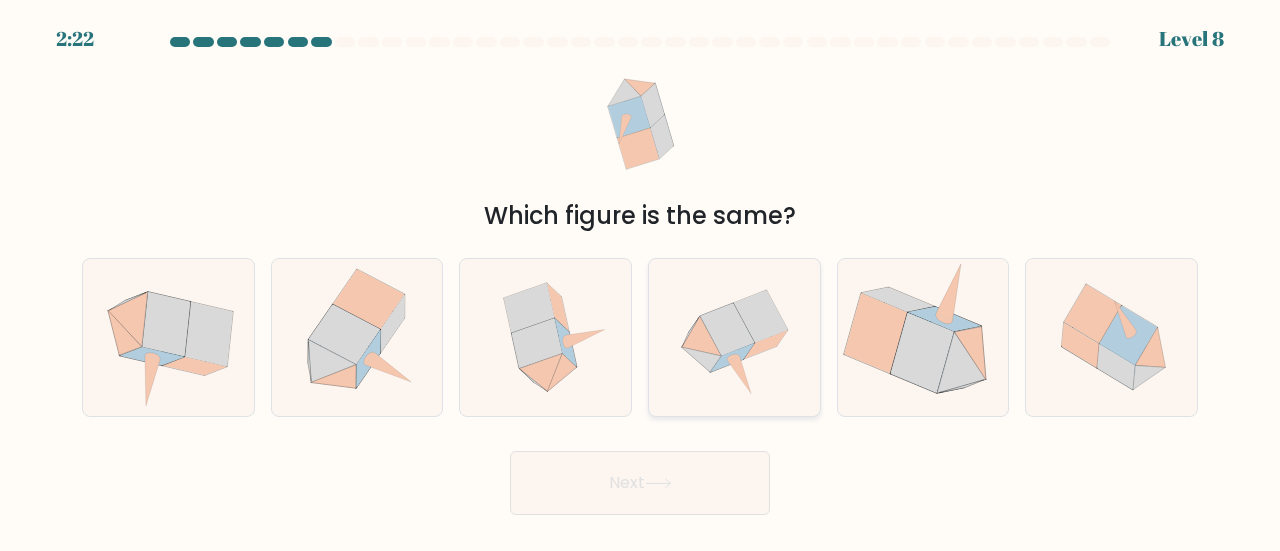 click 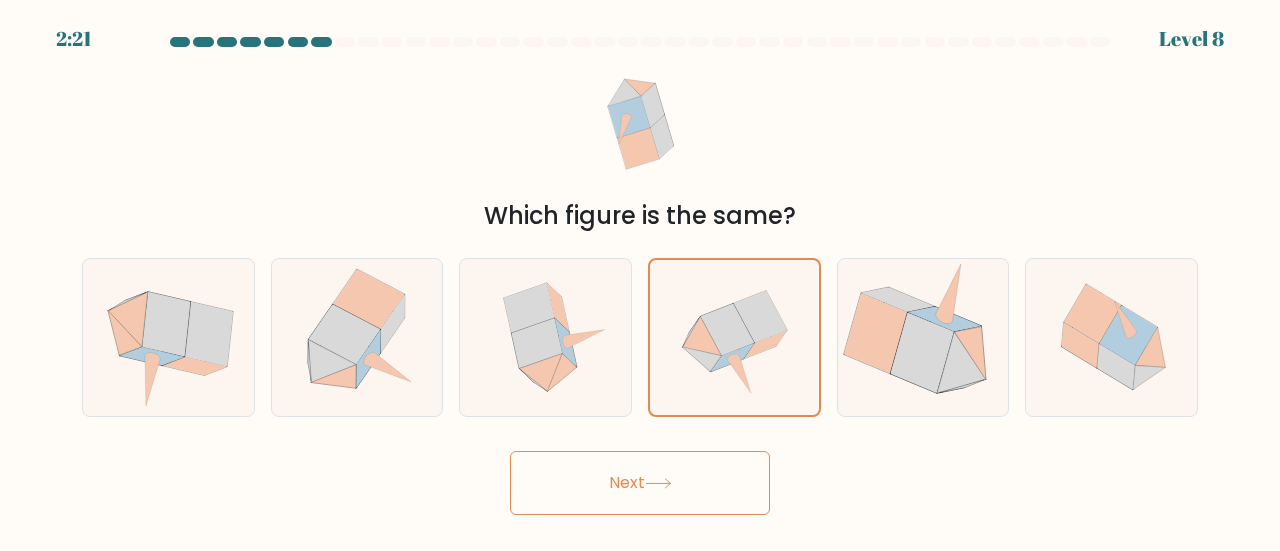 click on "Next" at bounding box center [640, 483] 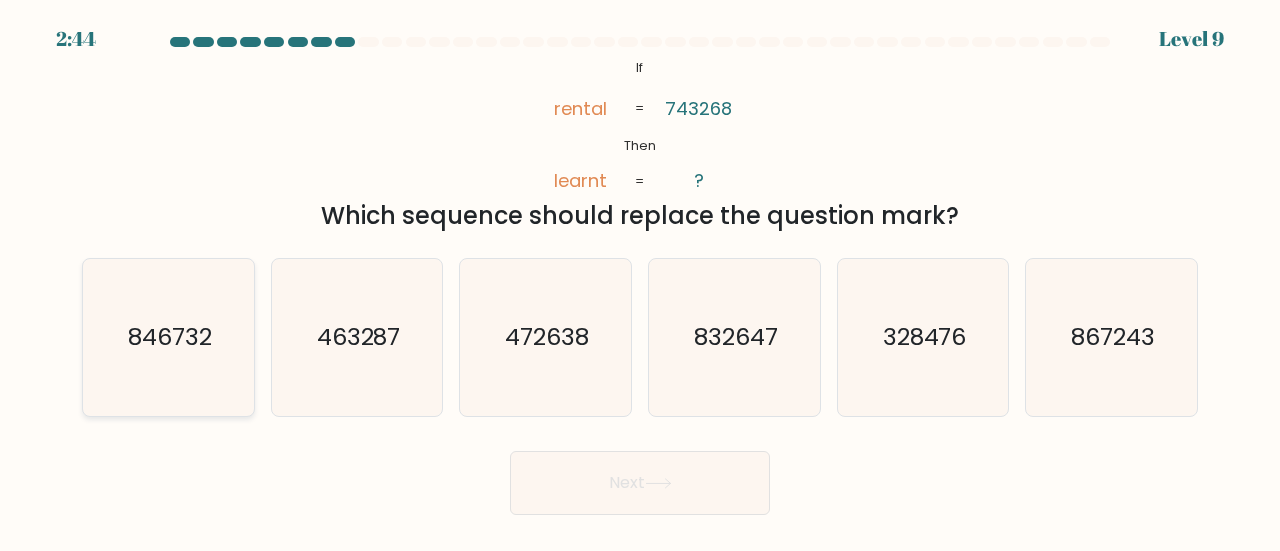 click on "846732" 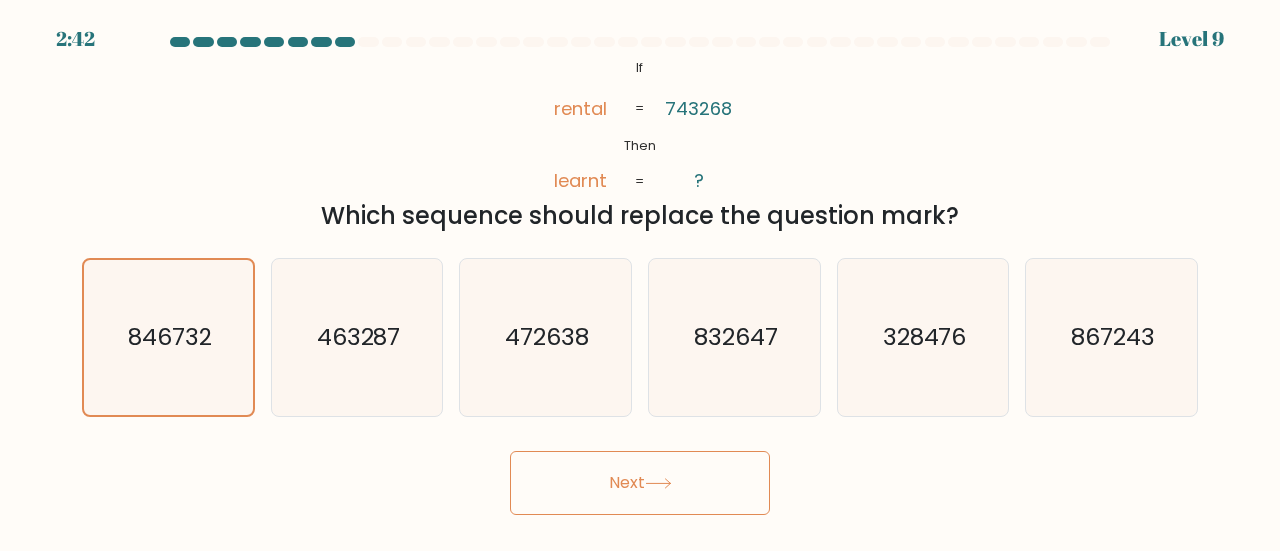 click on "Next" at bounding box center [640, 483] 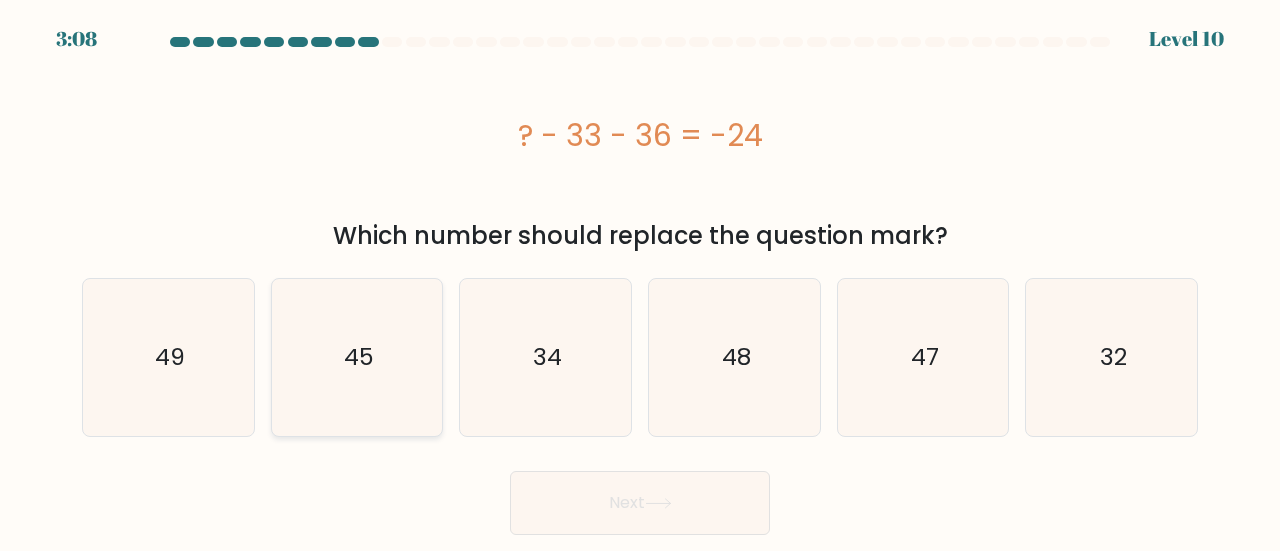 click on "45" 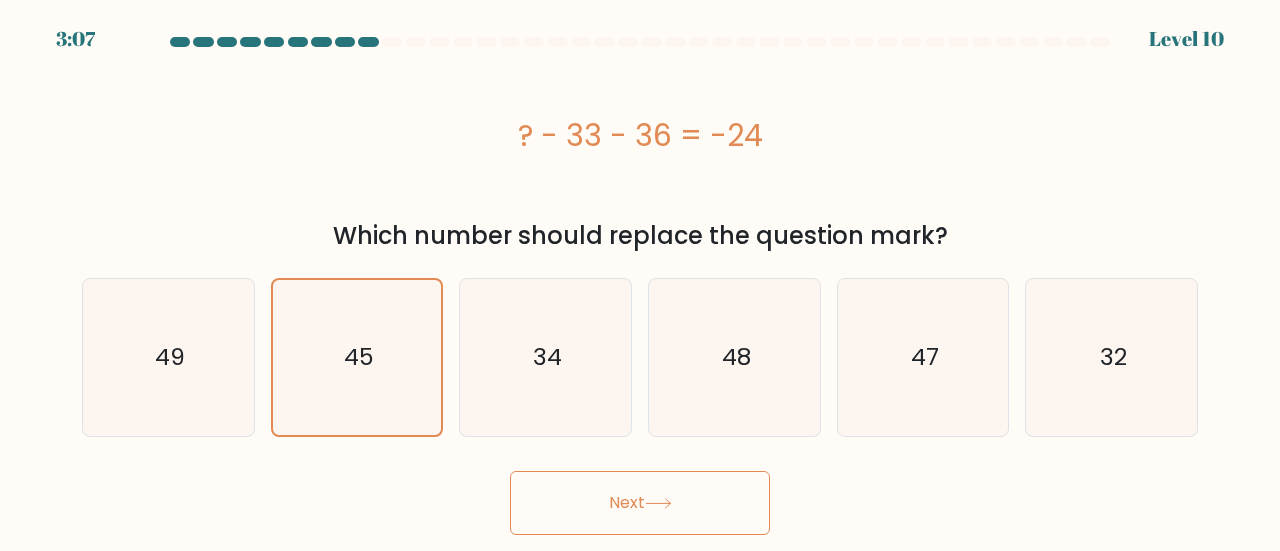click on "3:07
Level 10" at bounding box center [640, 275] 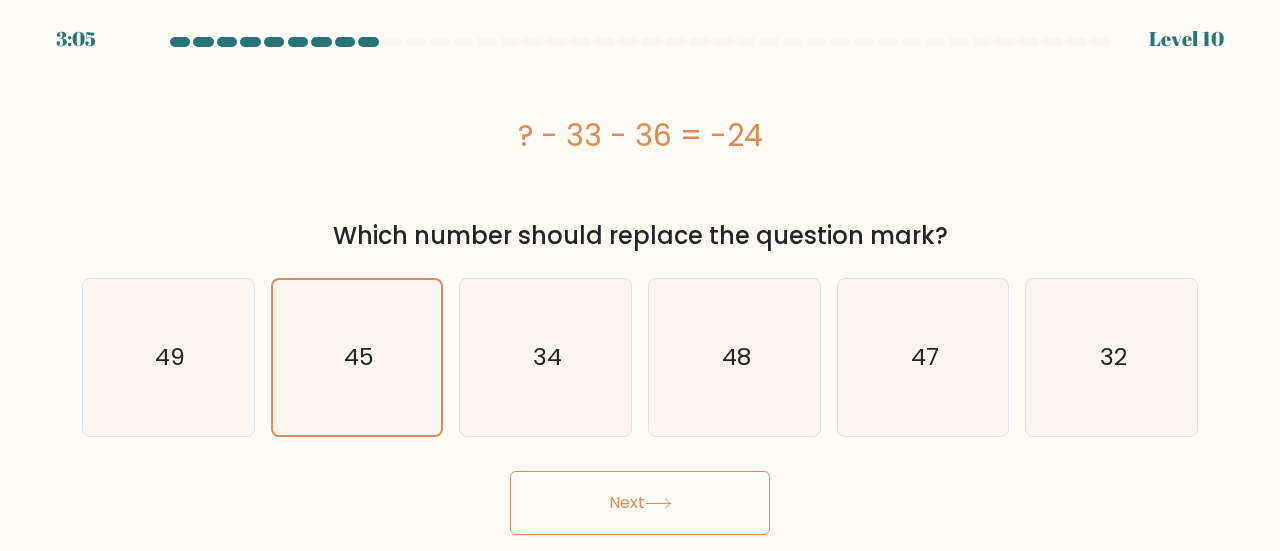 click on "Next" at bounding box center (640, 503) 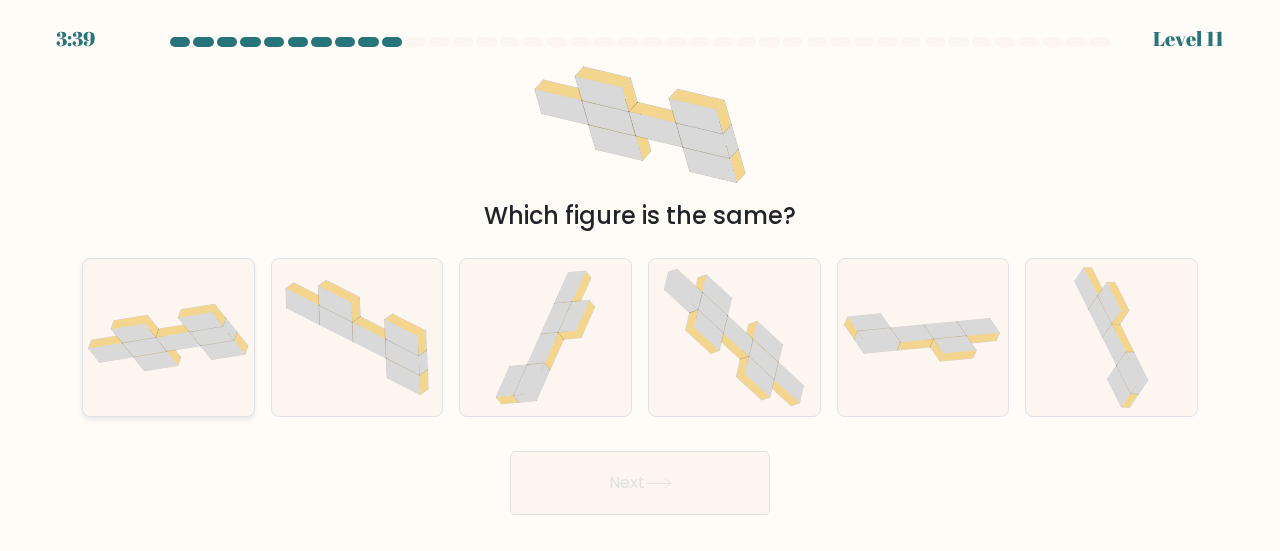 click 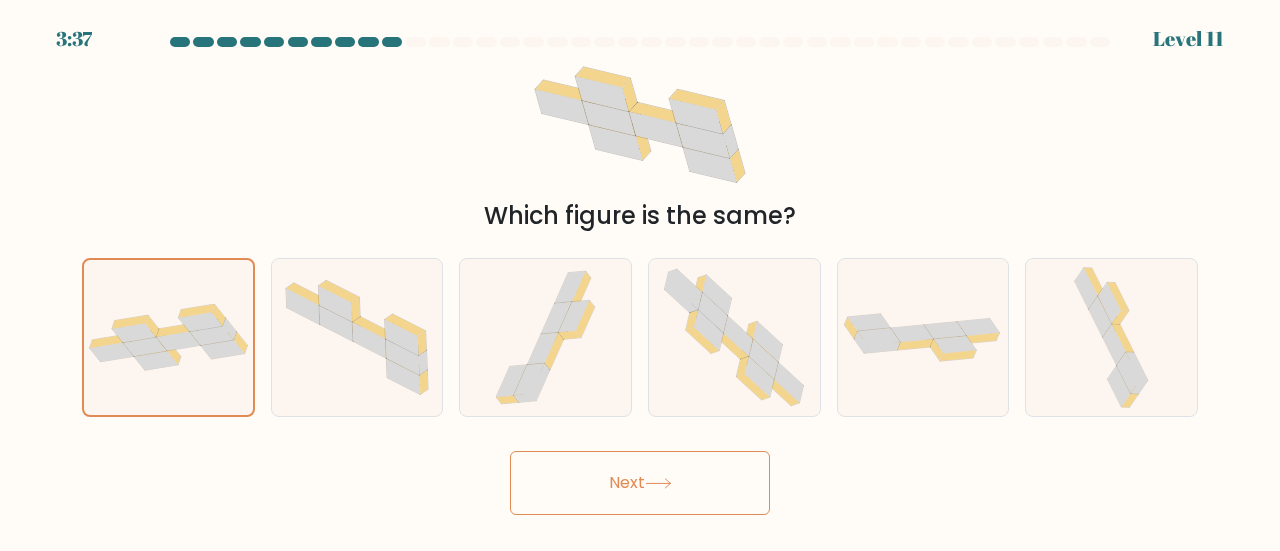 click on "Next" at bounding box center [640, 483] 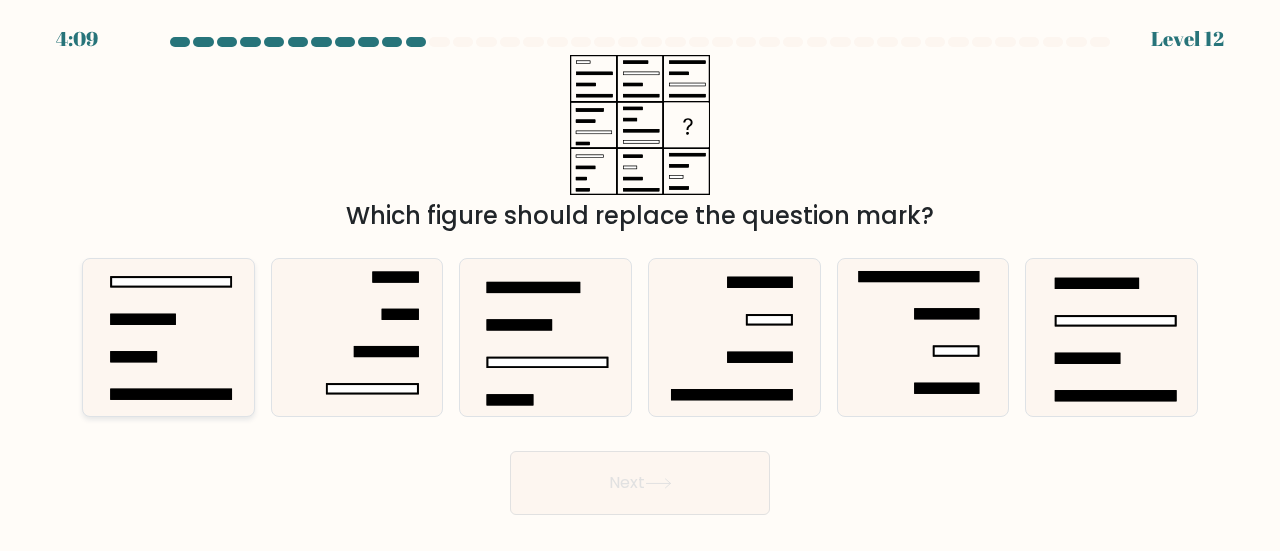 click 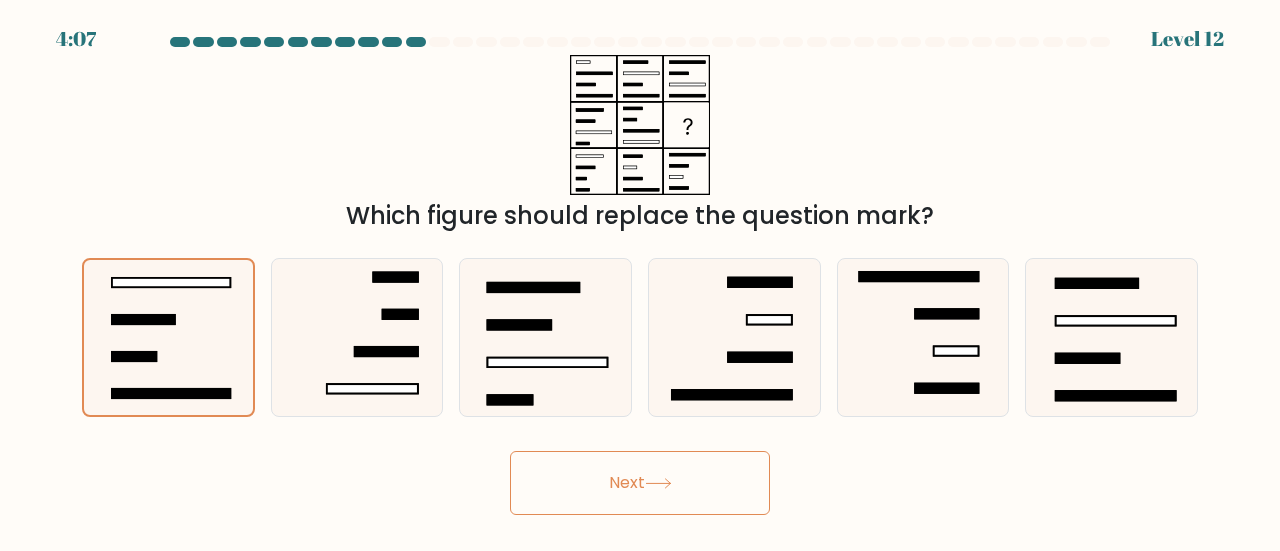 click on "Next" at bounding box center (640, 483) 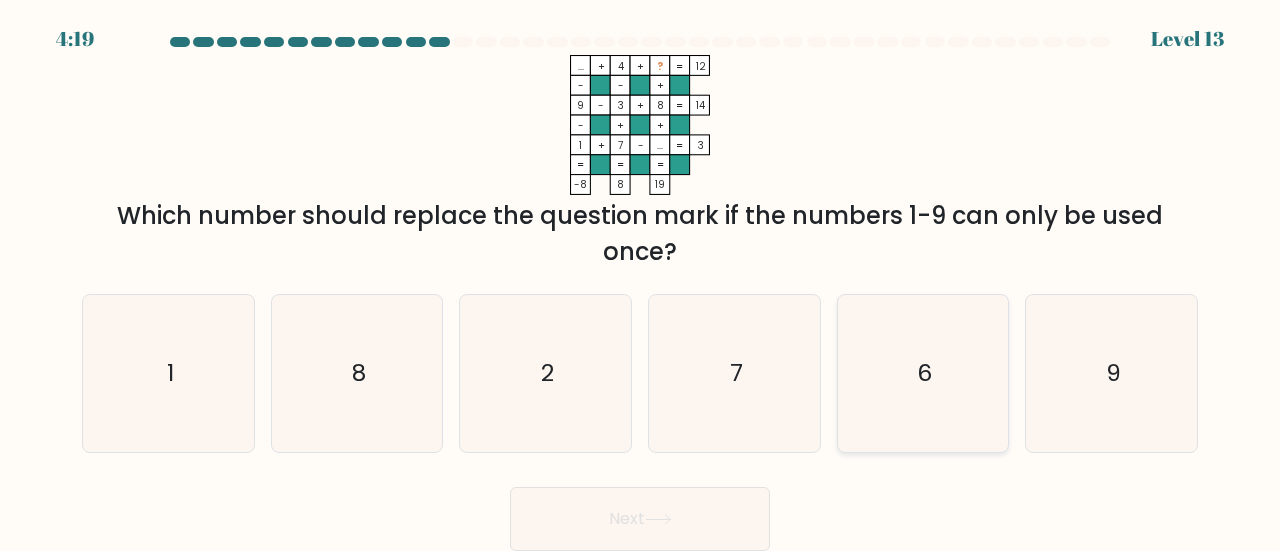 click on "6" 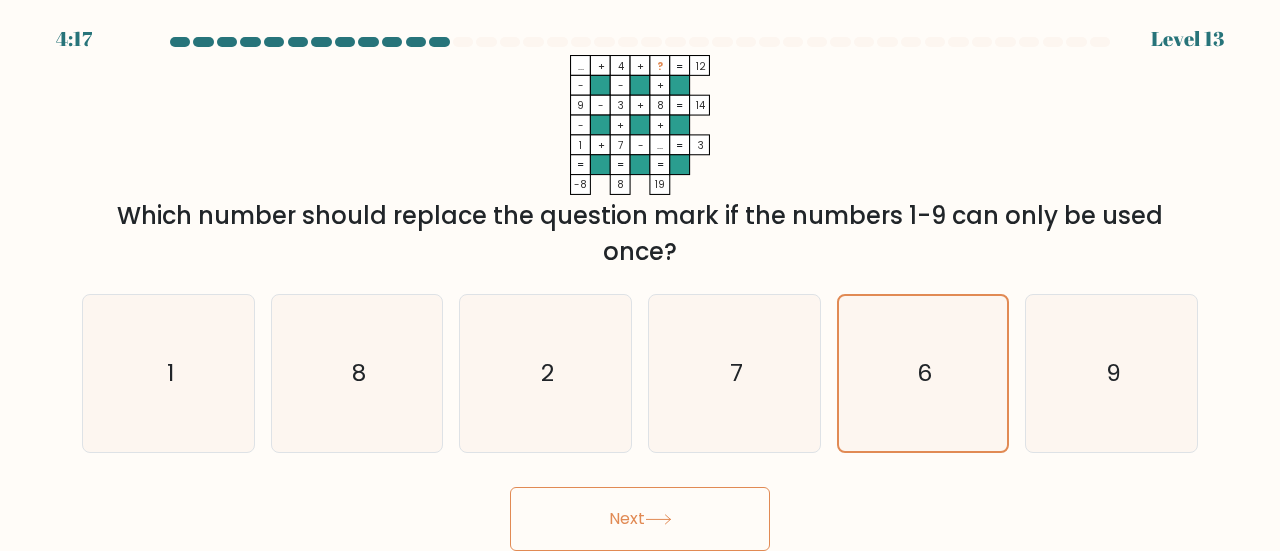 click on "Next" at bounding box center [640, 519] 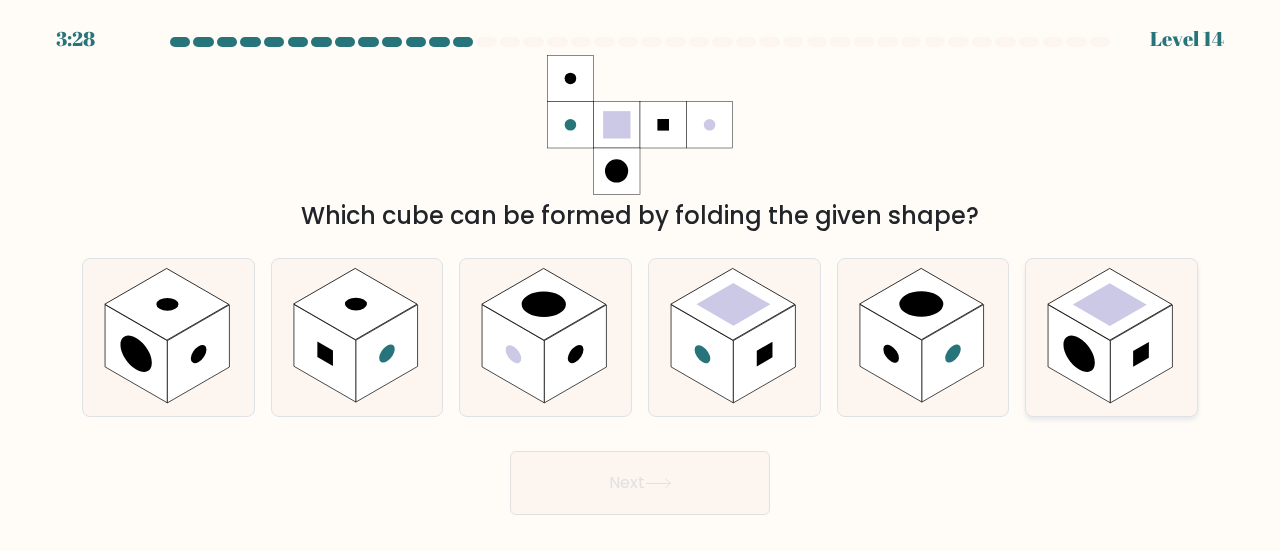 click 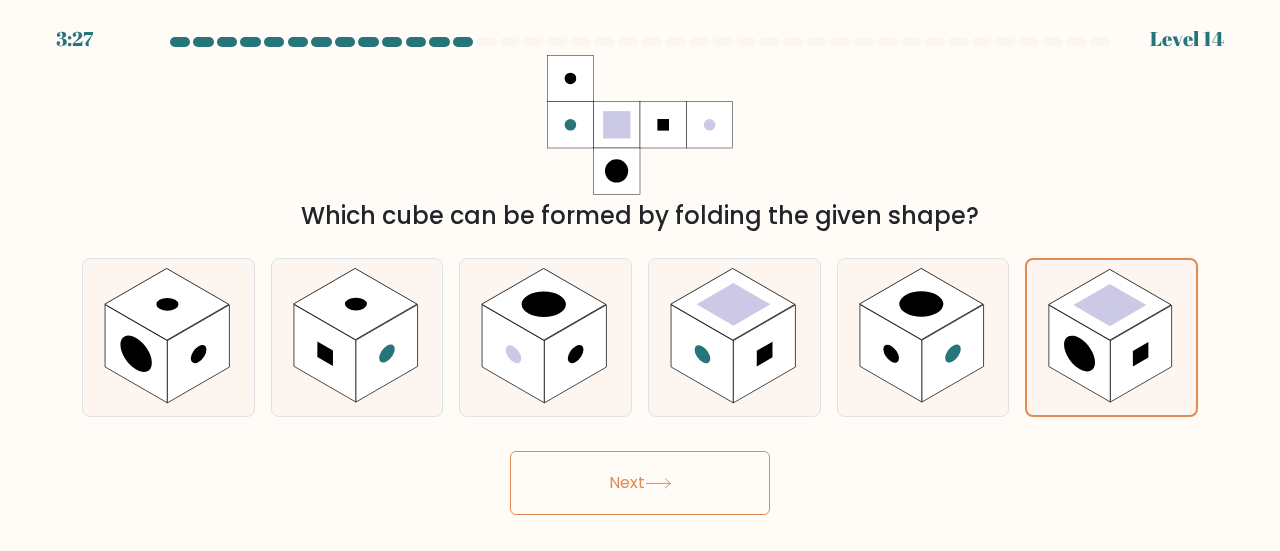 click on "Next" at bounding box center [640, 483] 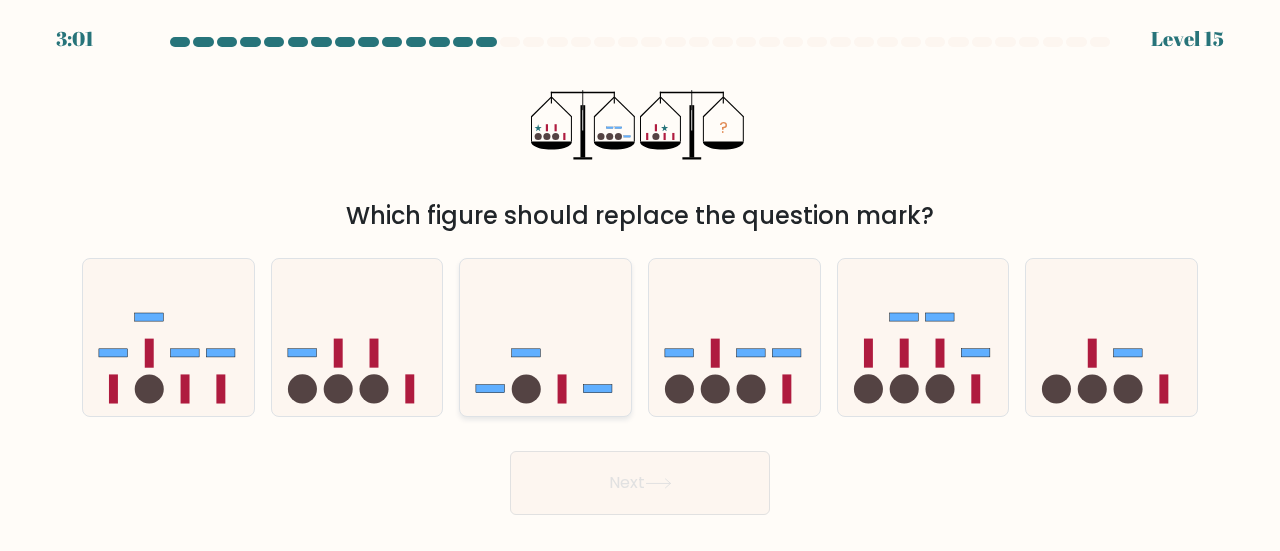click 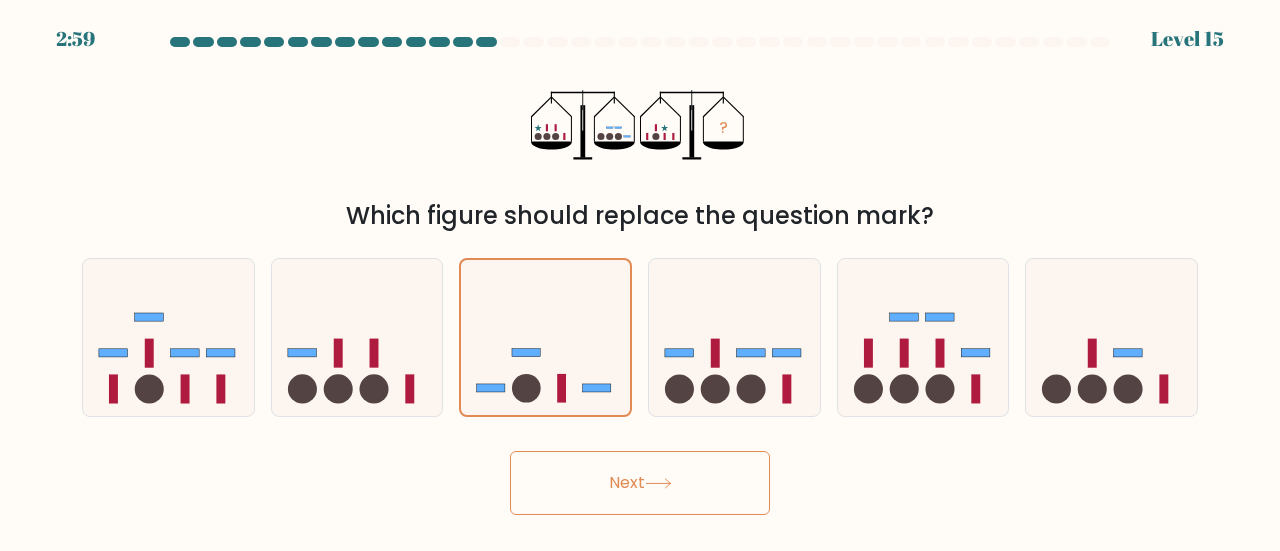click on "Next" at bounding box center (640, 483) 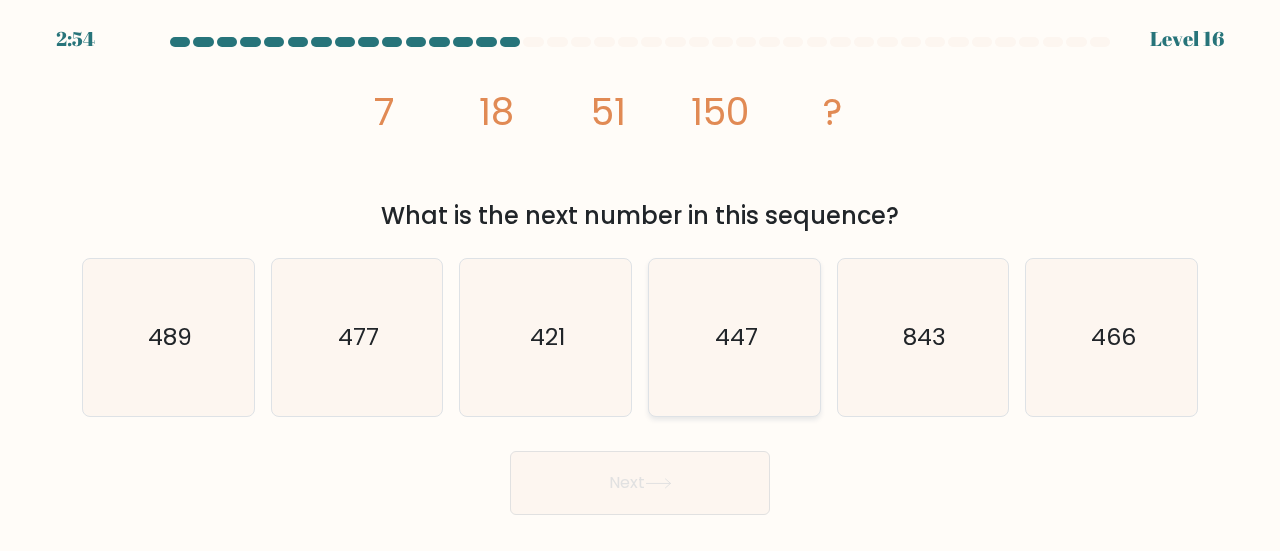 click on "447" 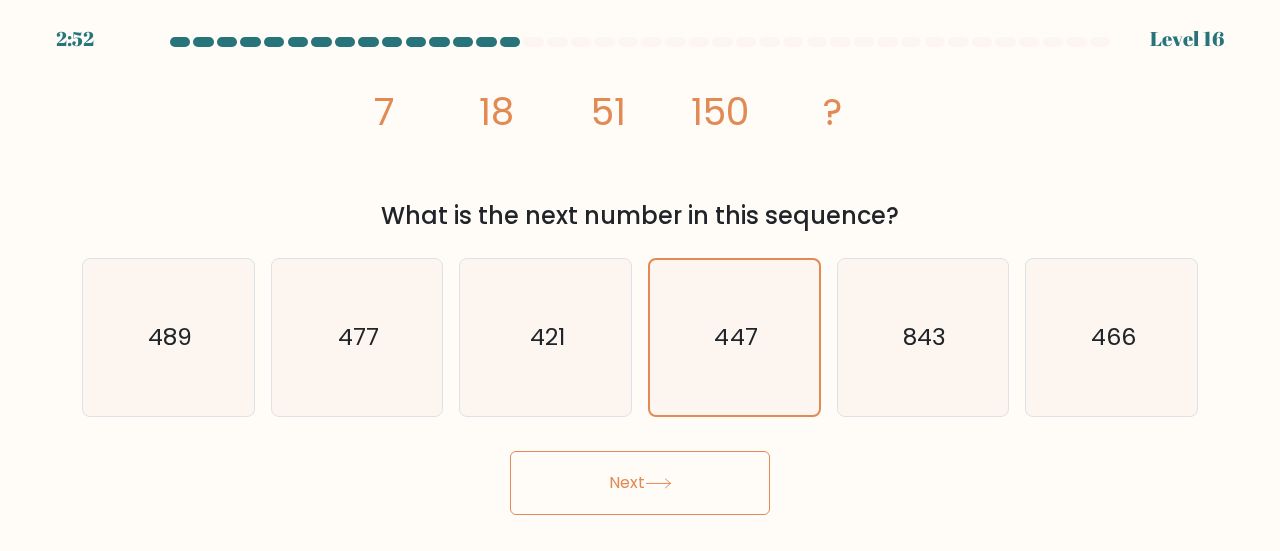 click 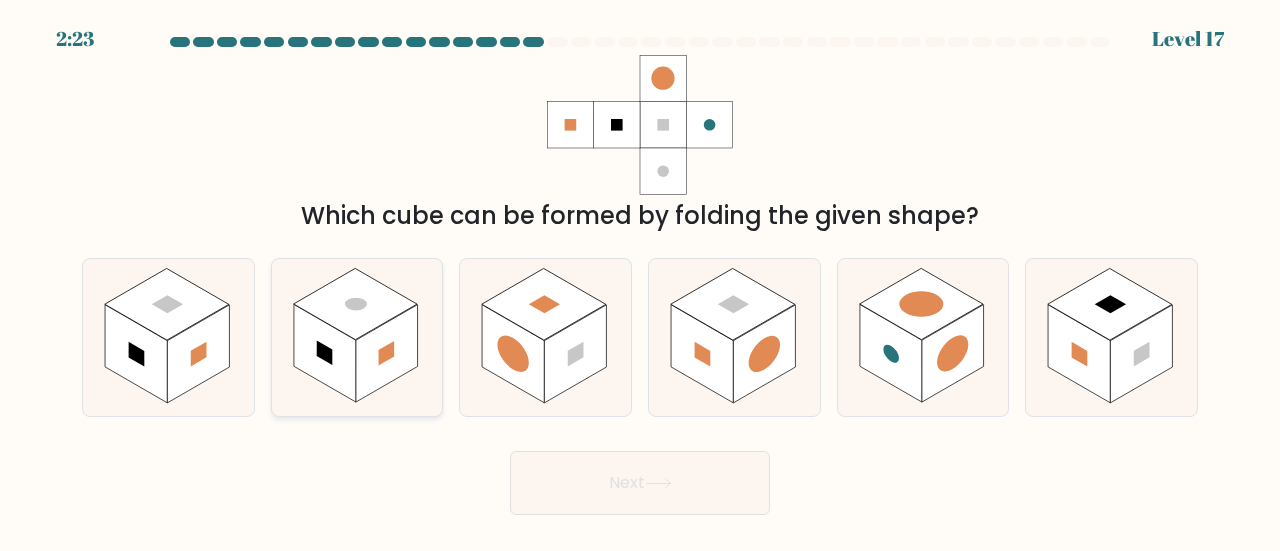 click 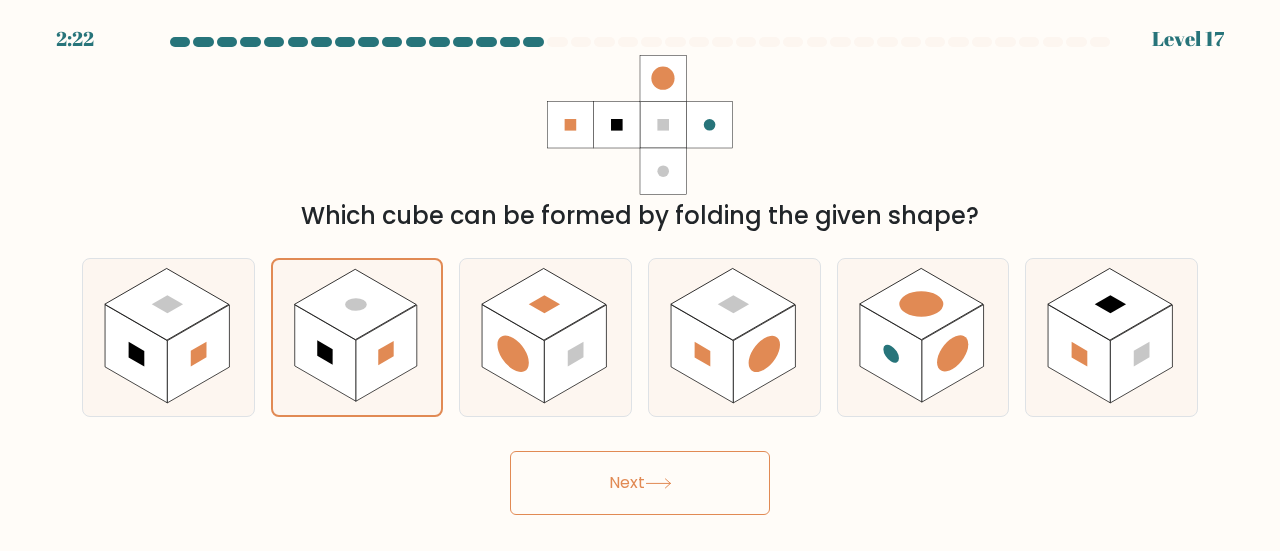 click on "Next" at bounding box center [640, 483] 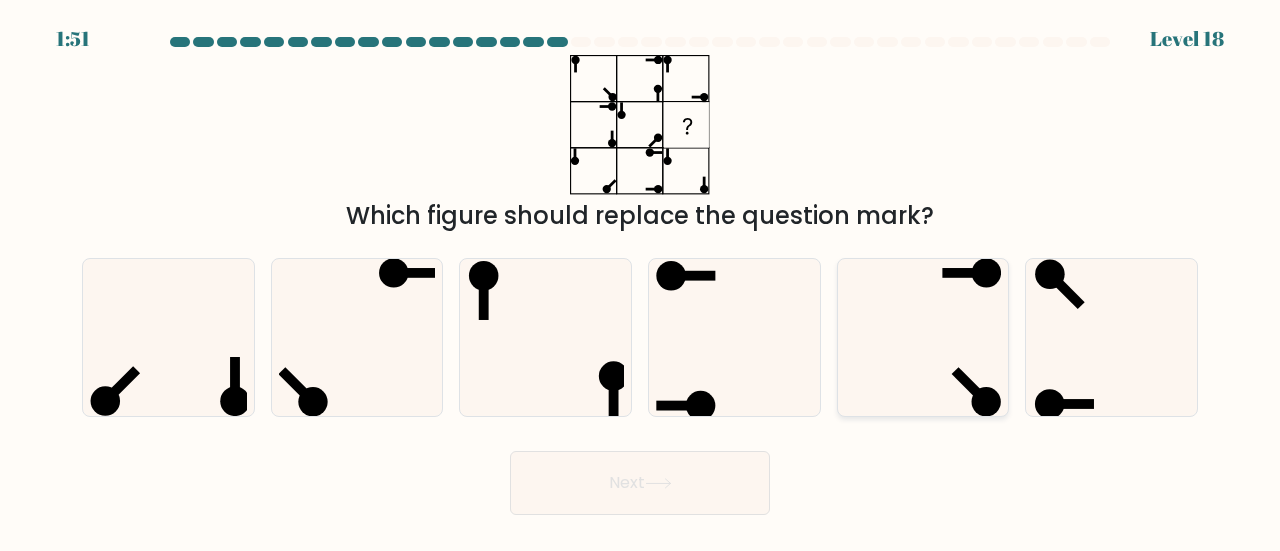 click 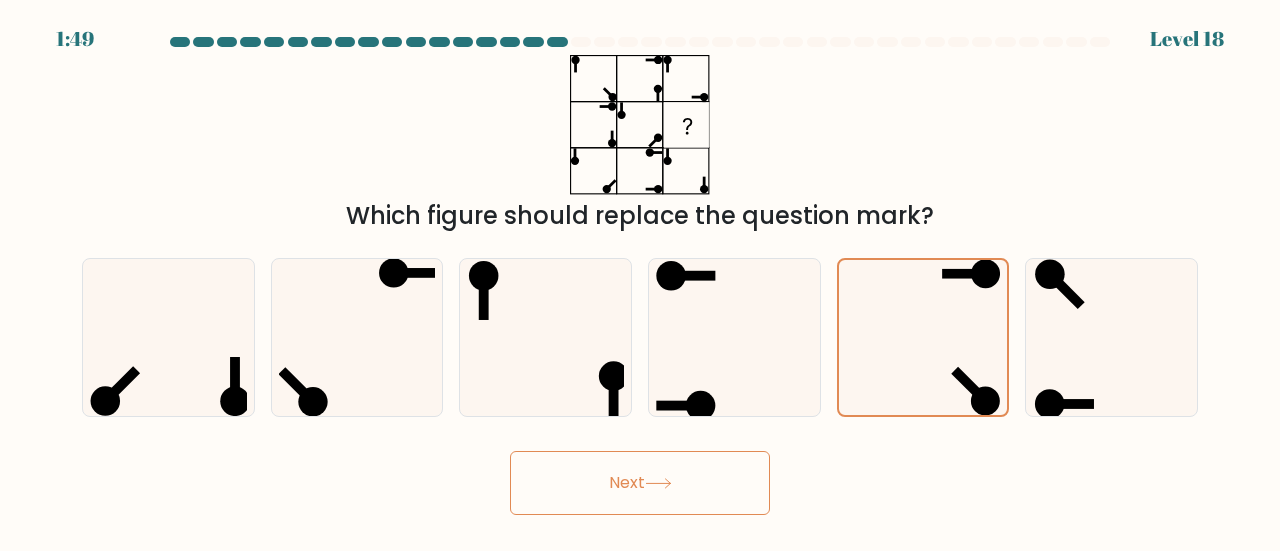click 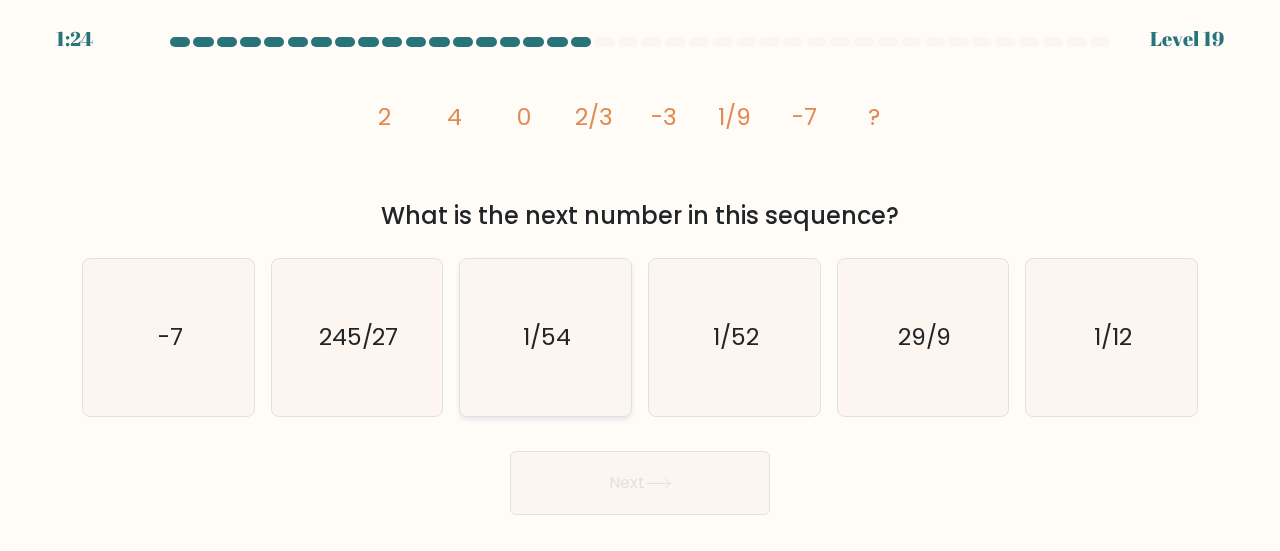 click on "1/54" 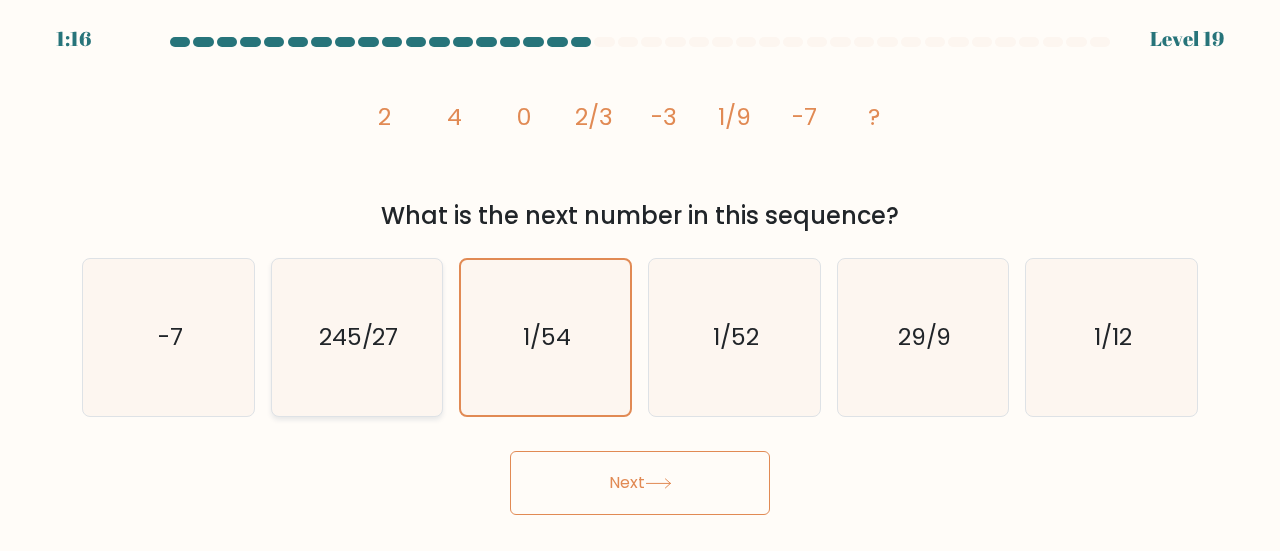 click on "245/27" 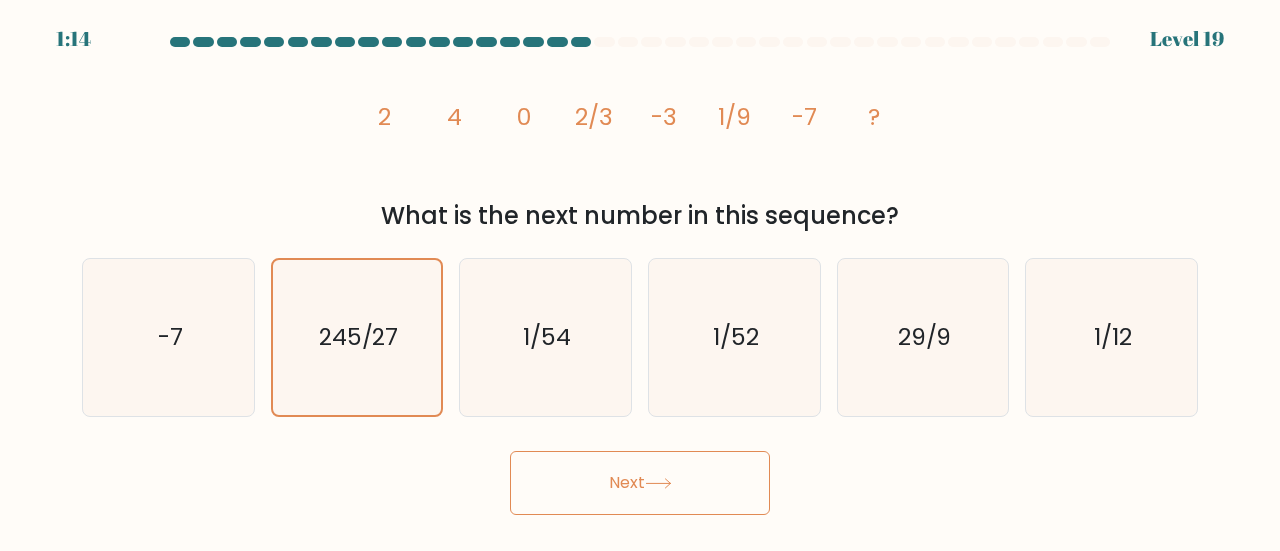 click on "Next" at bounding box center [640, 483] 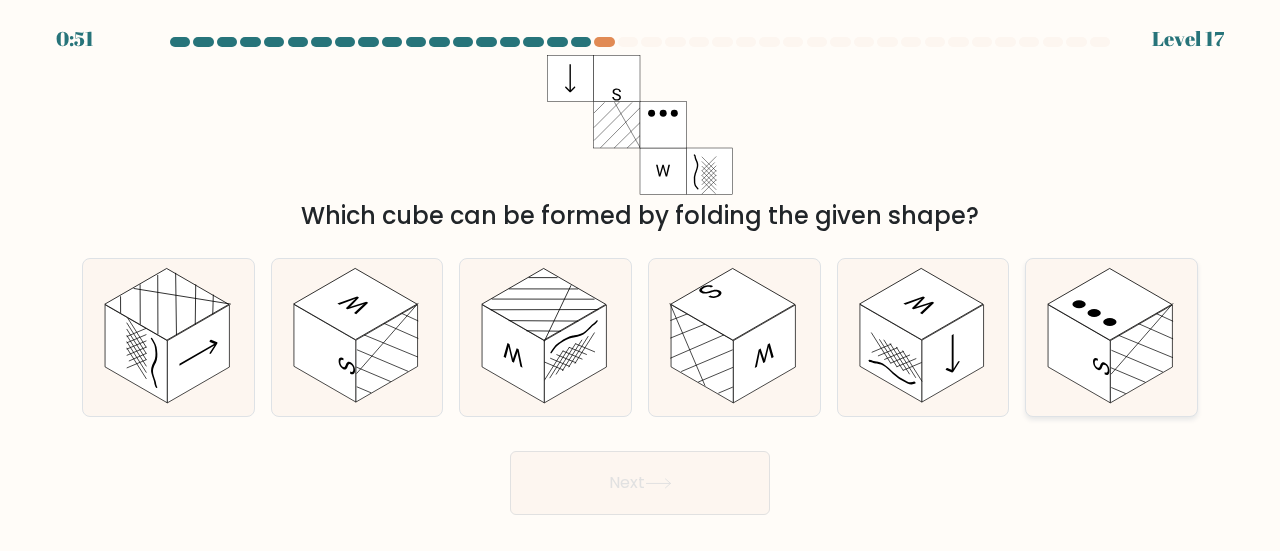 click 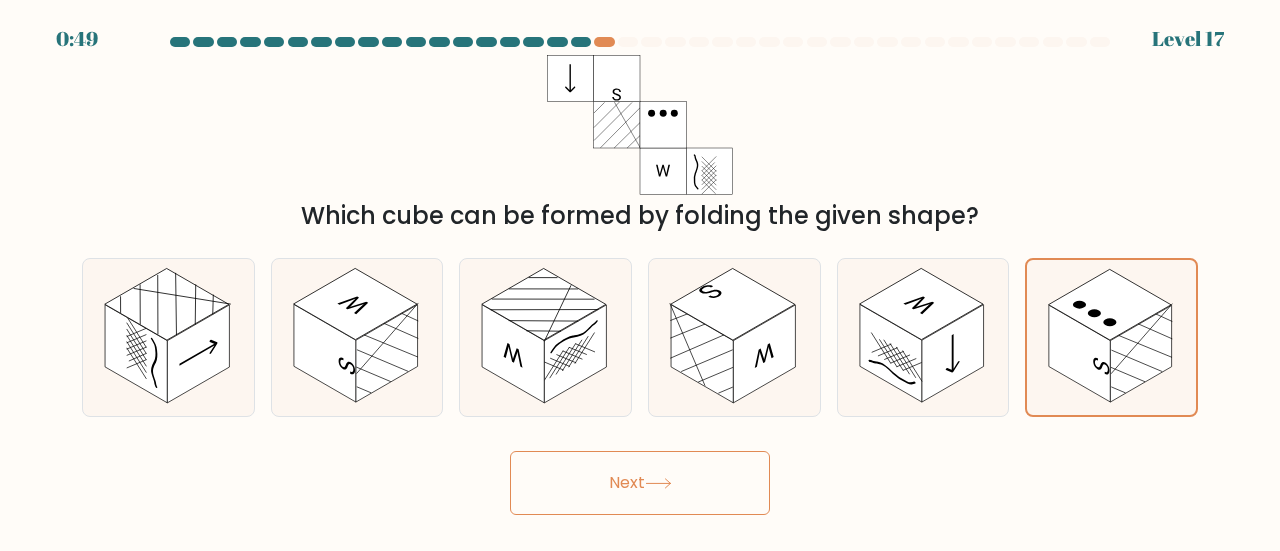click on "Next" at bounding box center (640, 483) 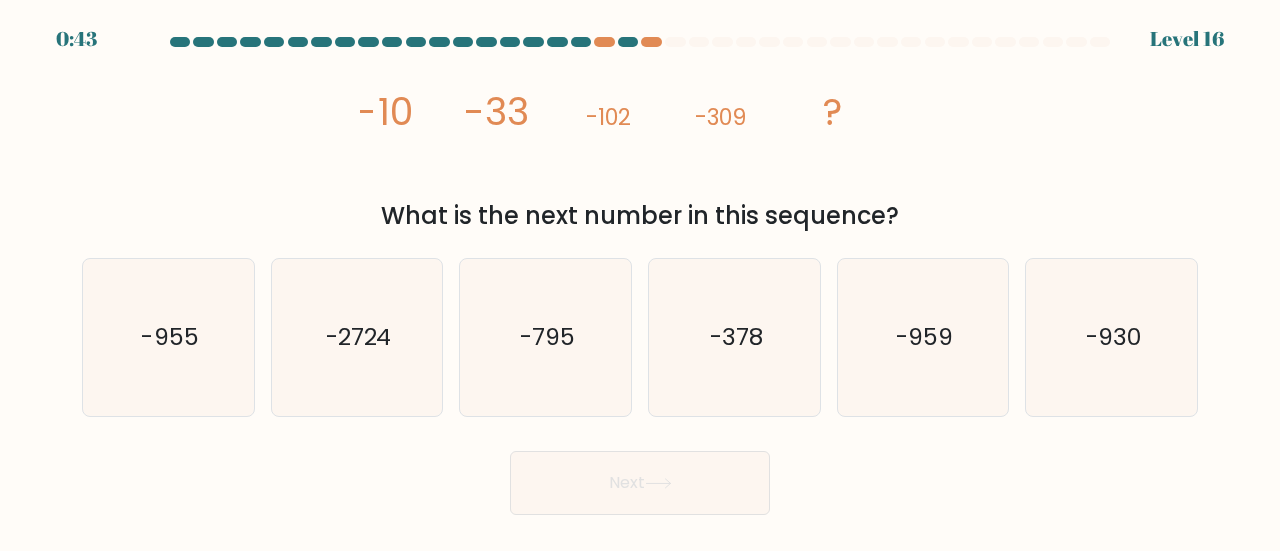 scroll, scrollTop: 0, scrollLeft: 0, axis: both 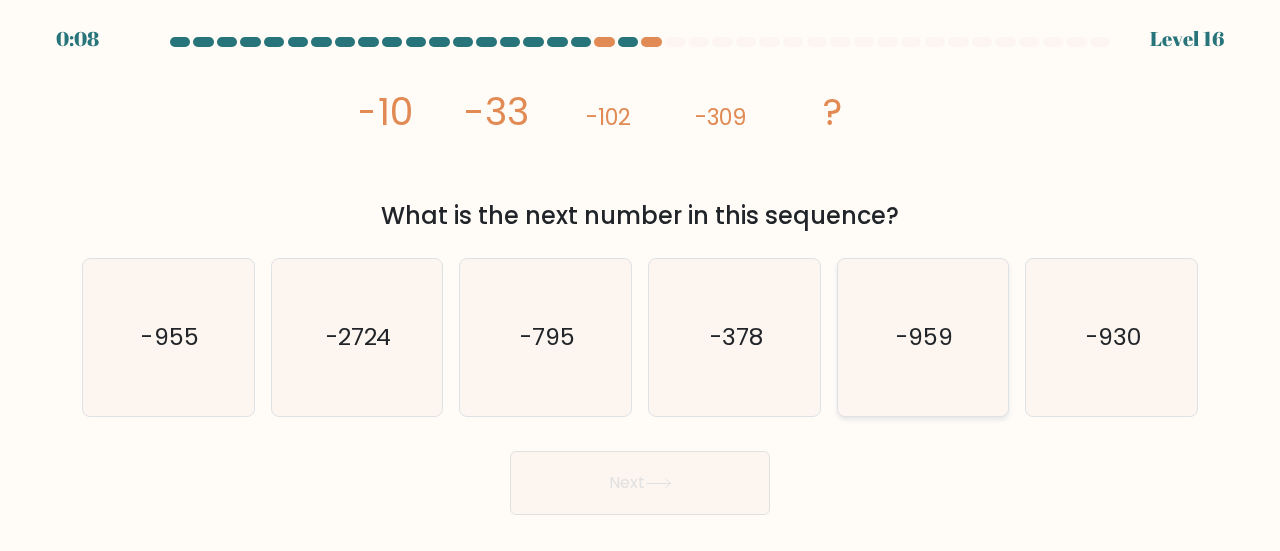 click on "-959" 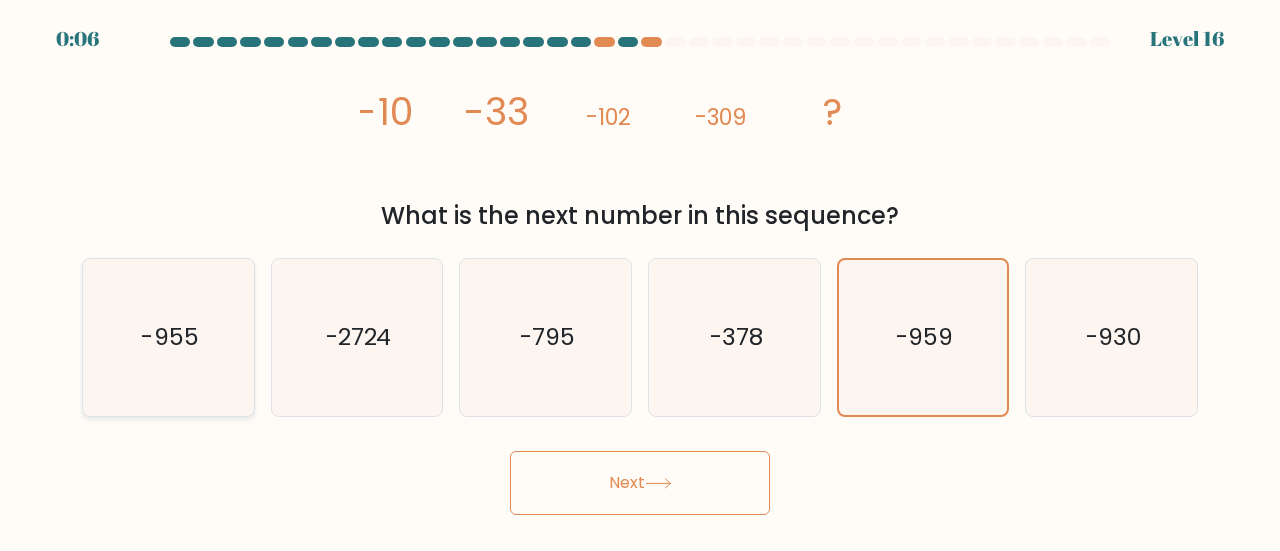 click on "-955" 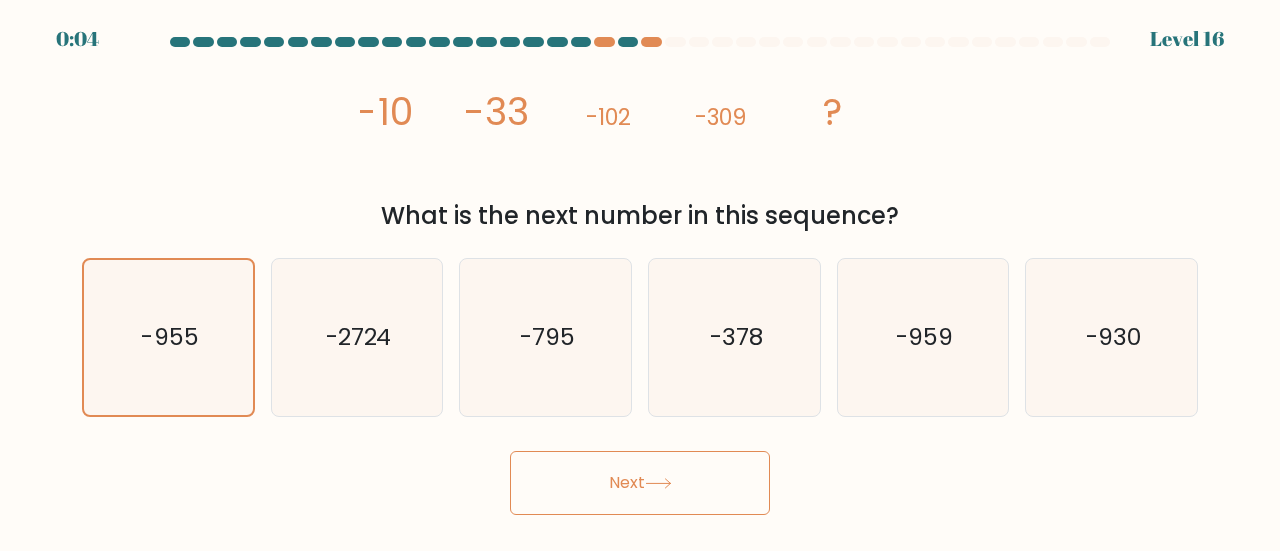 click on "Next" at bounding box center (640, 483) 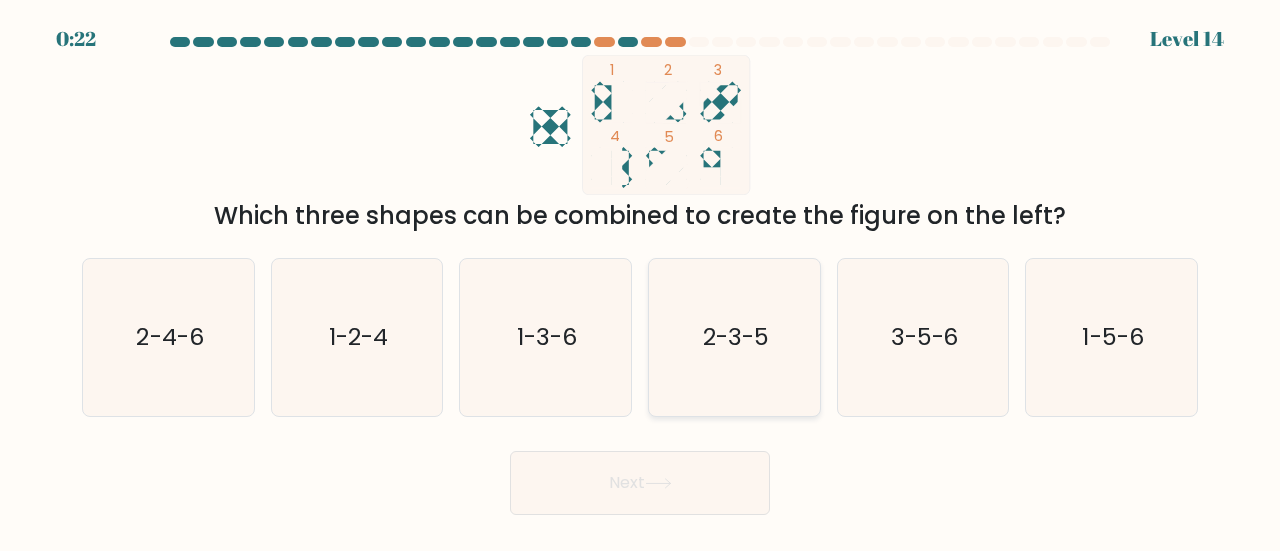 click on "2-3-5" 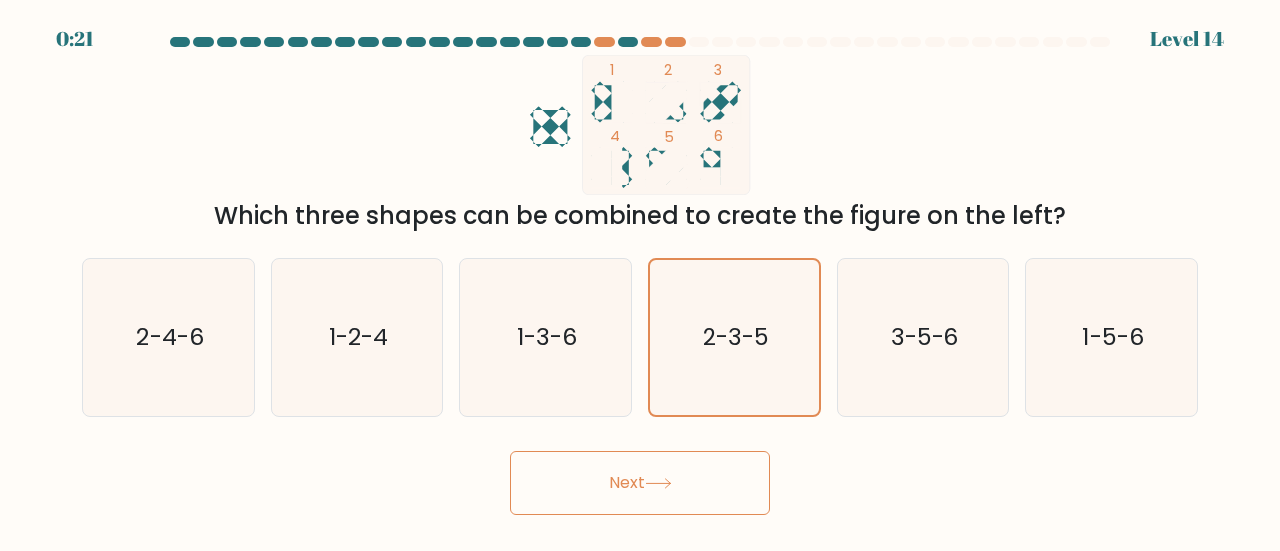 click on "Next" at bounding box center (640, 483) 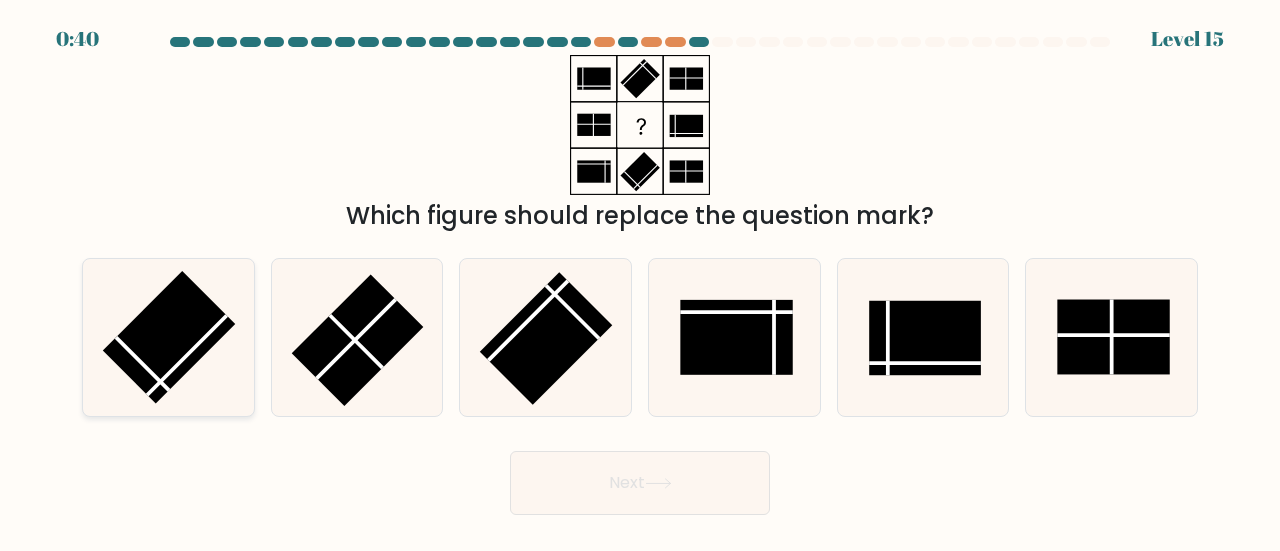click 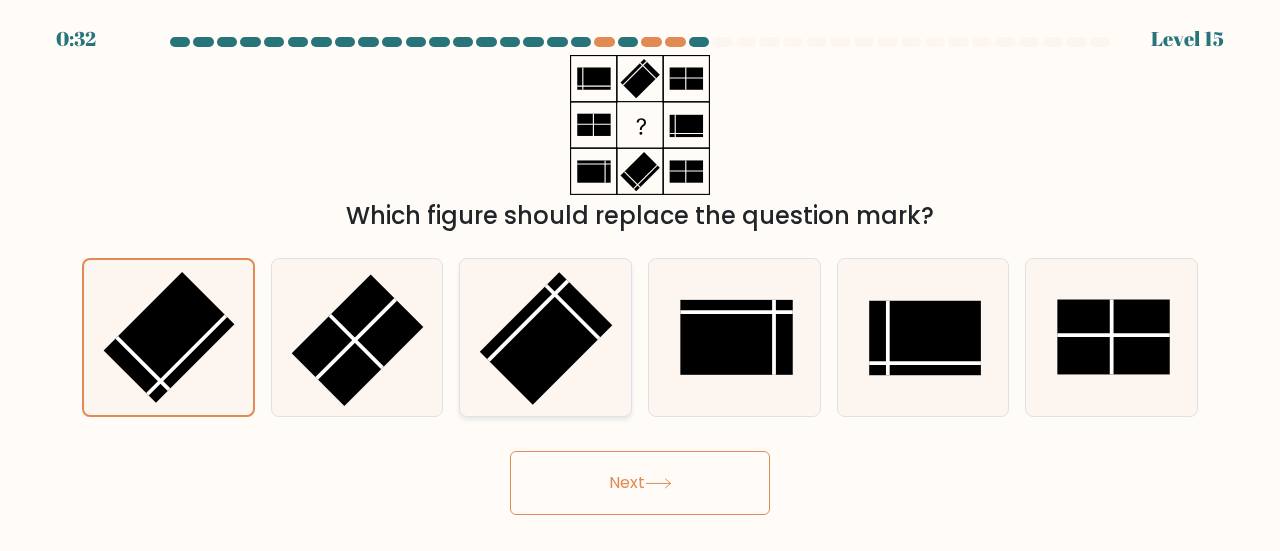 click 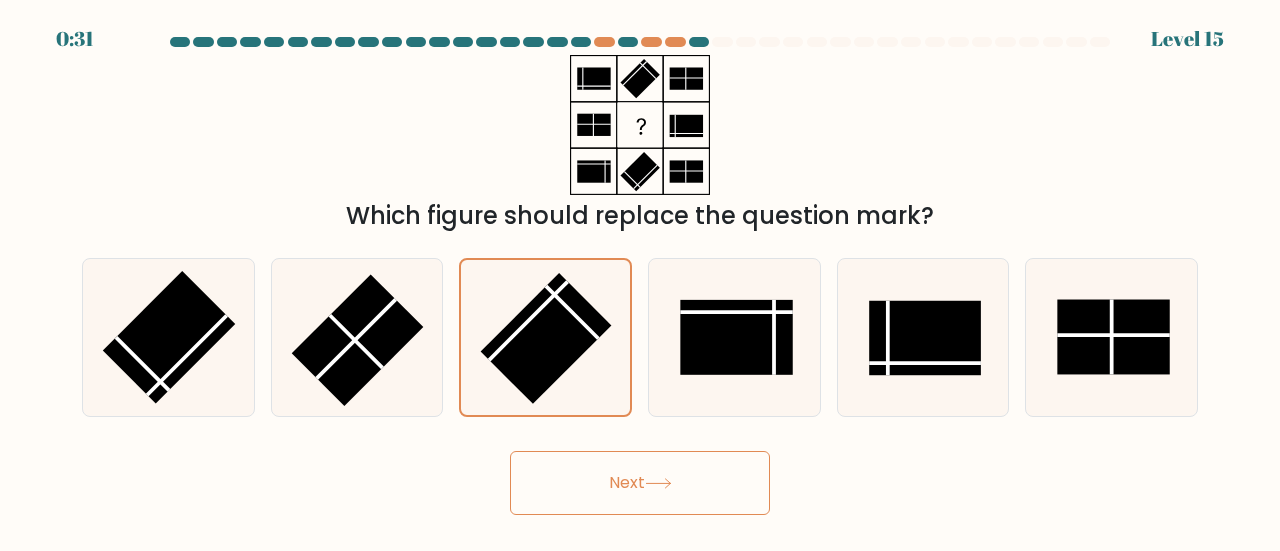click on "Next" at bounding box center [640, 483] 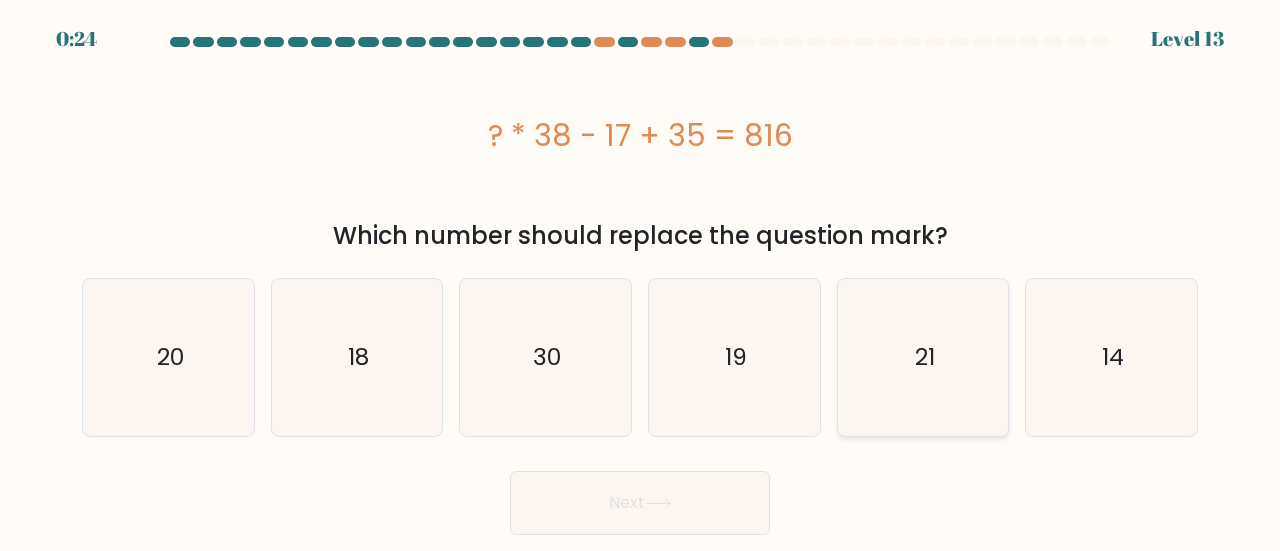 click on "21" 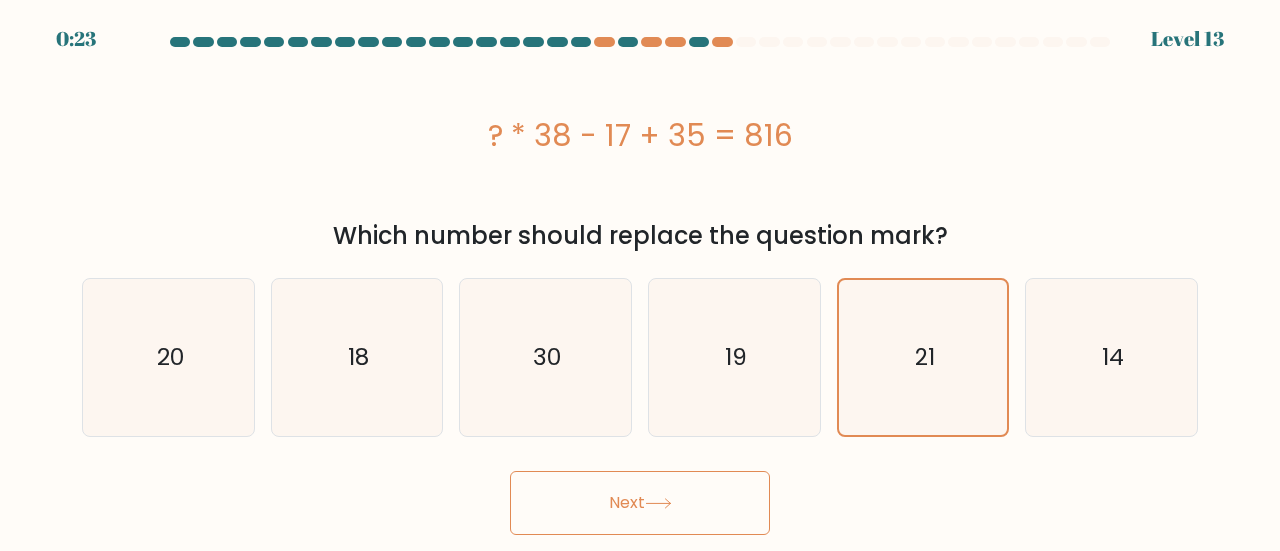 click on "Next" at bounding box center [640, 503] 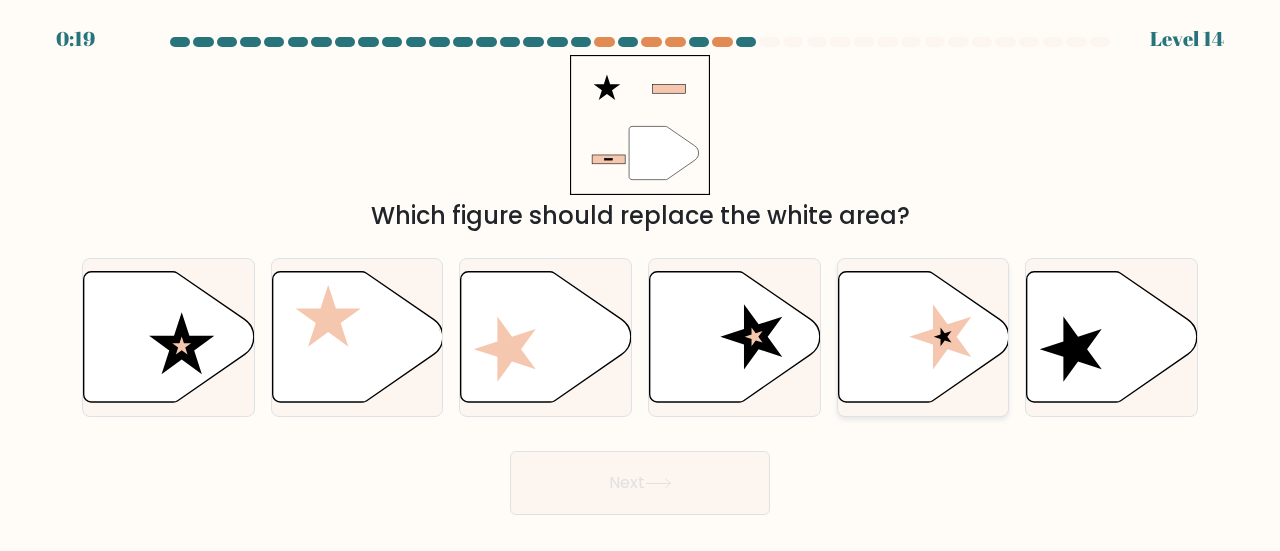 click 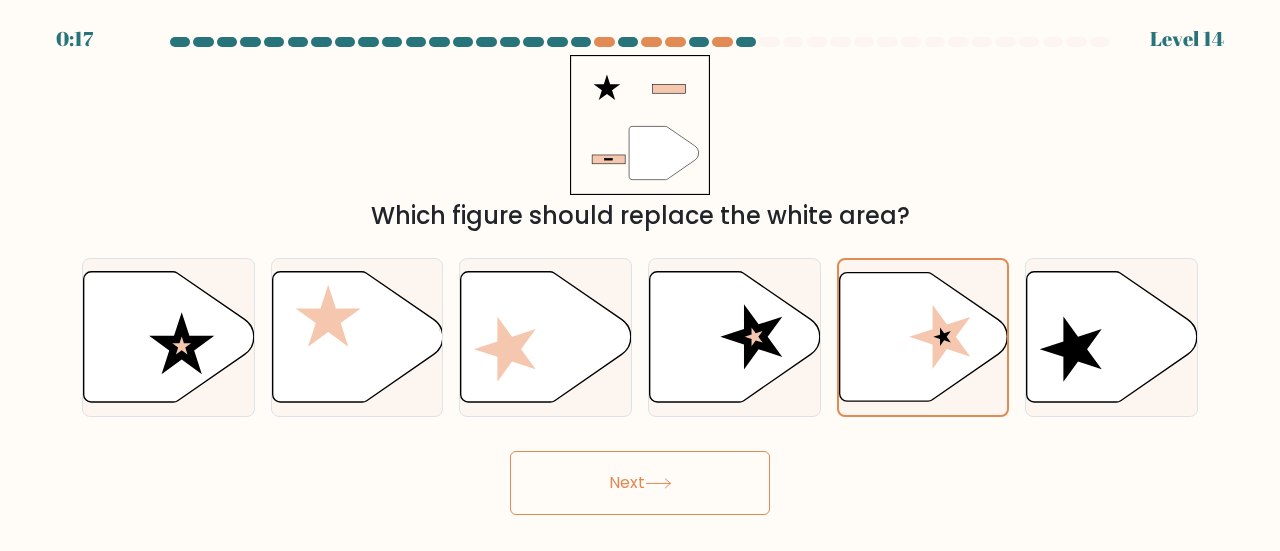 click on "Next" at bounding box center [640, 483] 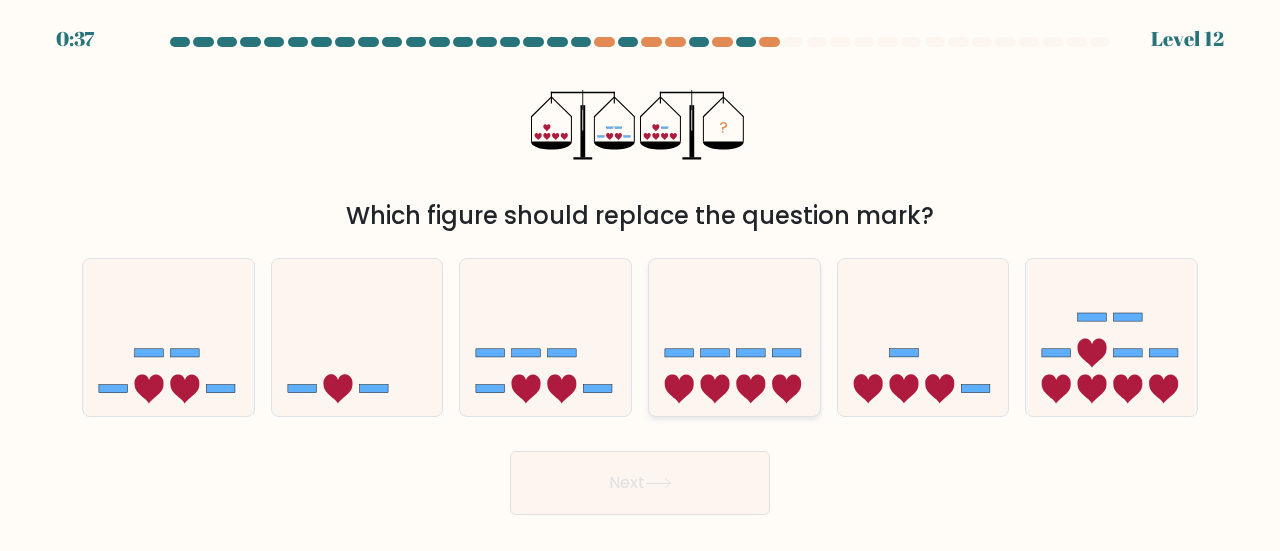 click 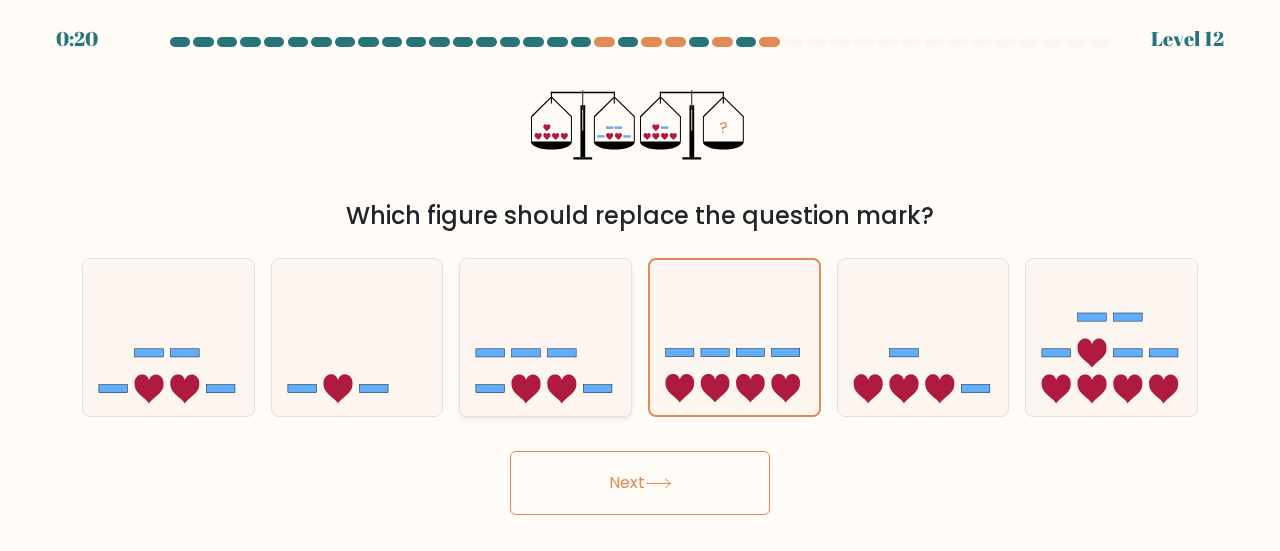 click 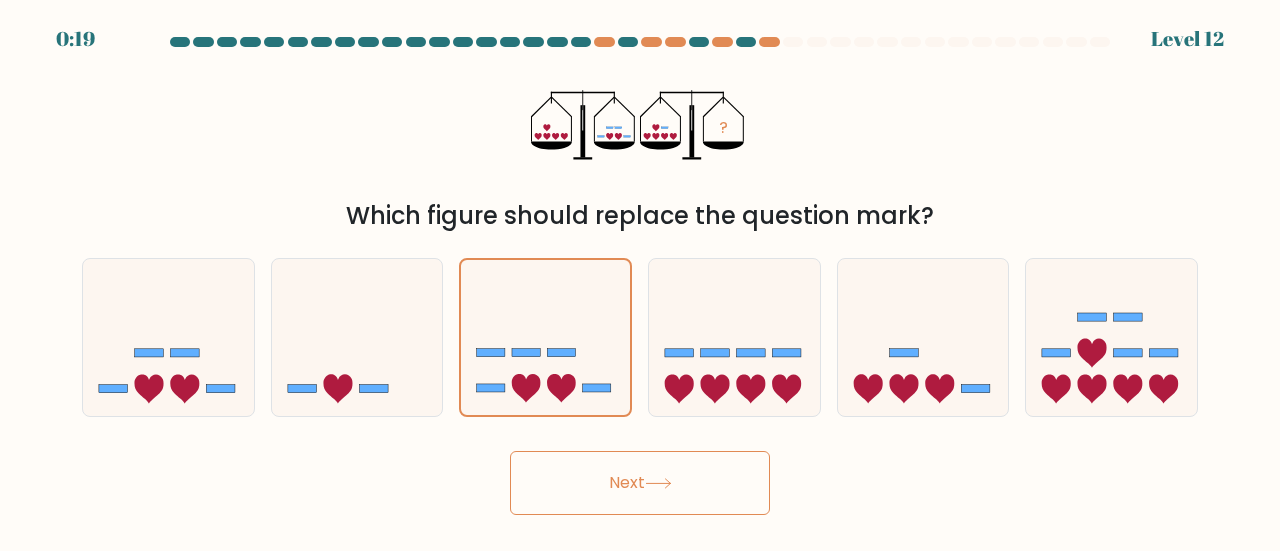 click on "0:19
Level 12" at bounding box center [640, 275] 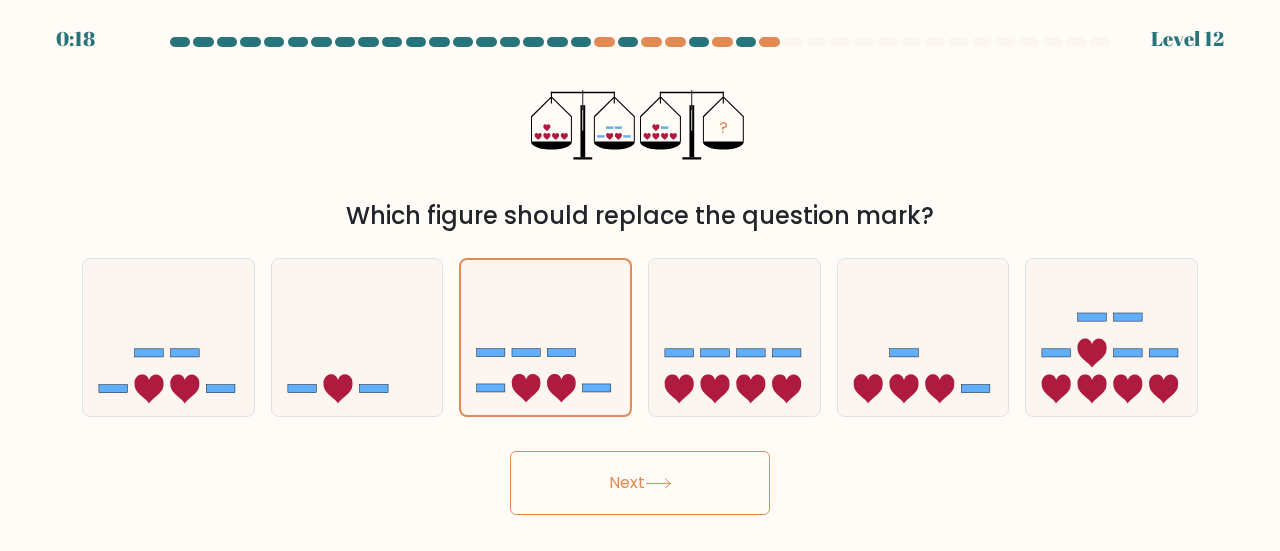 click on "Next" at bounding box center [640, 483] 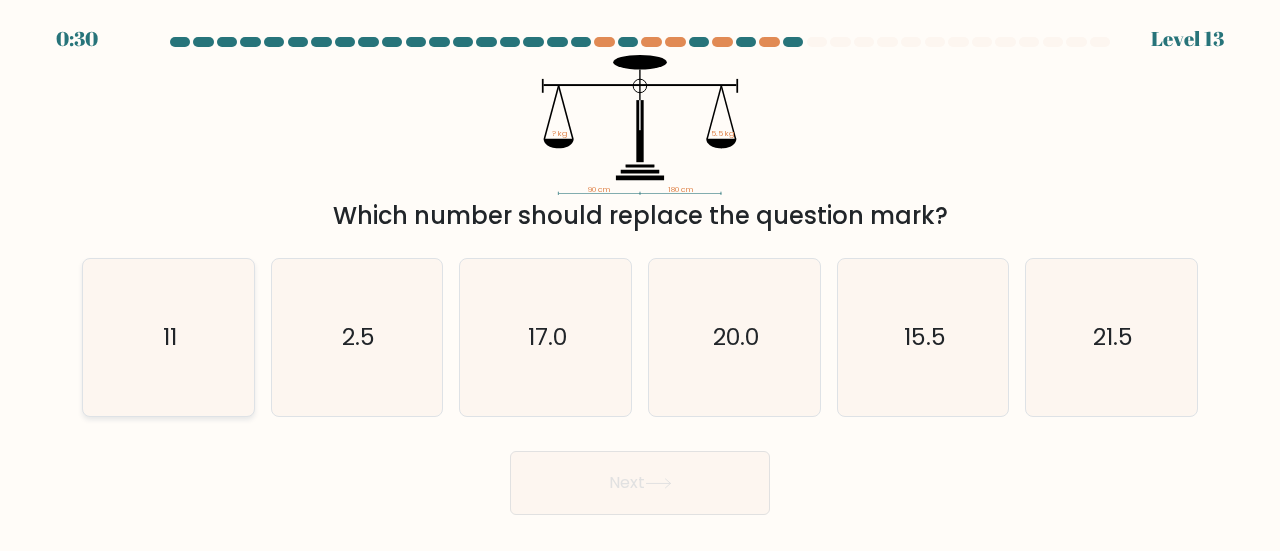 click on "11" 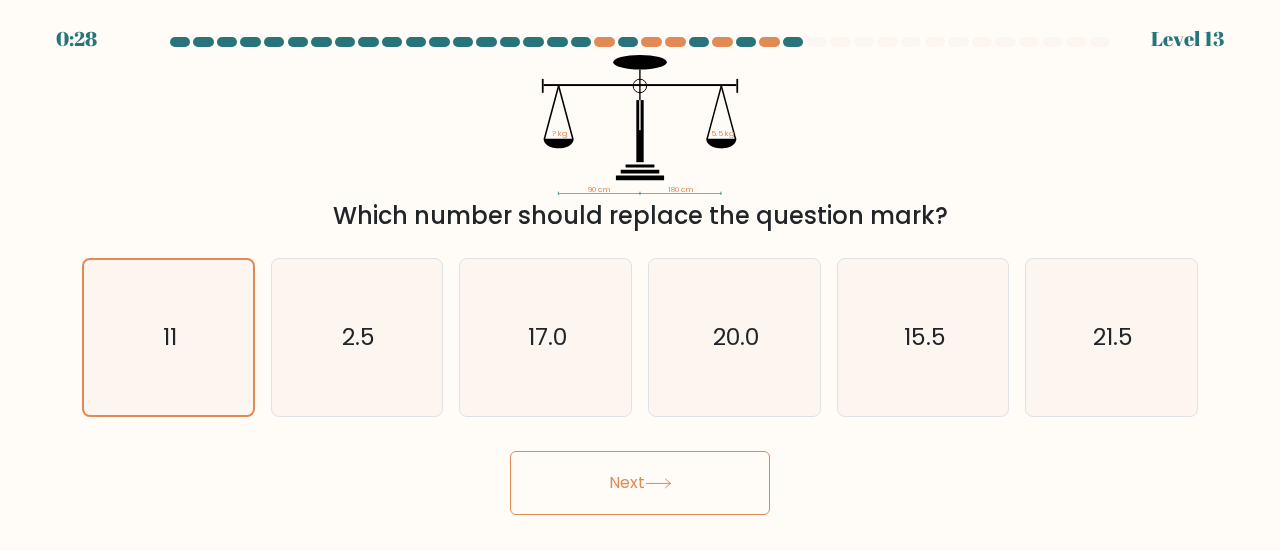 click on "Next" at bounding box center (640, 483) 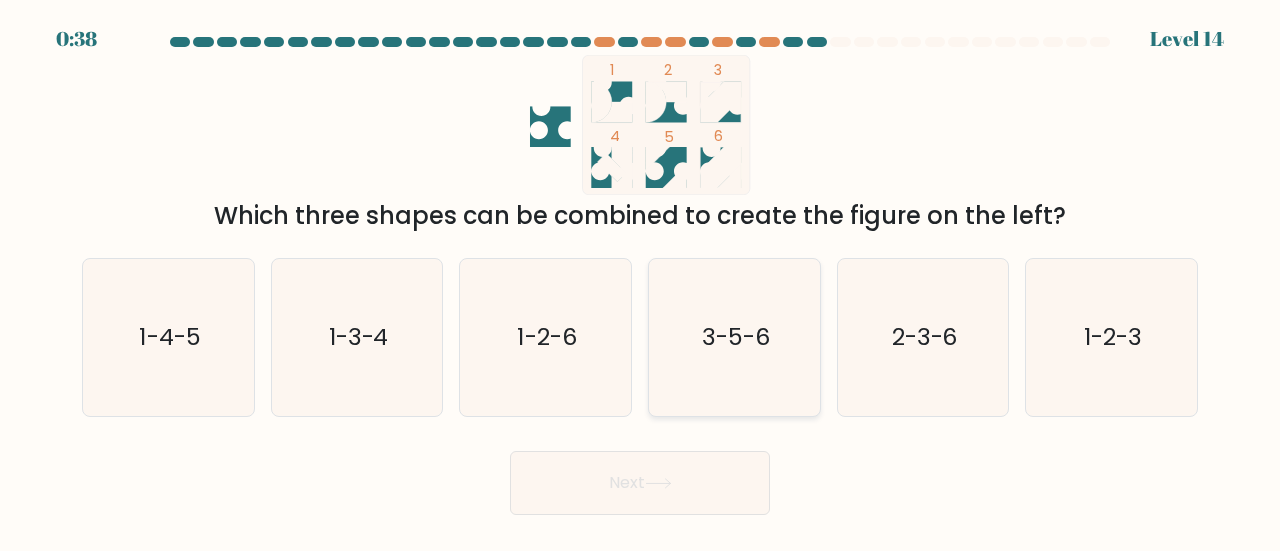 click on "3-5-6" 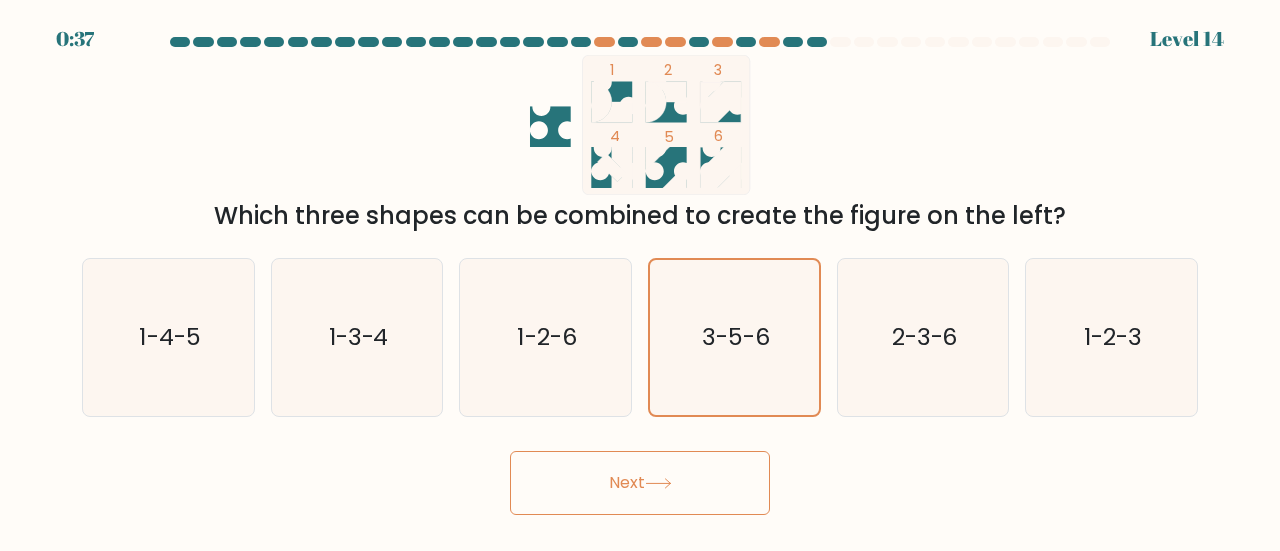 click on "Next" at bounding box center [640, 483] 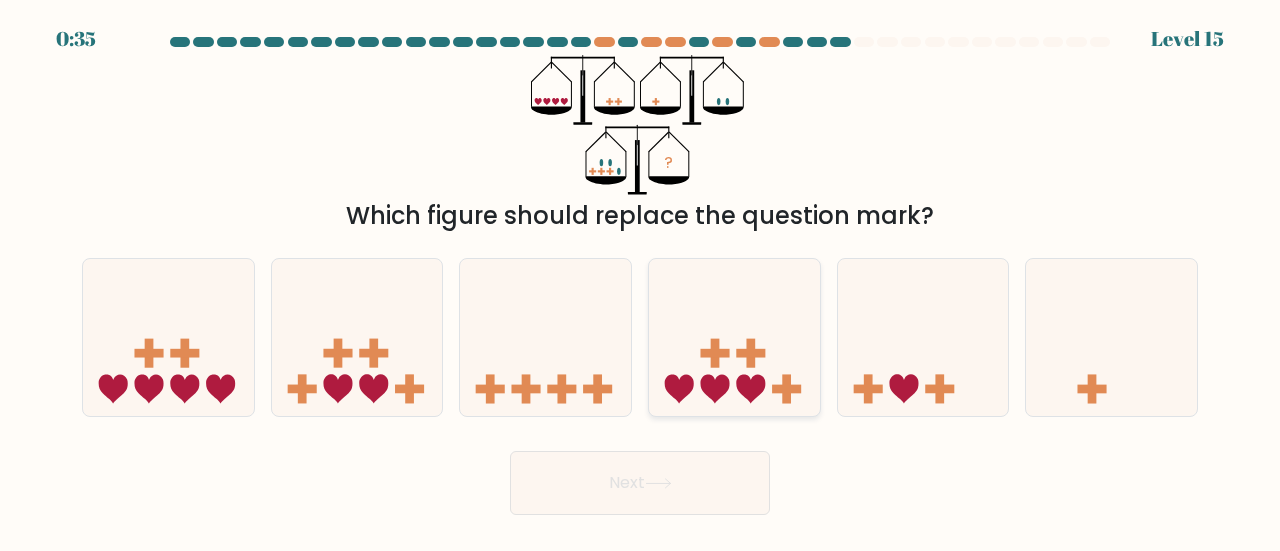 click 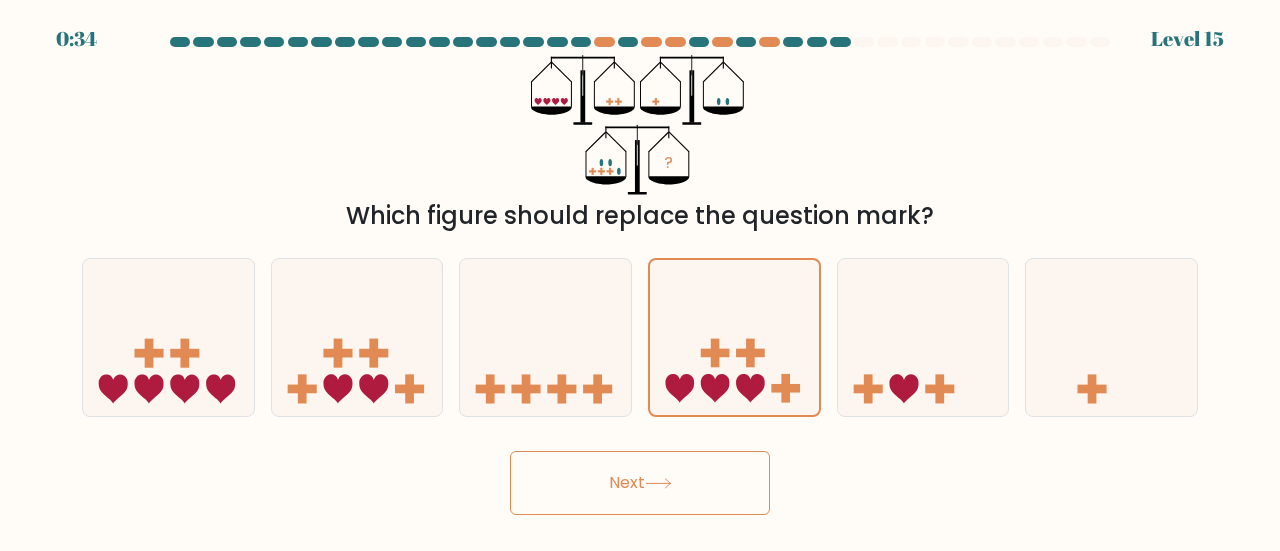 click on "Next" at bounding box center (640, 483) 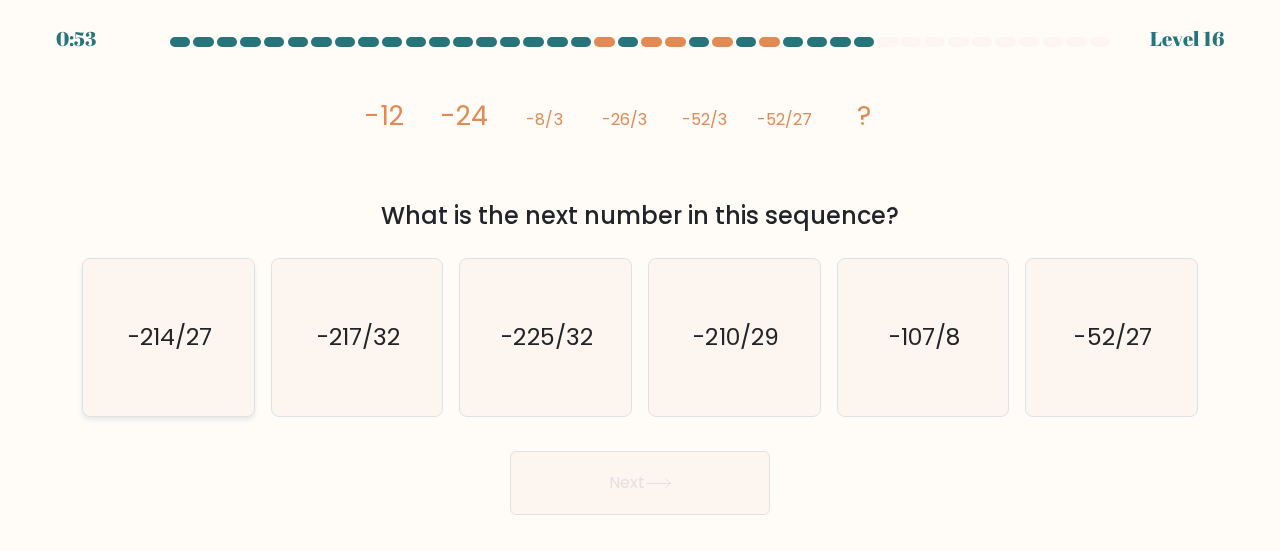 click on "-214/27" 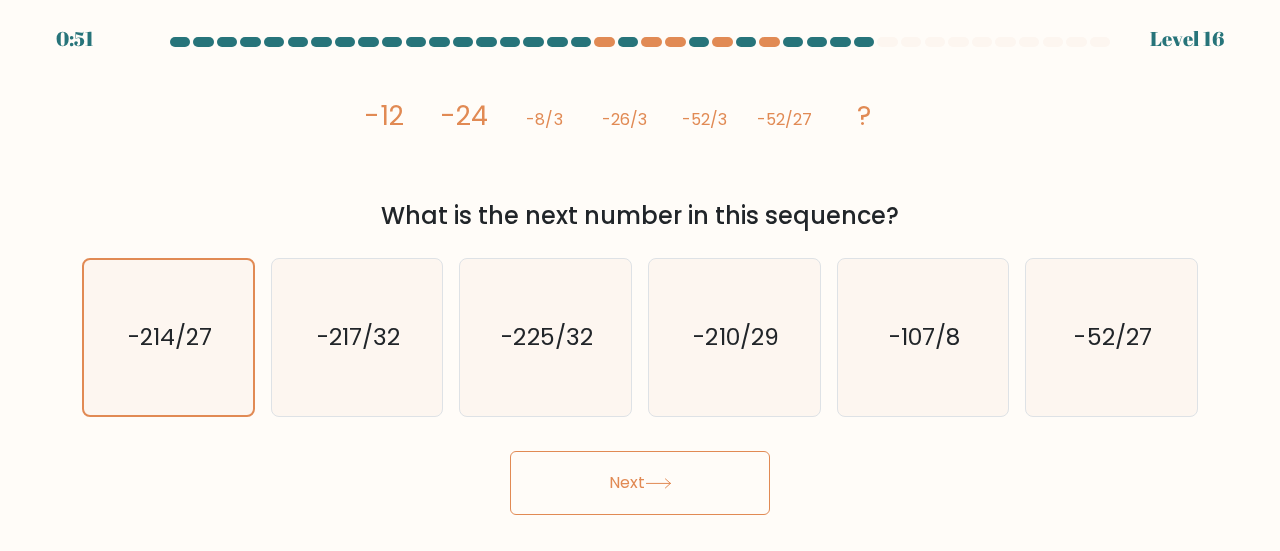 click on "Next" at bounding box center (640, 483) 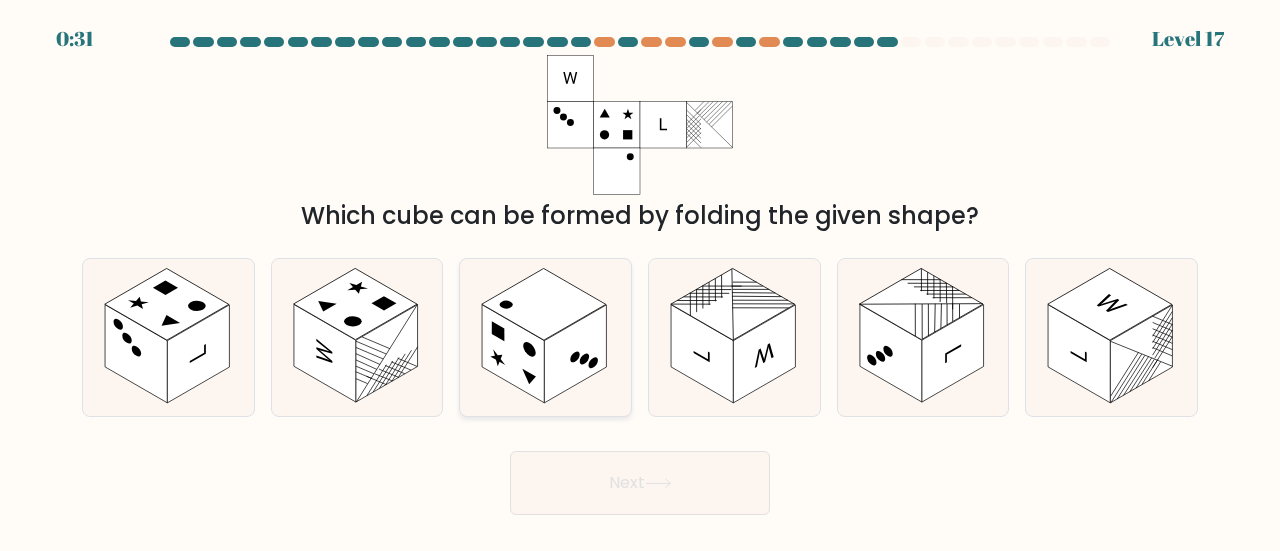 click 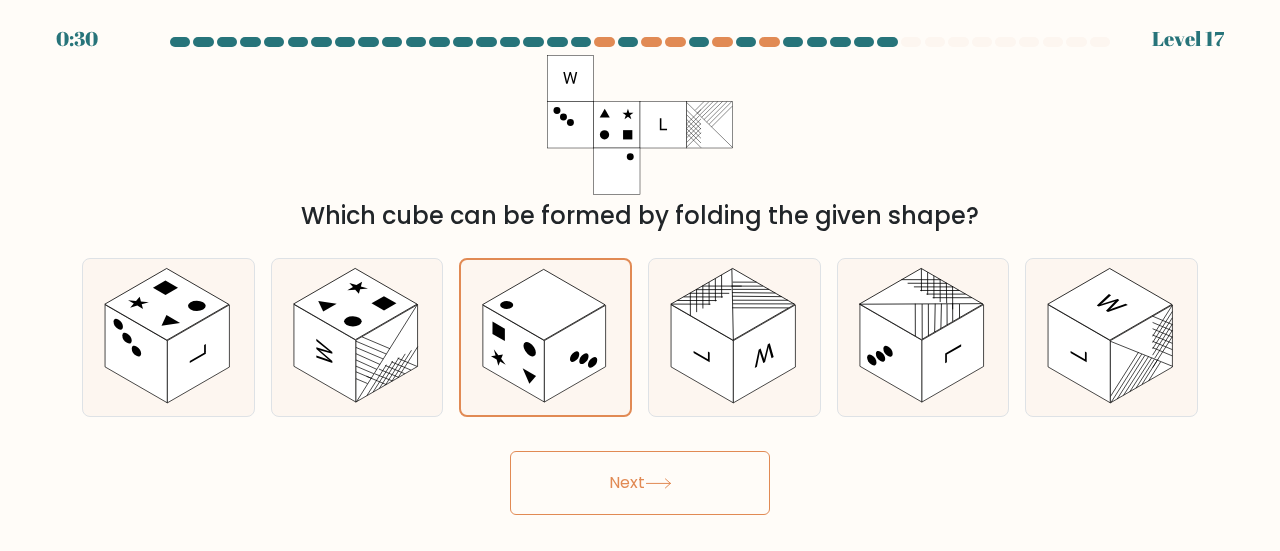 click on "Next" at bounding box center (640, 483) 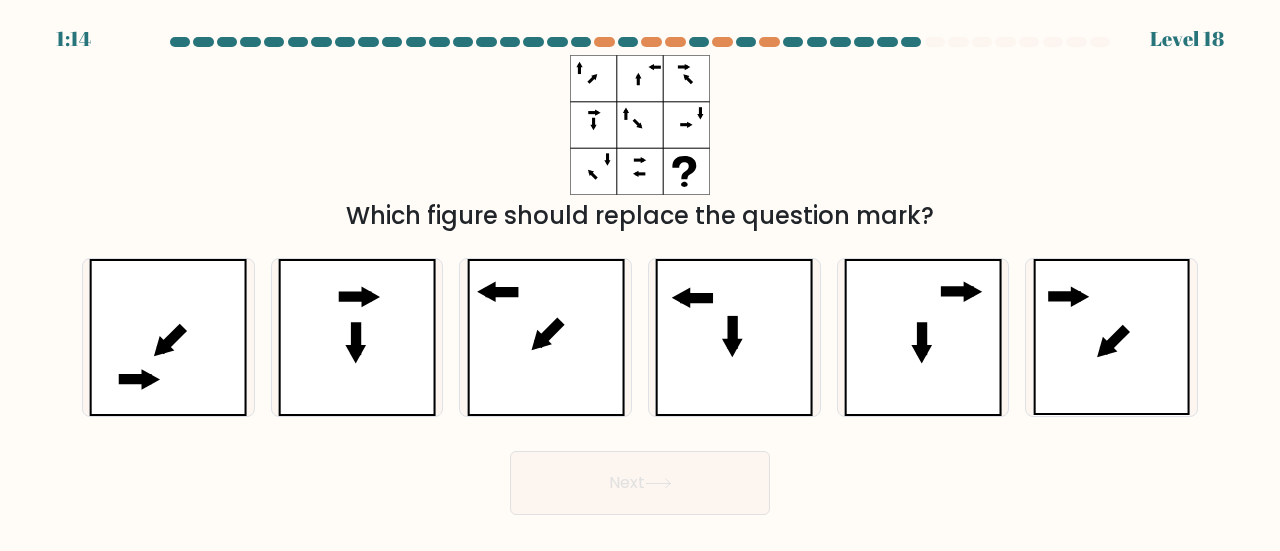click on "Next" at bounding box center (640, 483) 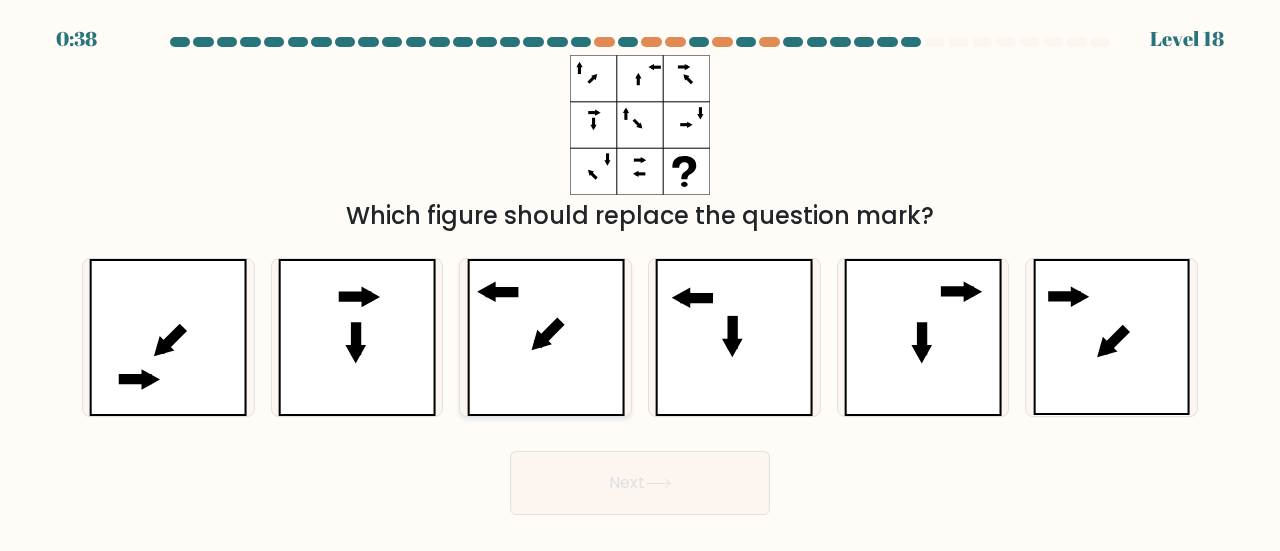 click 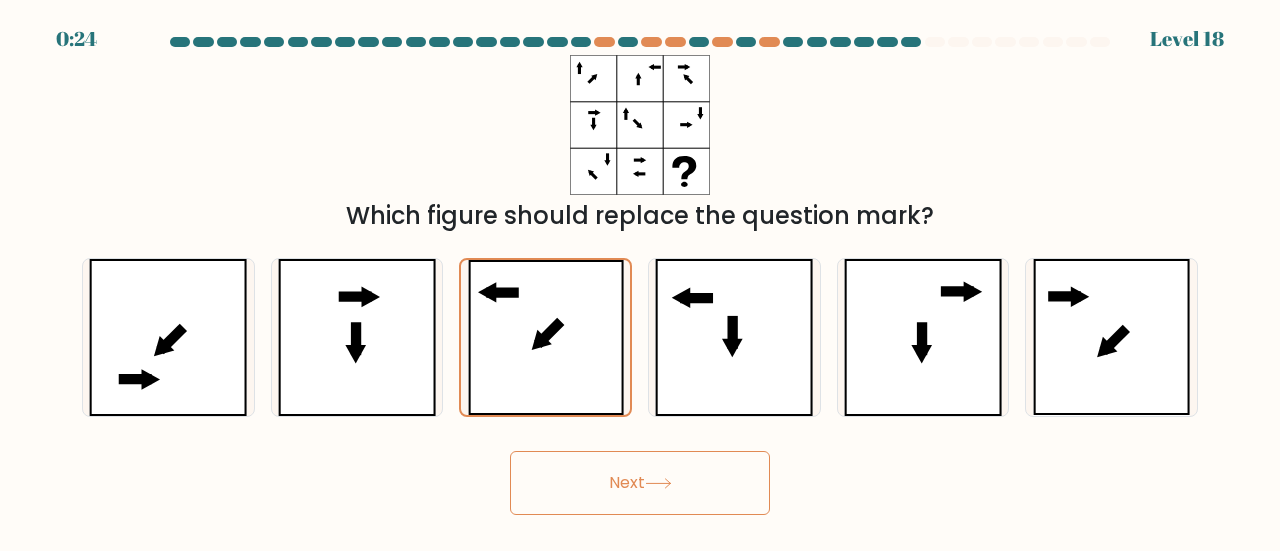 click on "Next" at bounding box center (640, 483) 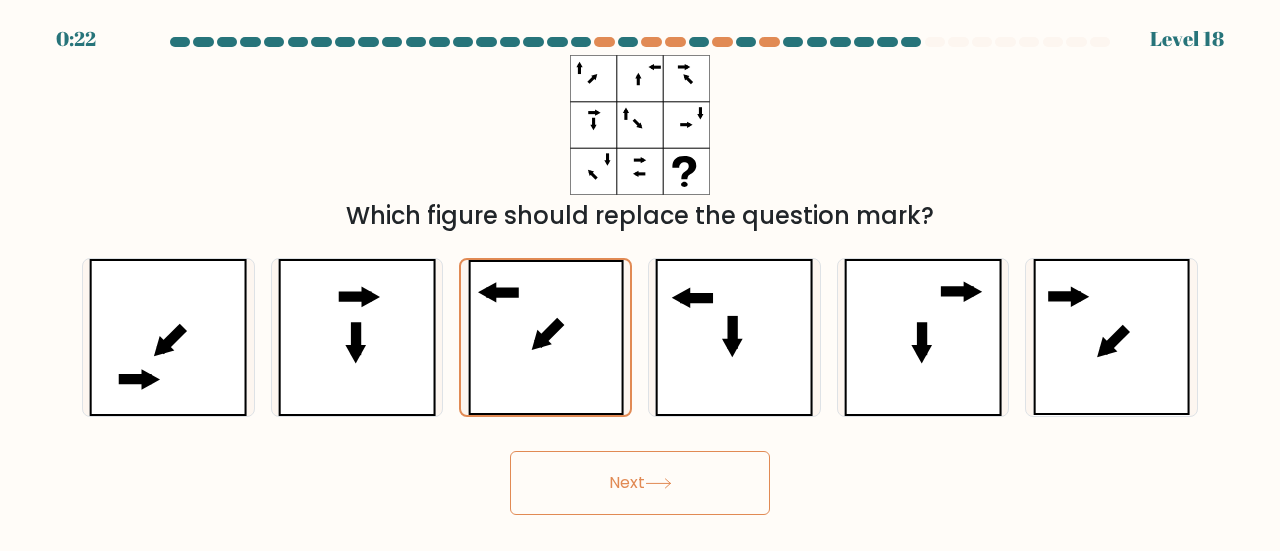 click on "Next" at bounding box center [640, 483] 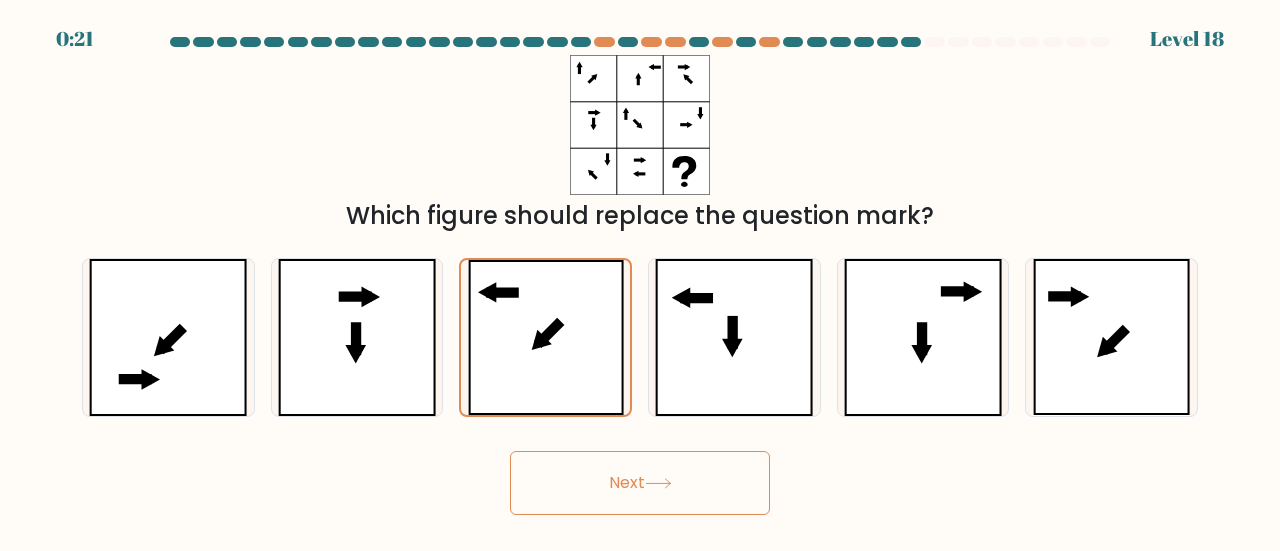 click on "Next" at bounding box center (640, 483) 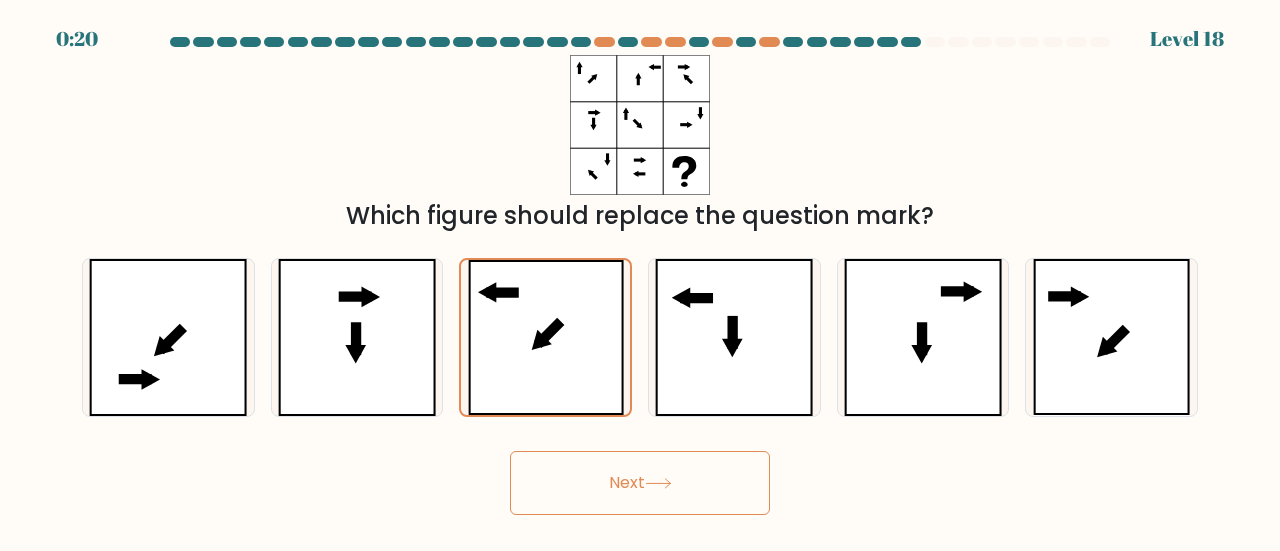 click on "Next" at bounding box center (640, 483) 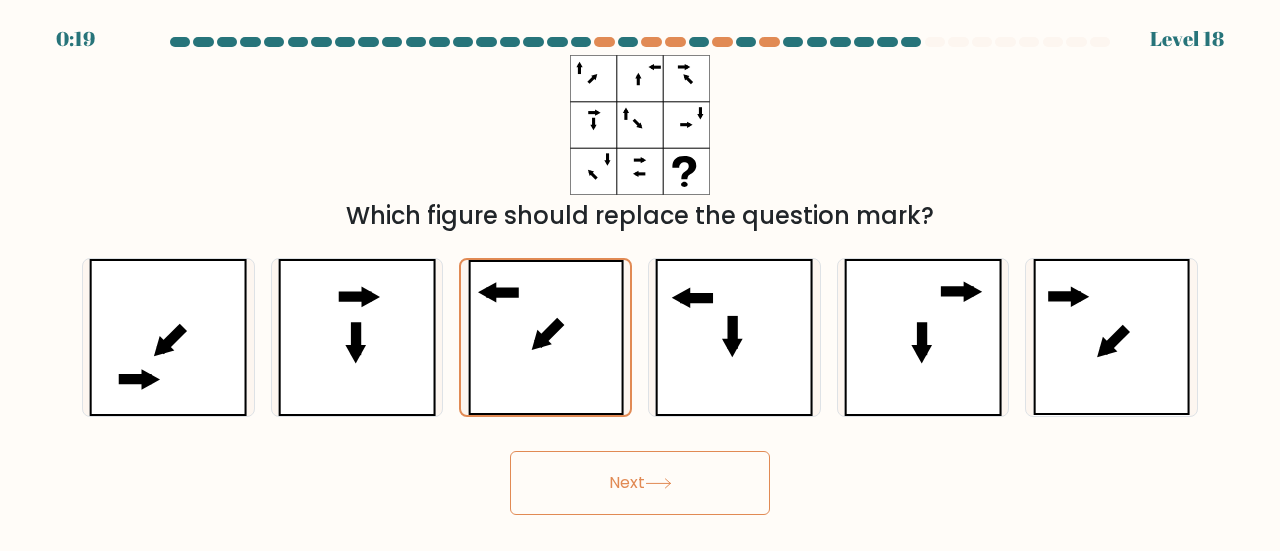 click on "Next" at bounding box center [640, 483] 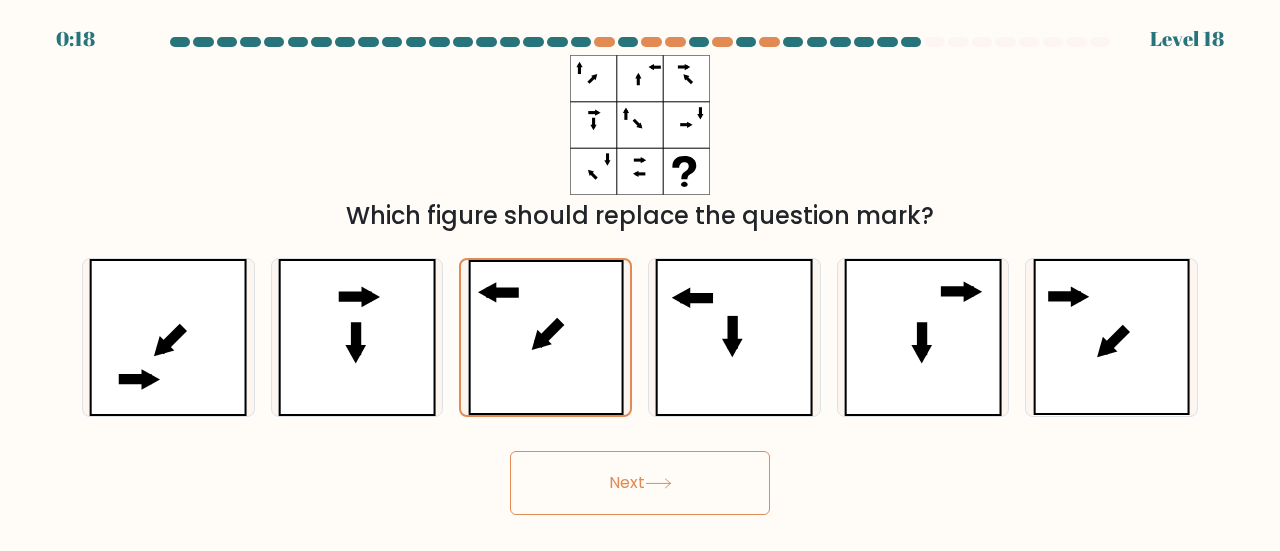 click 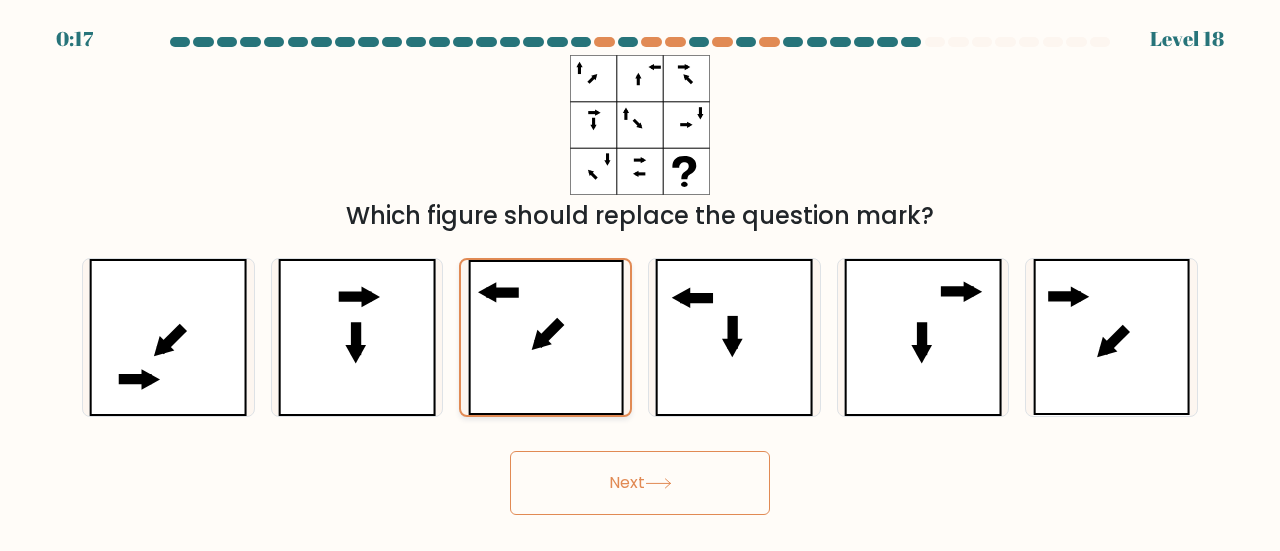 click 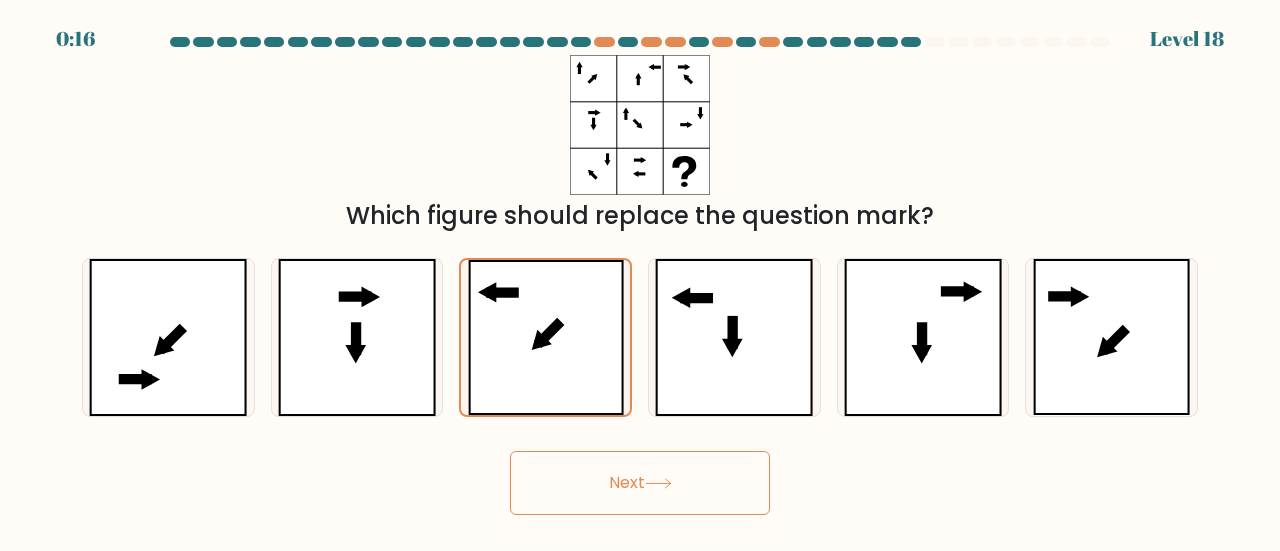 click on "Next" at bounding box center [640, 483] 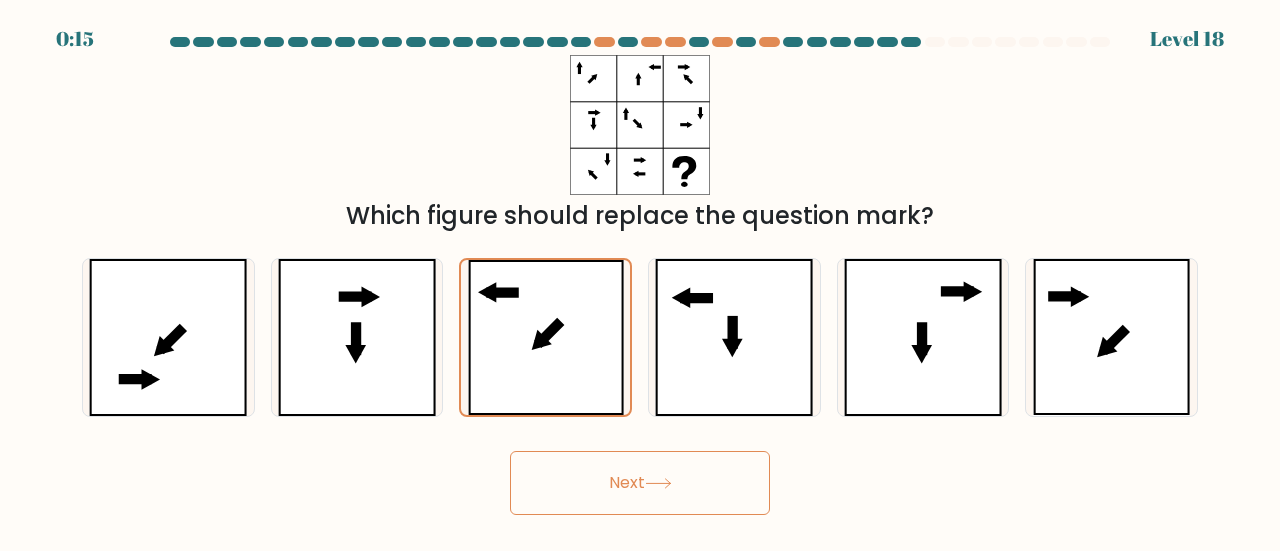 click on "Next" at bounding box center (640, 483) 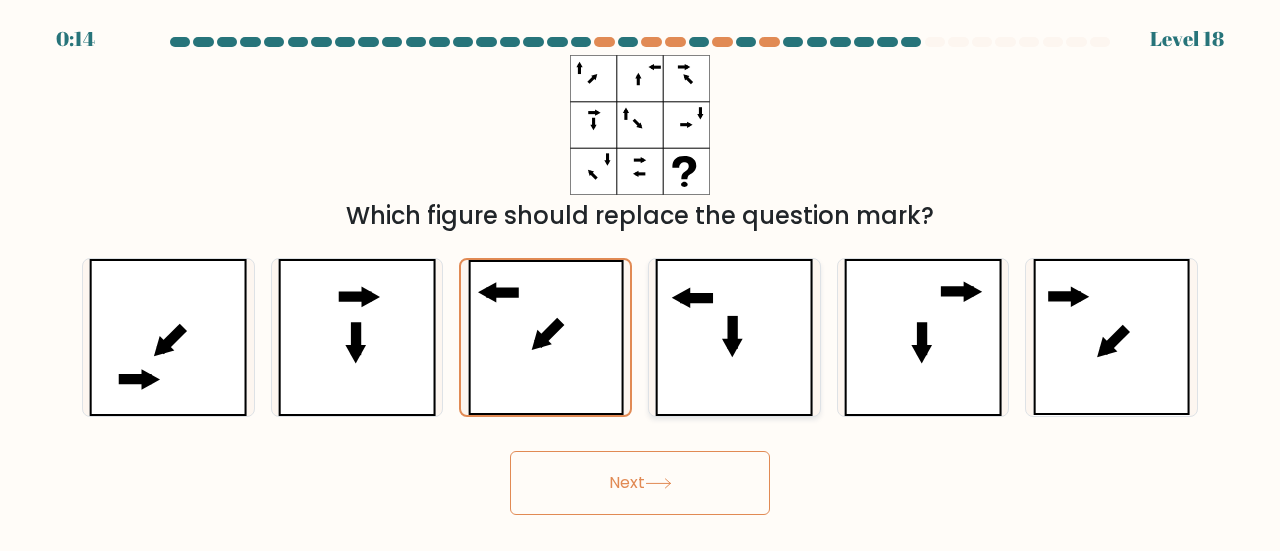drag, startPoint x: 620, startPoint y: 470, endPoint x: 755, endPoint y: 347, distance: 182.63077 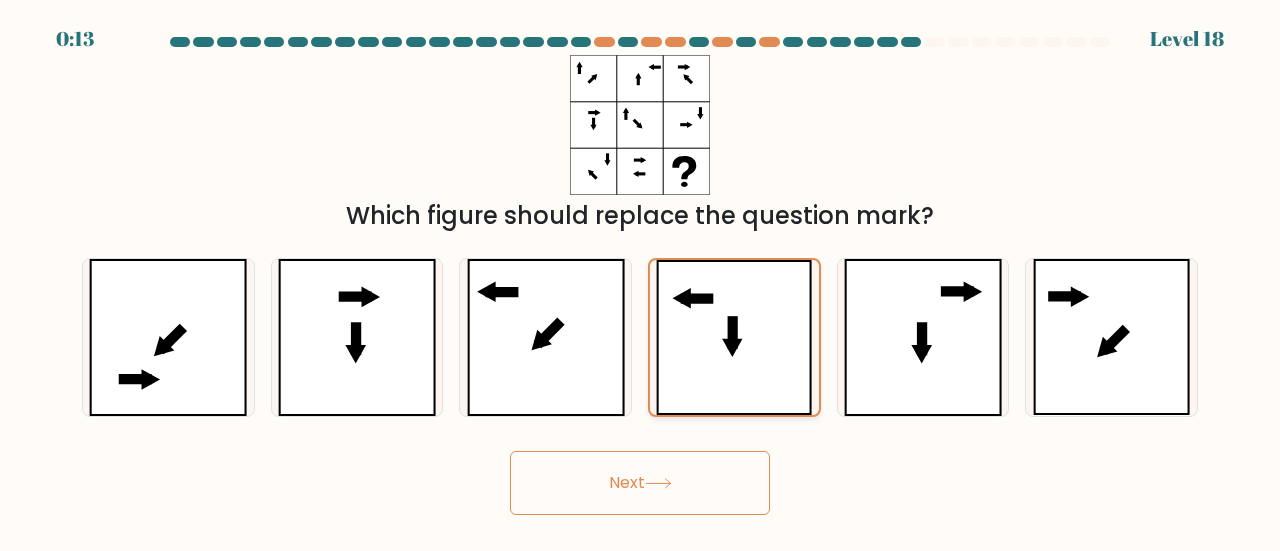 click 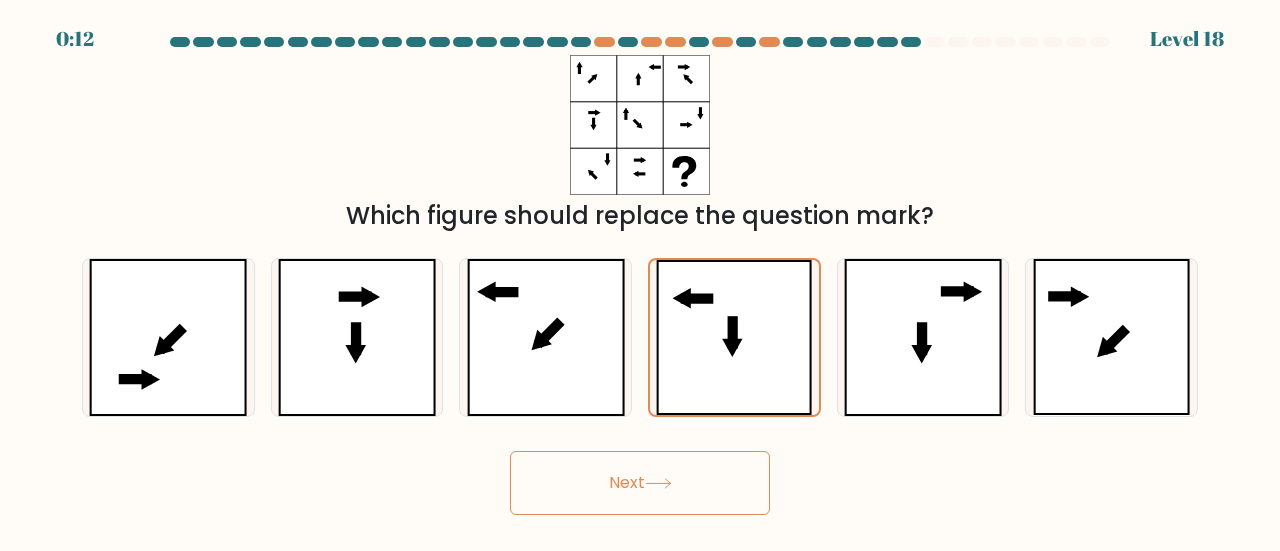 click on "Next" at bounding box center (640, 483) 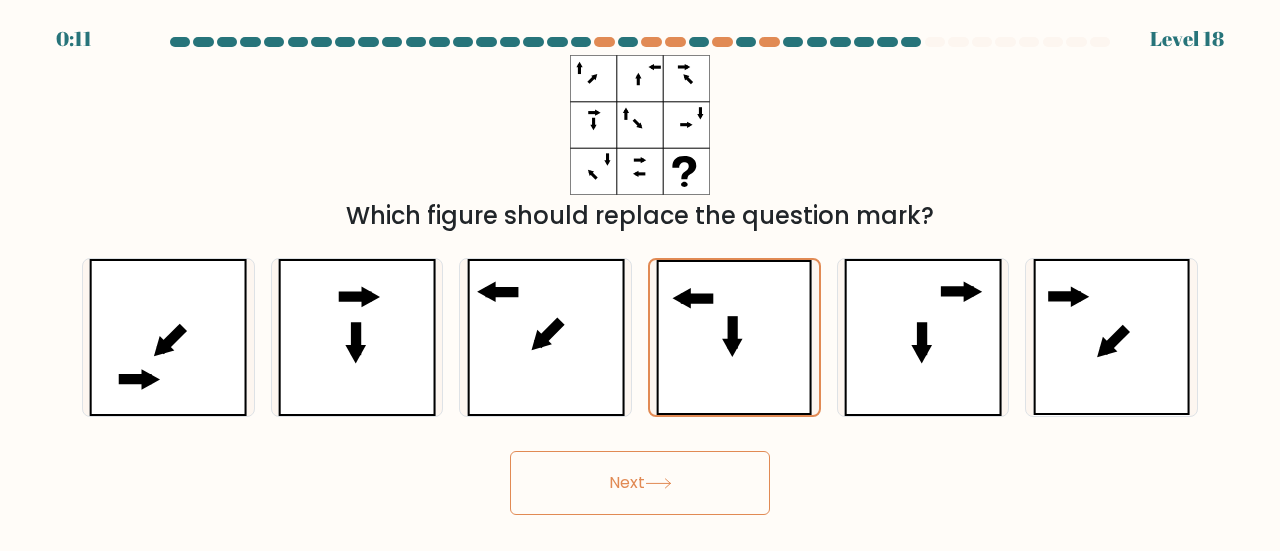 click on "Next" at bounding box center [640, 483] 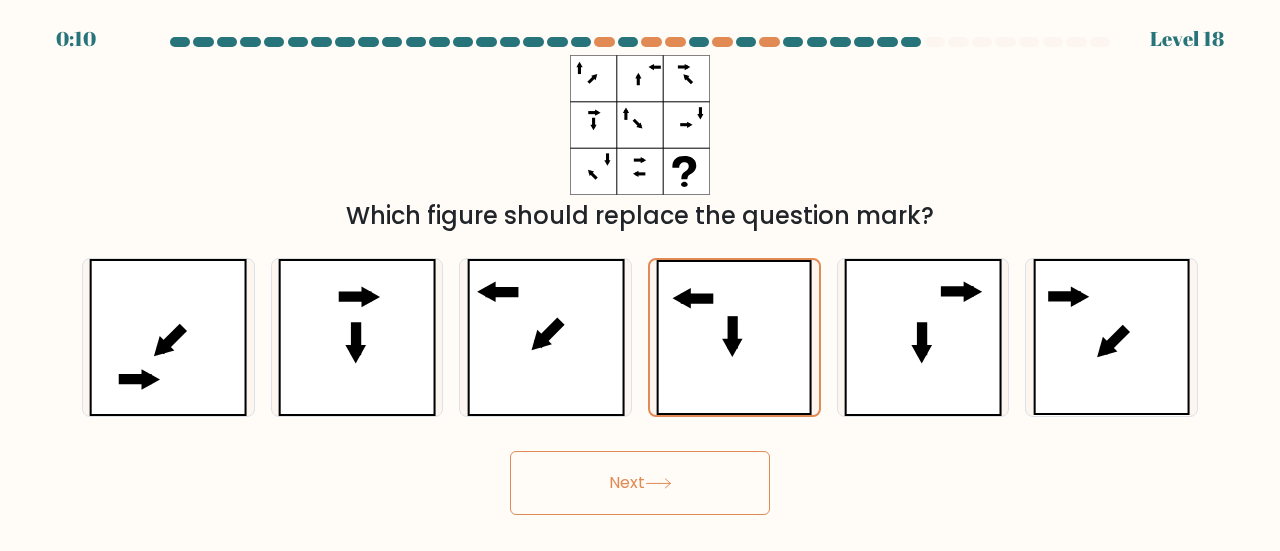 click on "Next" at bounding box center [640, 483] 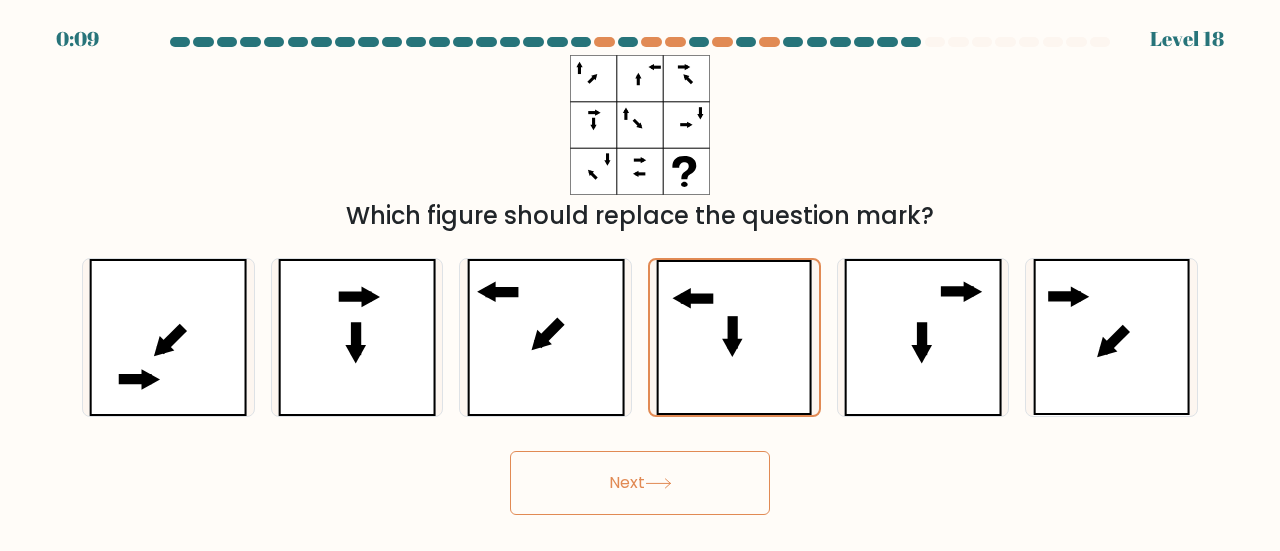 click on "Next" at bounding box center (640, 483) 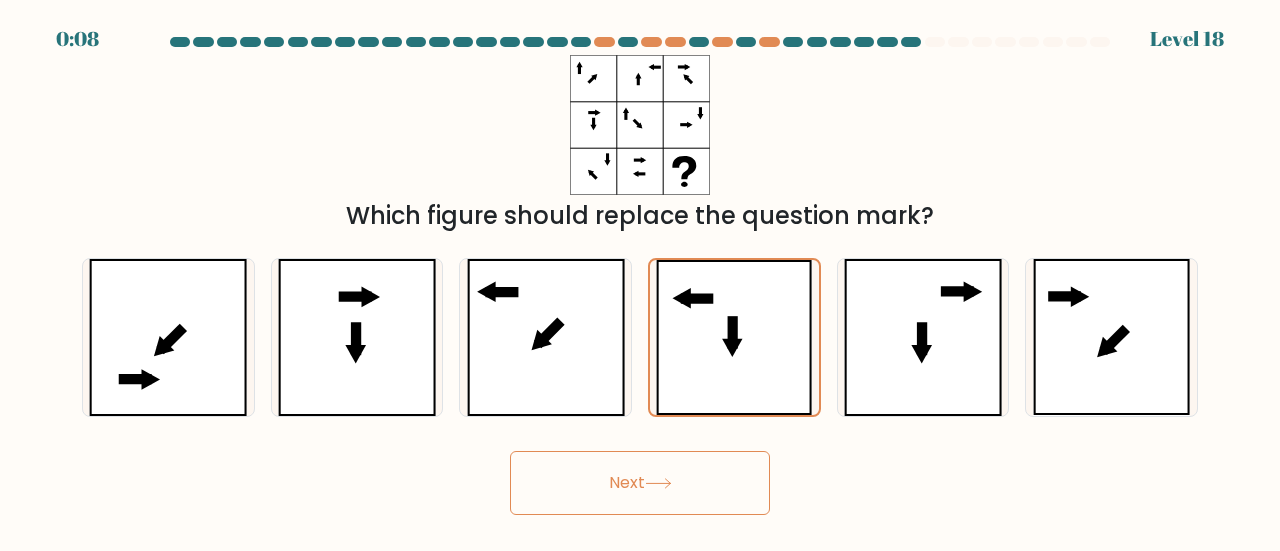 click on "Next" at bounding box center (640, 483) 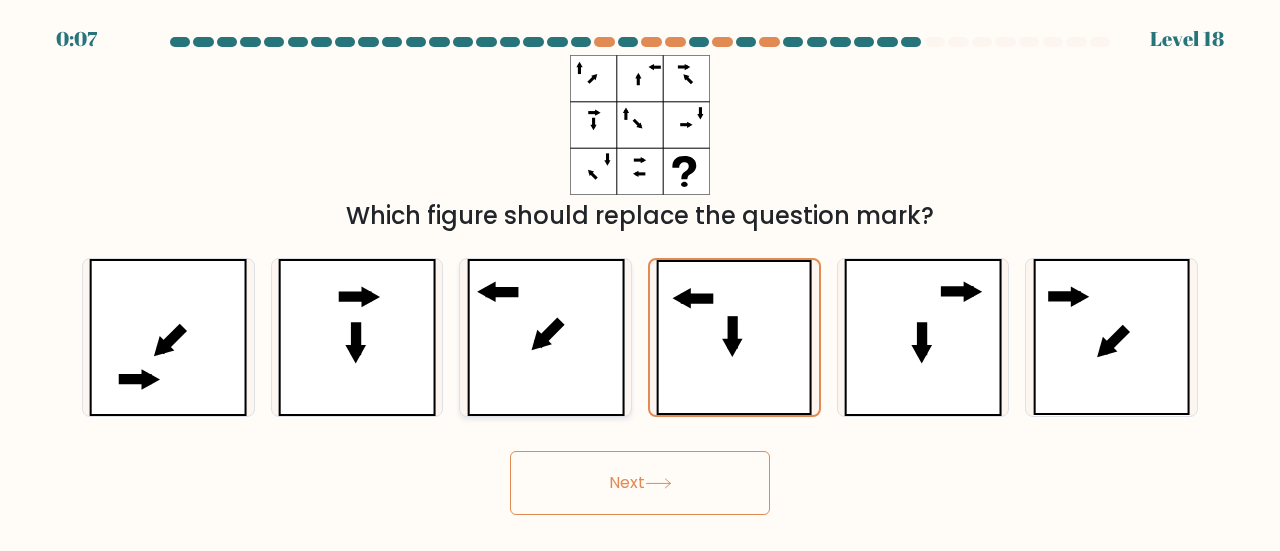click 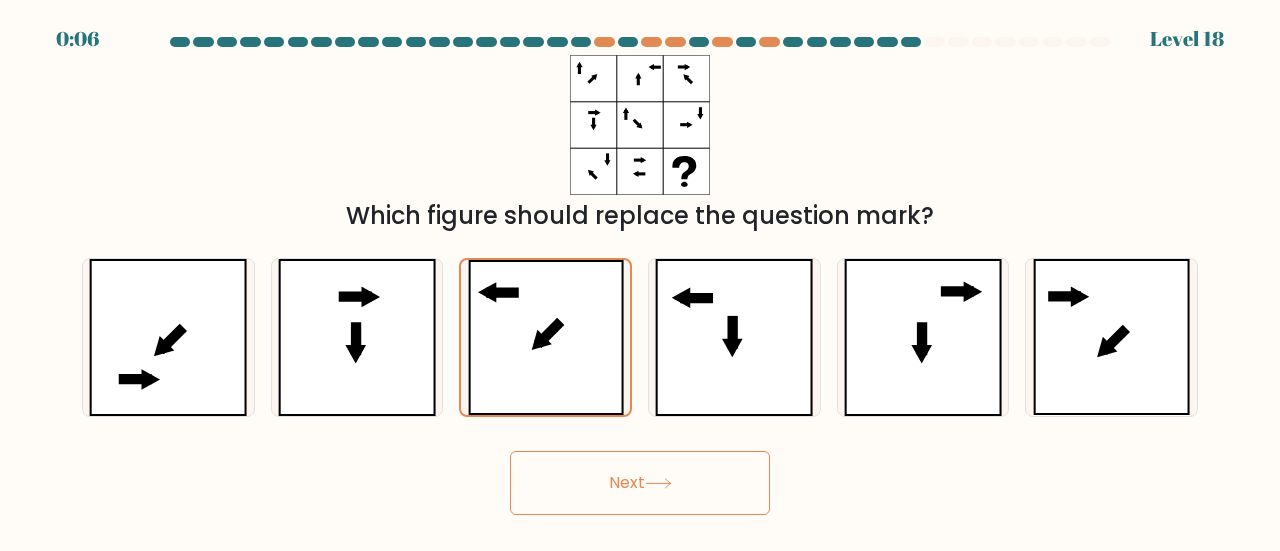 click on "Next" at bounding box center [640, 483] 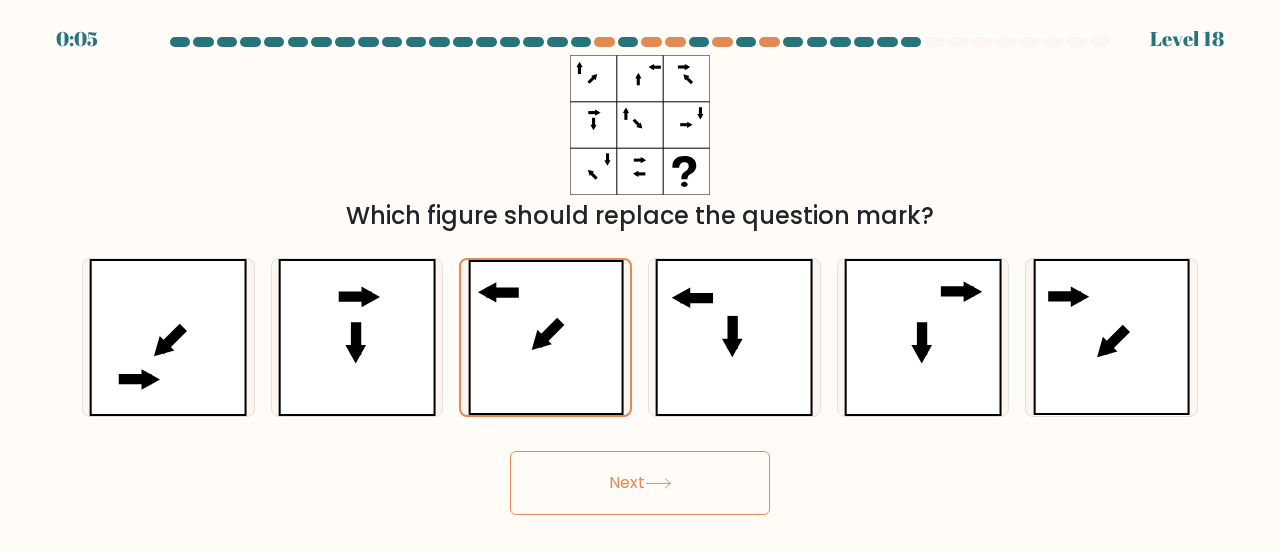 type 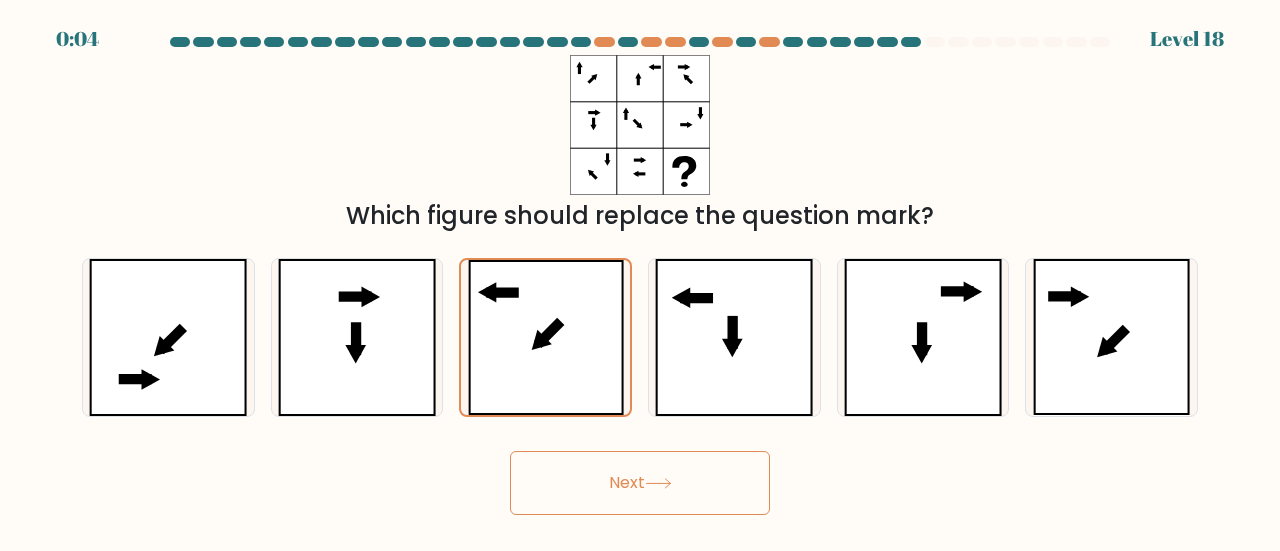 click on "Next" at bounding box center [640, 483] 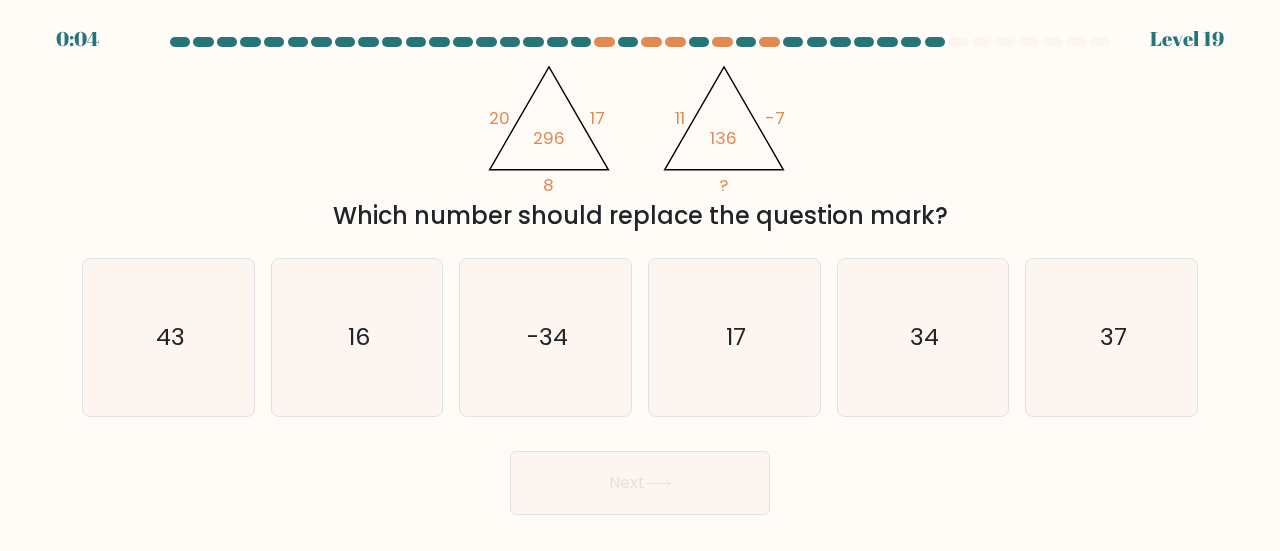 type 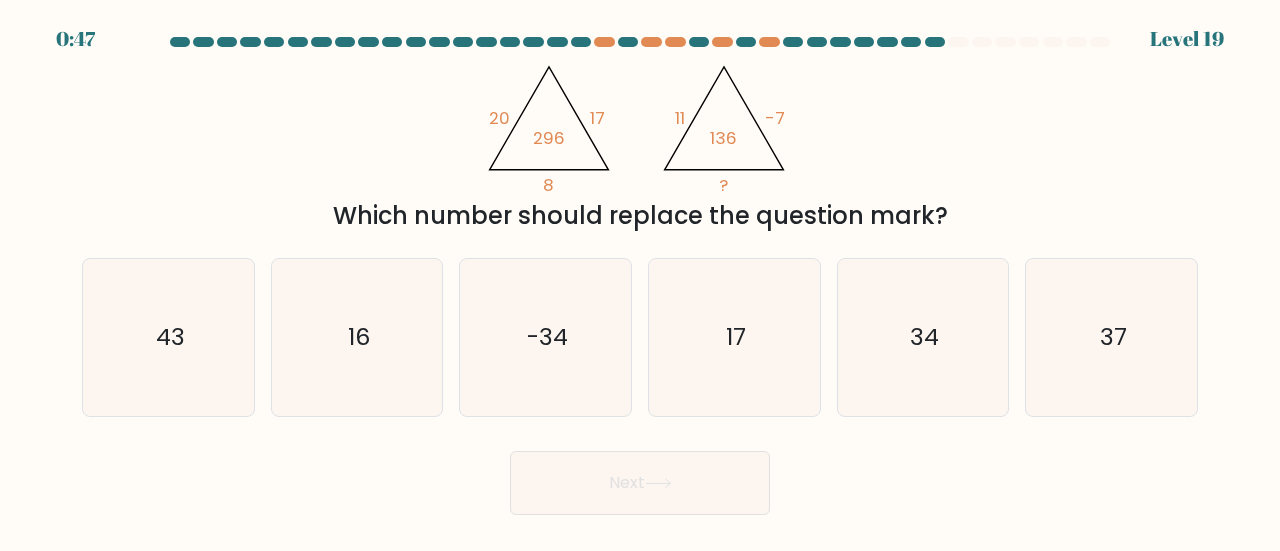 click on "@import url('https://fonts.googleapis.com/css?family=Abril+Fatface:400,100,100italic,300,300italic,400italic,500,500italic,700,700italic,900,900italic');                        20       17       8       296                                       @import url('https://fonts.googleapis.com/css?family=Abril+Fatface:400,100,100italic,300,300italic,400italic,500,500italic,700,700italic,900,900italic');                        11       -7       ?       136
Which number should replace the question mark?" at bounding box center (640, 144) 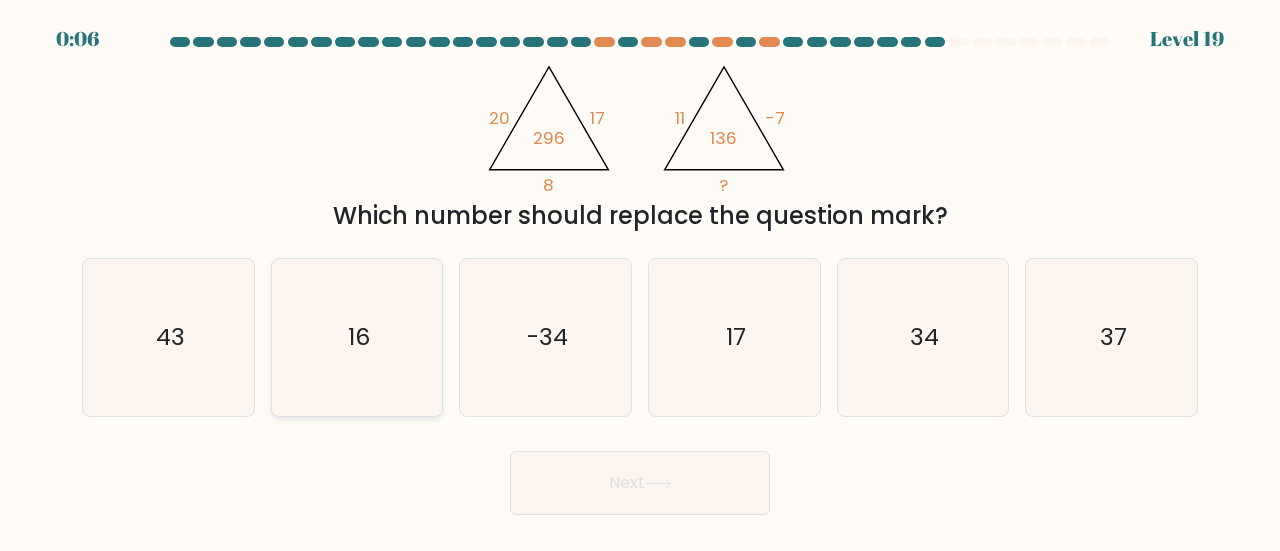 click on "16" 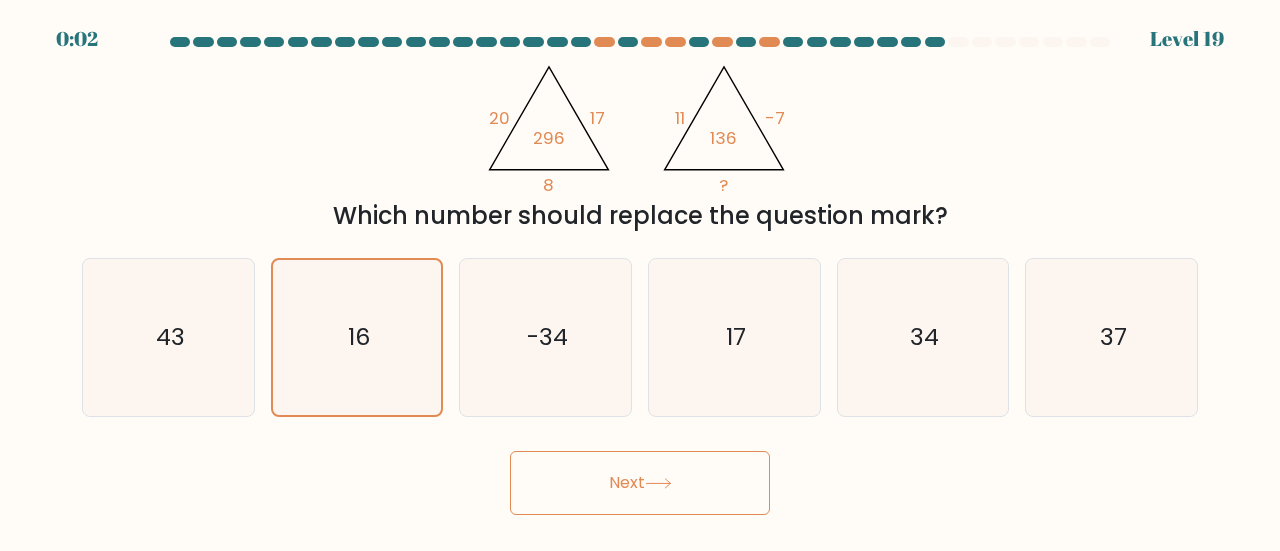 click 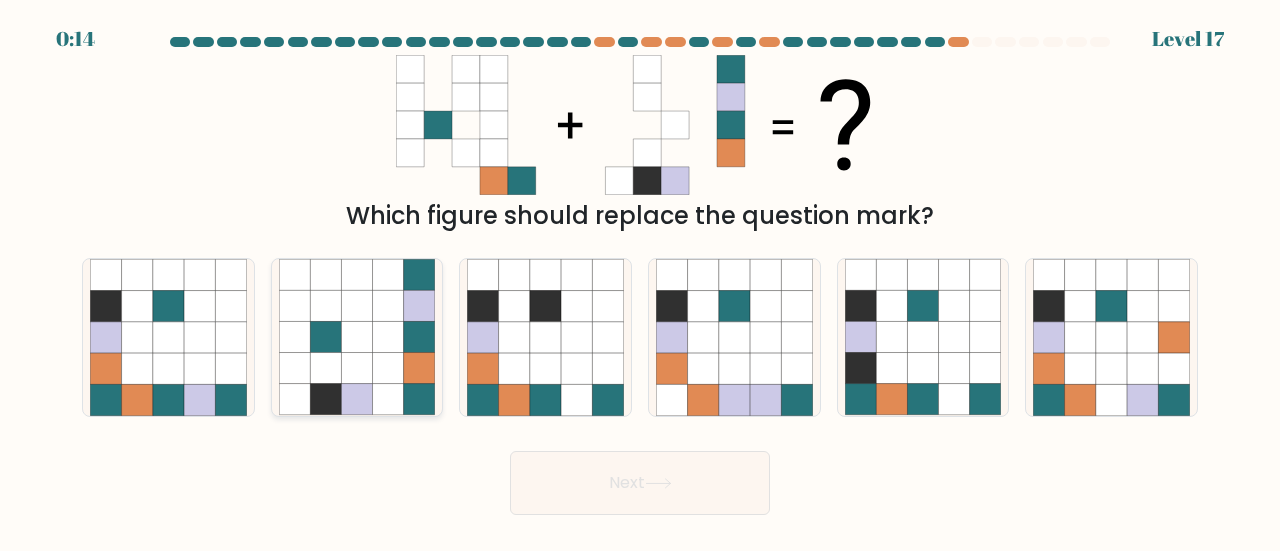 click 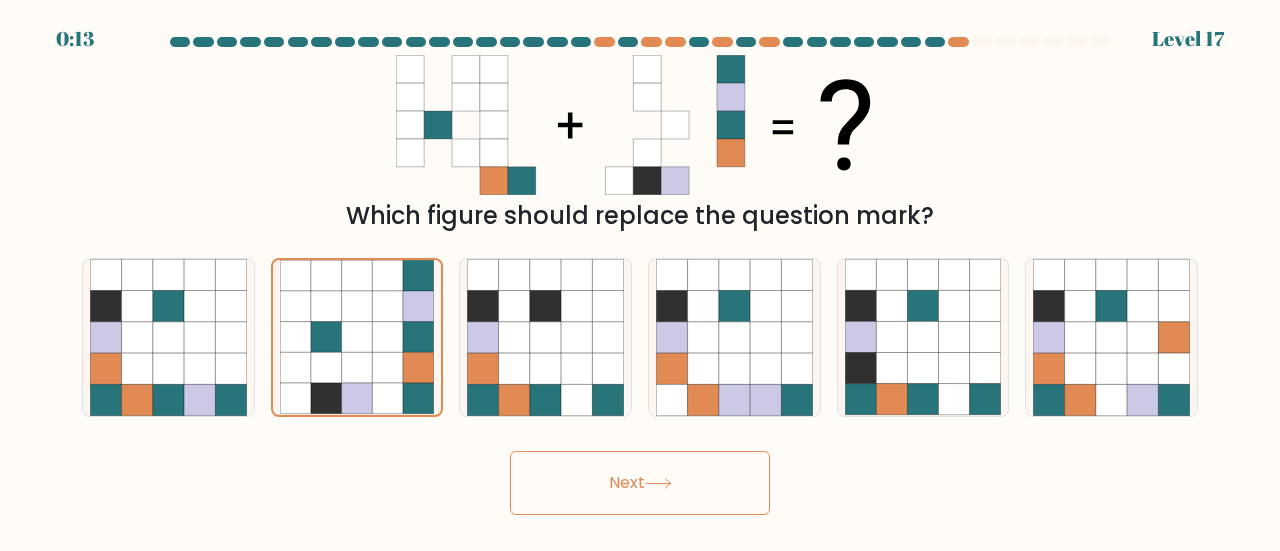 click on "Next" at bounding box center [640, 478] 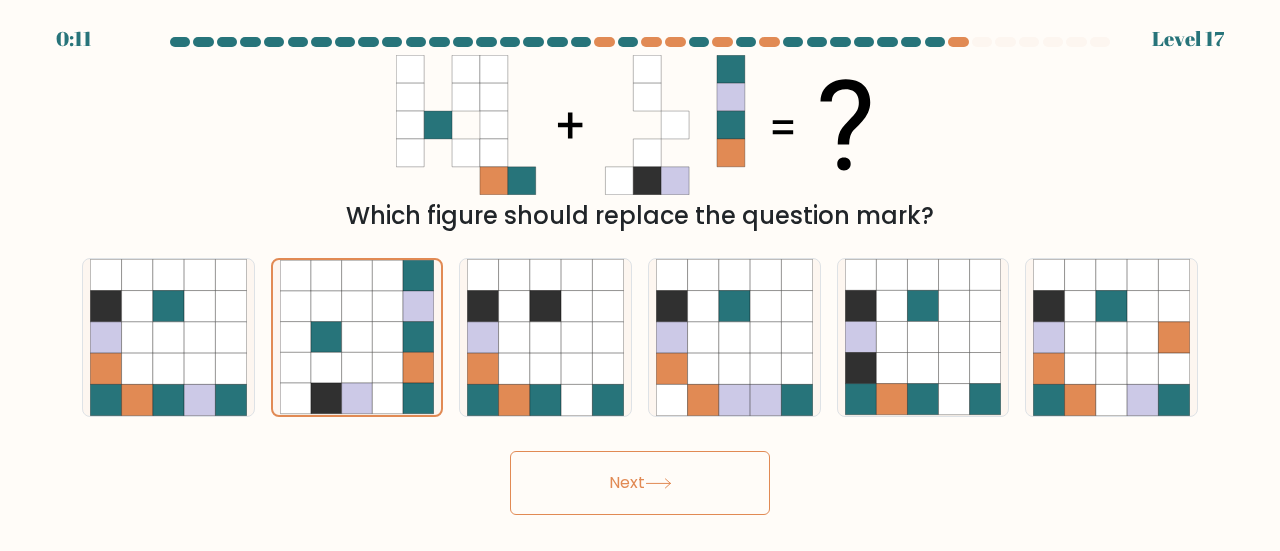 click on "Next" at bounding box center (640, 483) 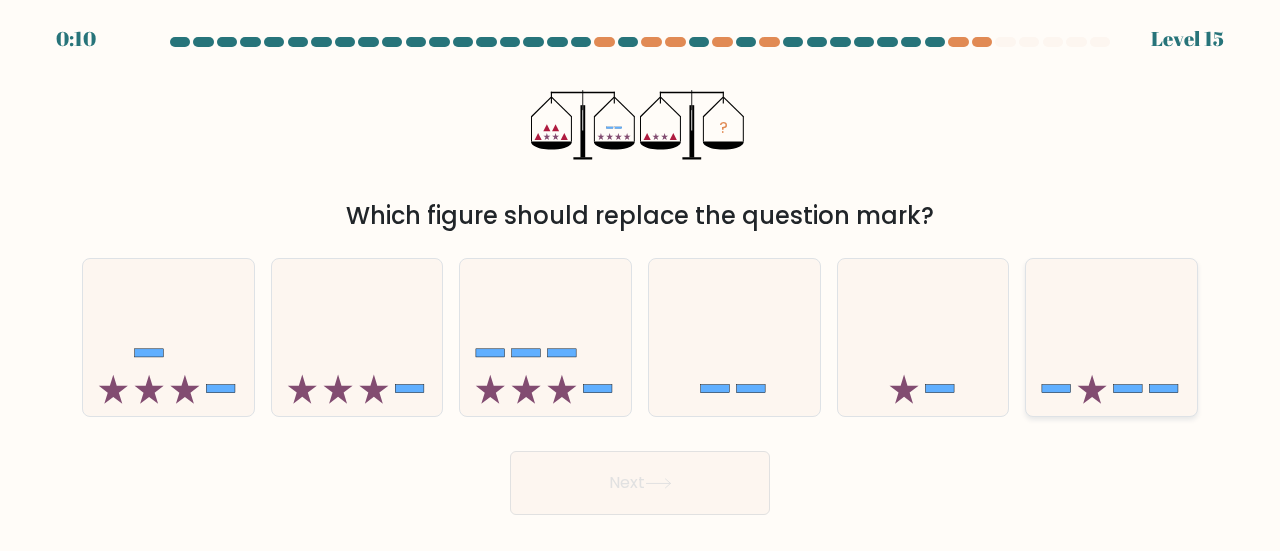 click 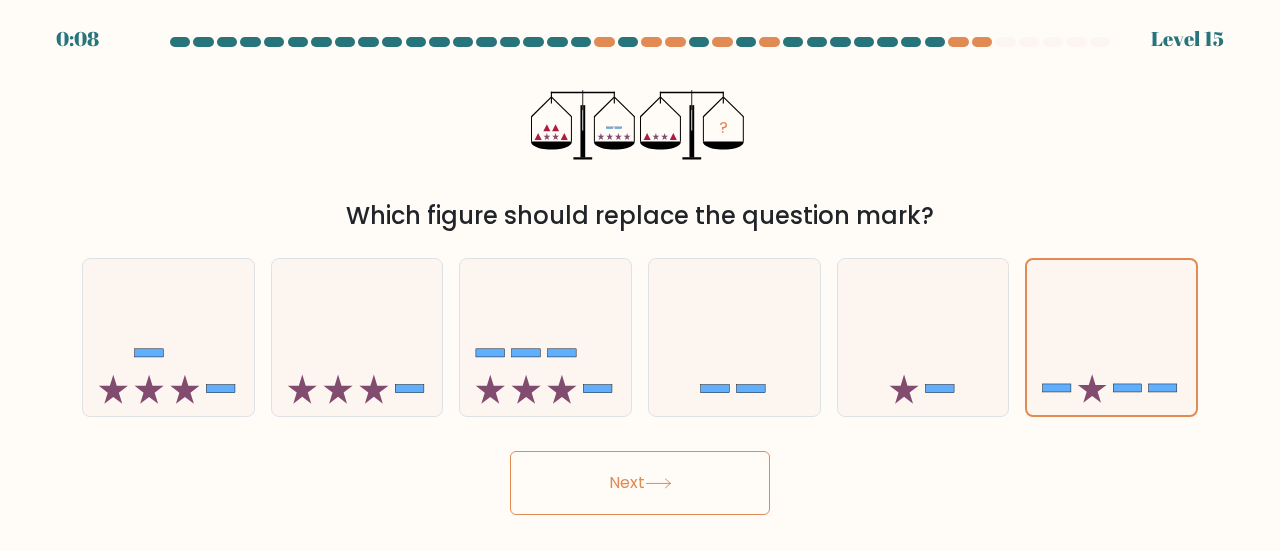 click on "Next" at bounding box center (640, 483) 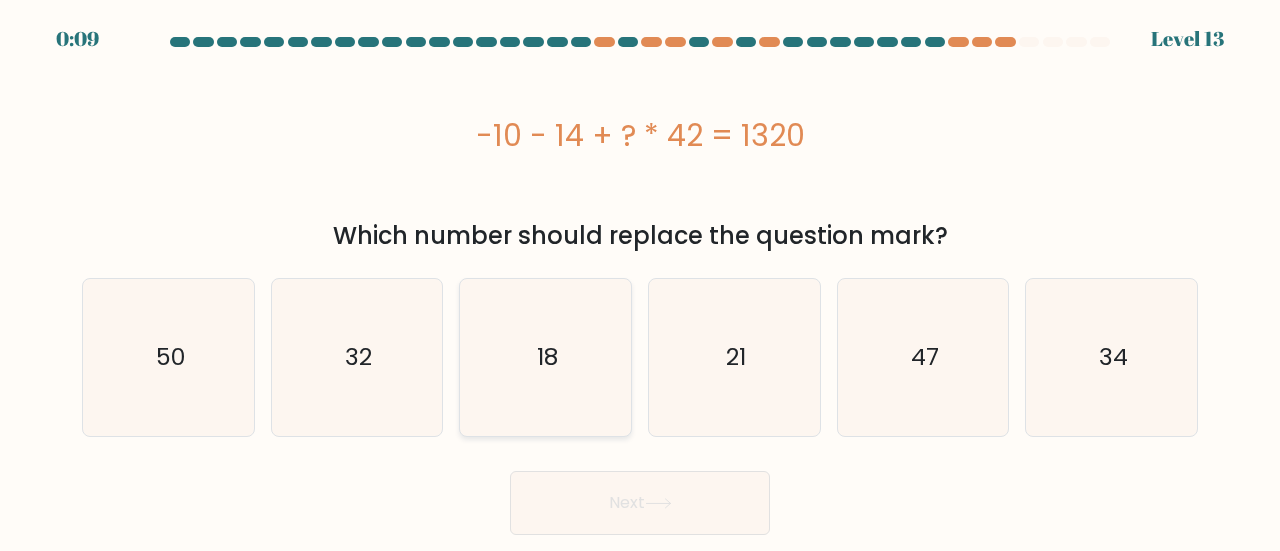 click on "18" 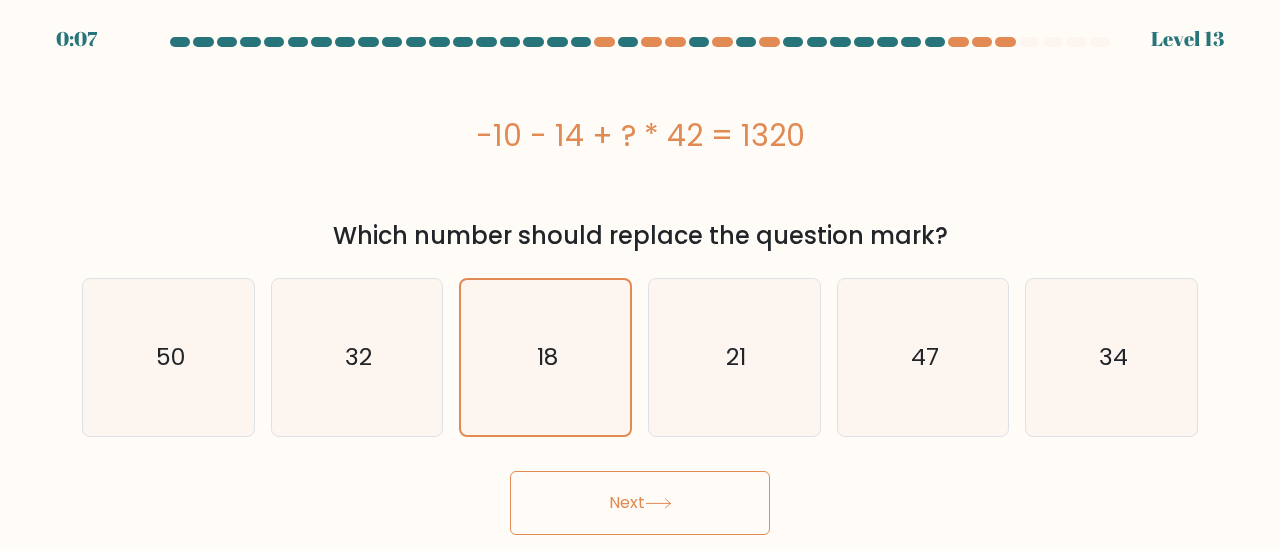 click on "Next" at bounding box center [640, 503] 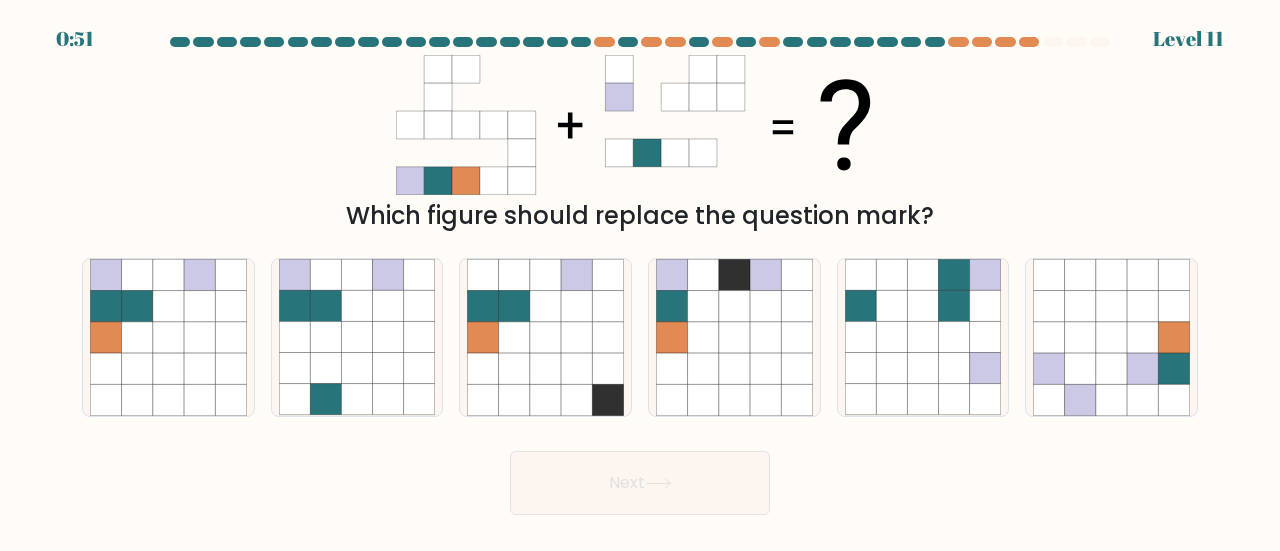 click on "Next" at bounding box center [640, 483] 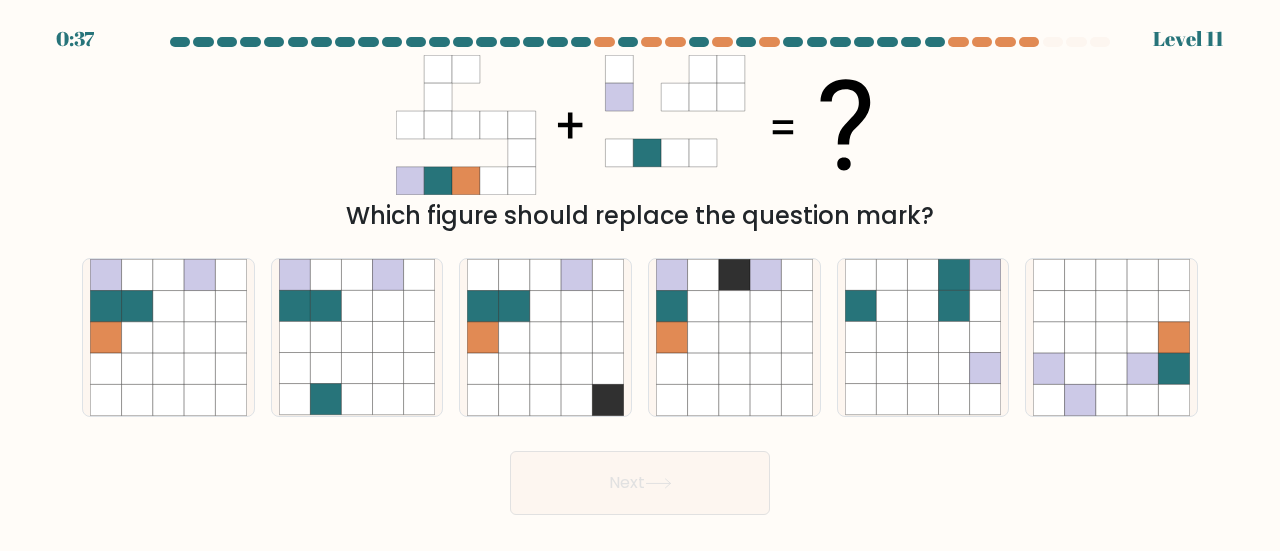 click on "Next" at bounding box center (640, 478) 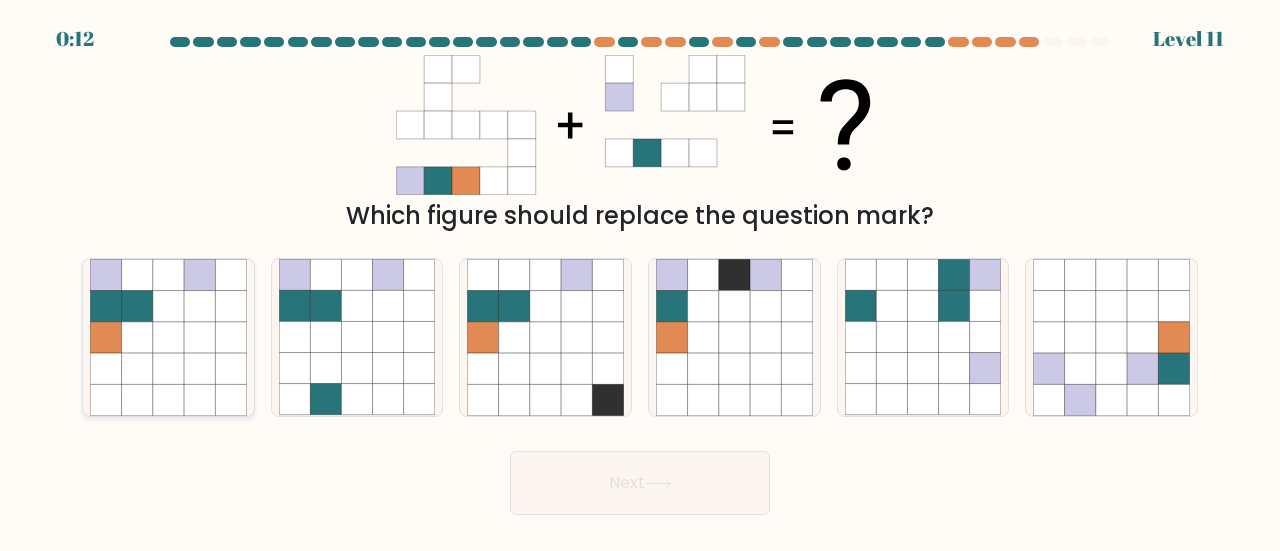 click 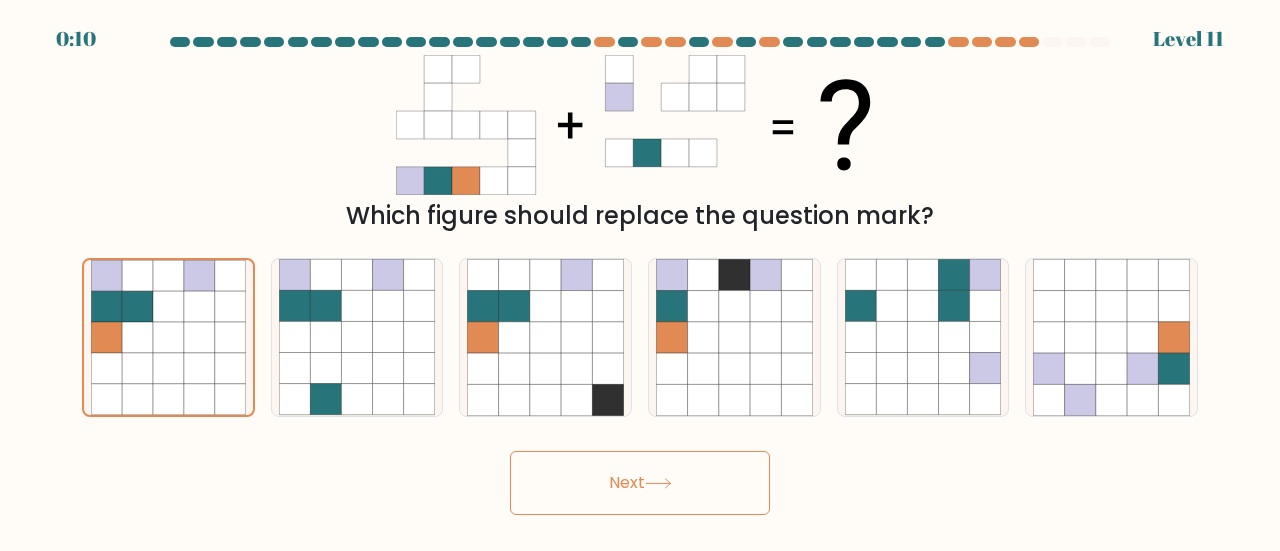 click on "Next" at bounding box center (640, 483) 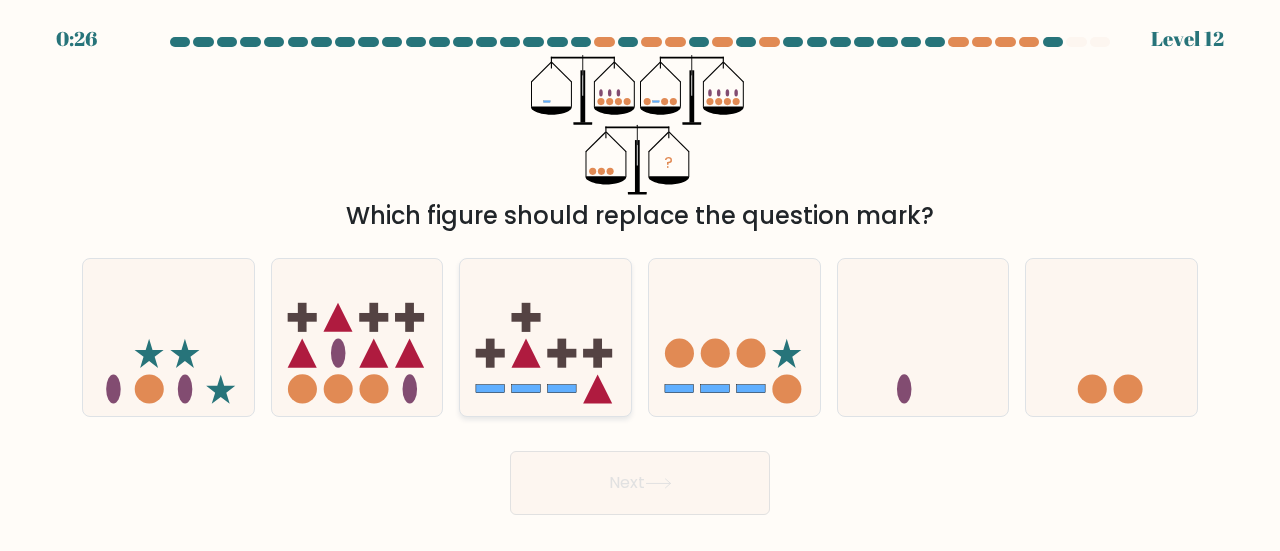 click 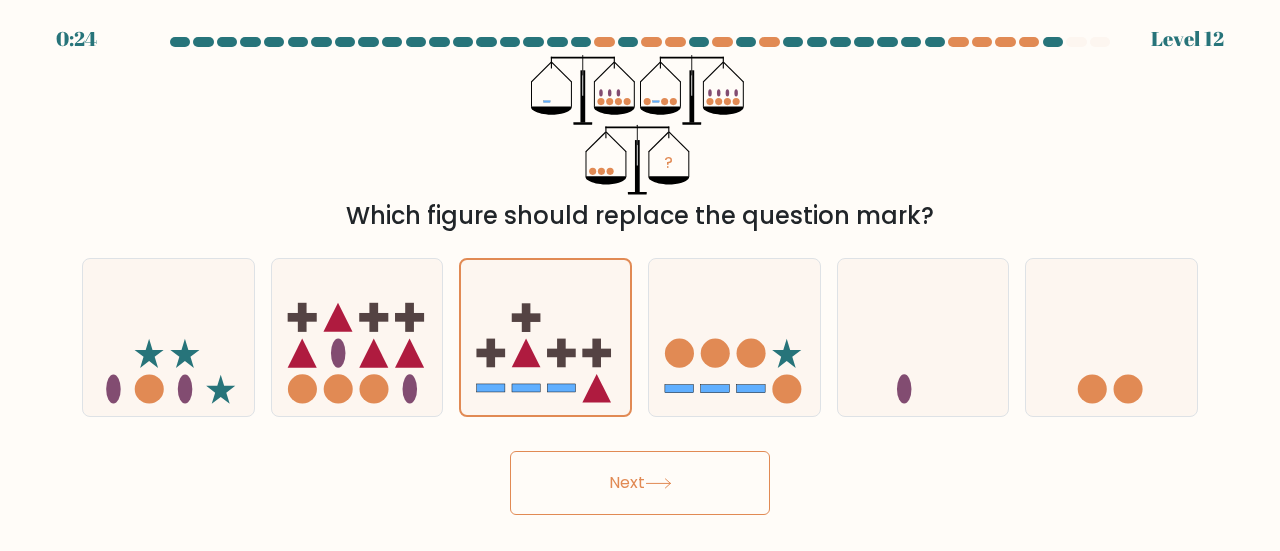 click 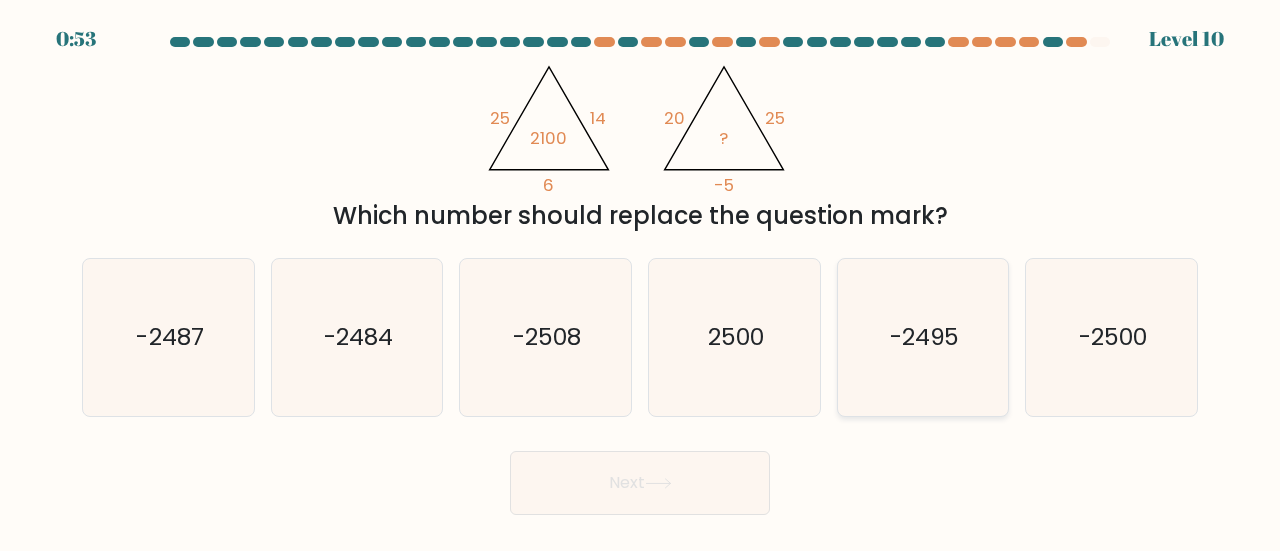 click on "-2495" 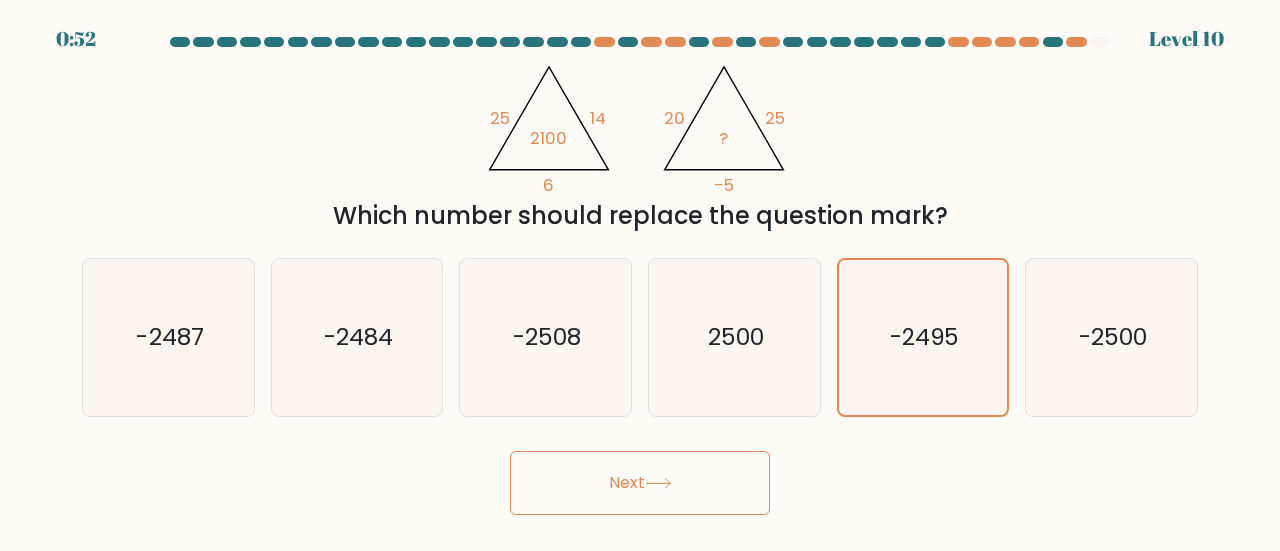 click on "Next" at bounding box center (640, 483) 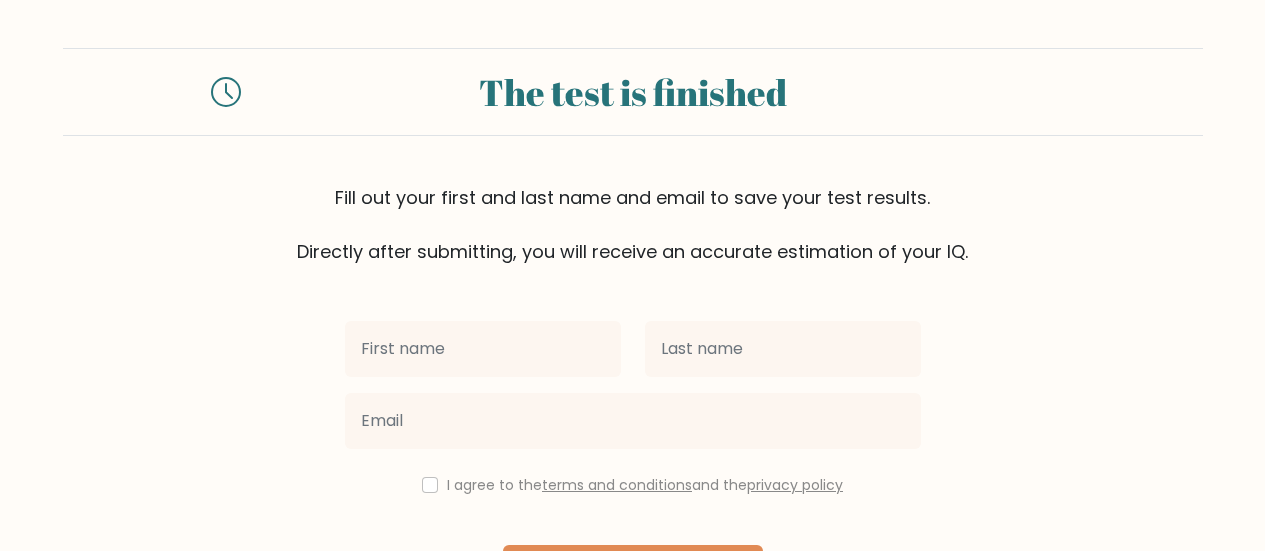 scroll, scrollTop: 0, scrollLeft: 0, axis: both 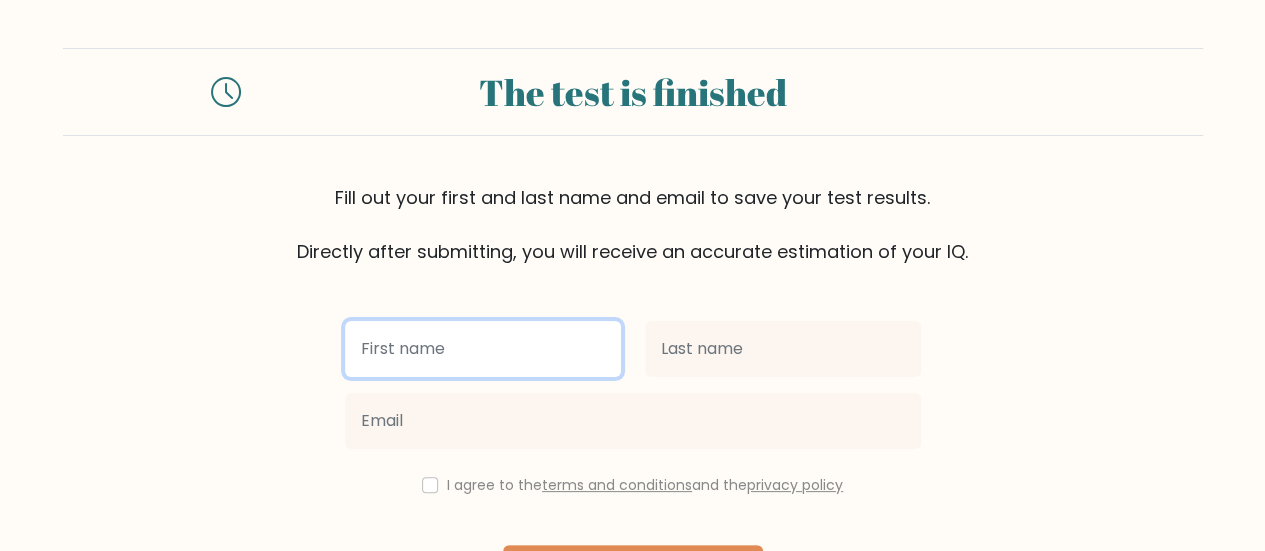 click at bounding box center [483, 349] 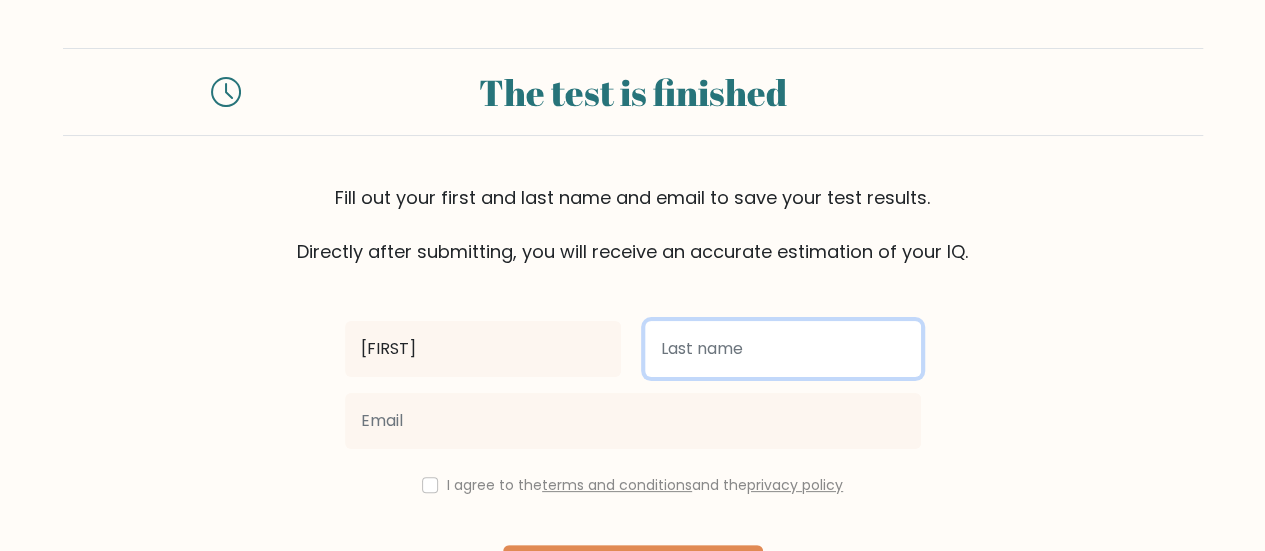 click at bounding box center (783, 349) 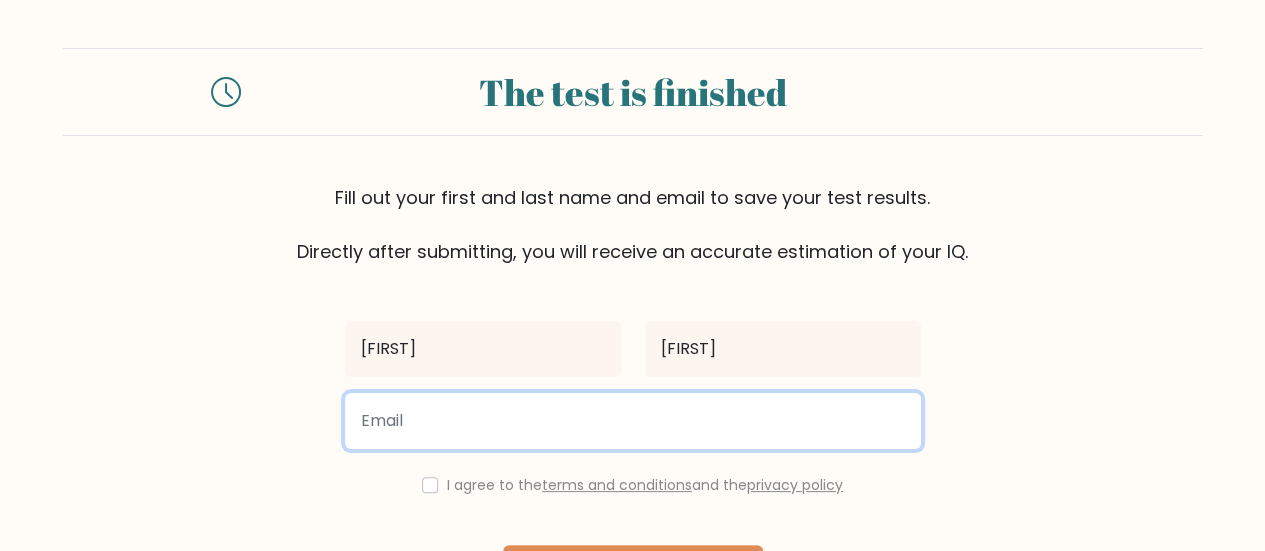 click at bounding box center (633, 421) 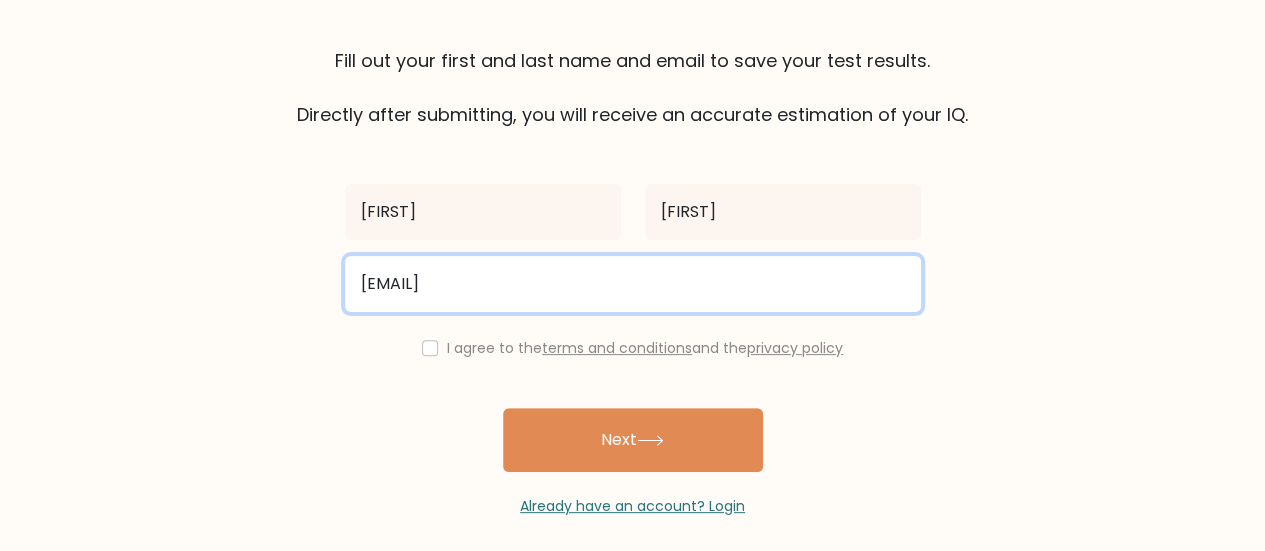 scroll, scrollTop: 149, scrollLeft: 0, axis: vertical 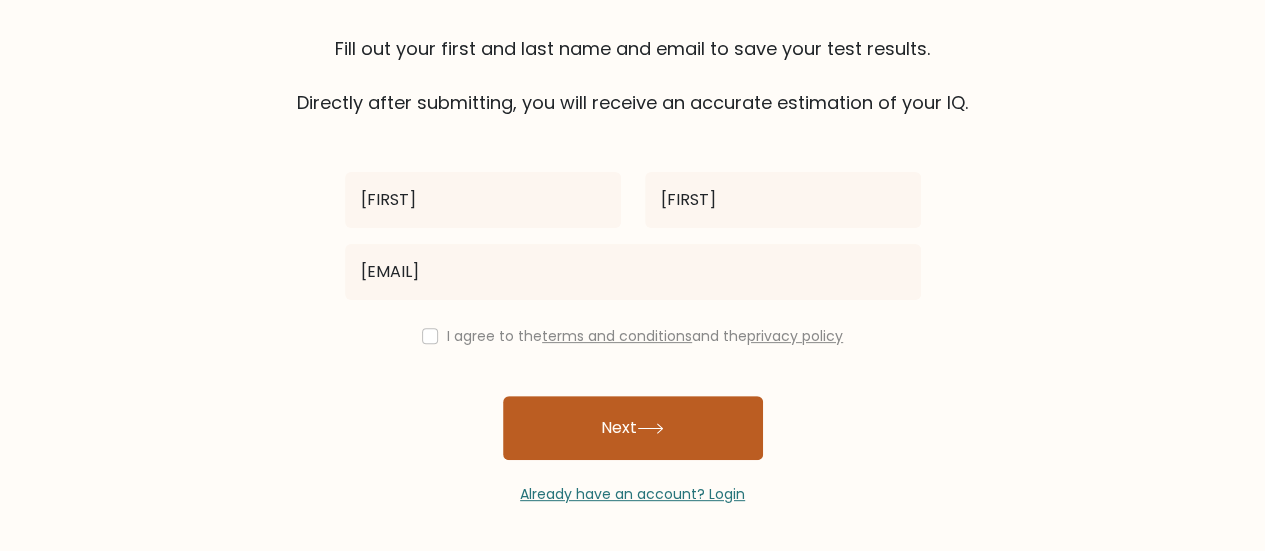 click on "Next" at bounding box center [633, 428] 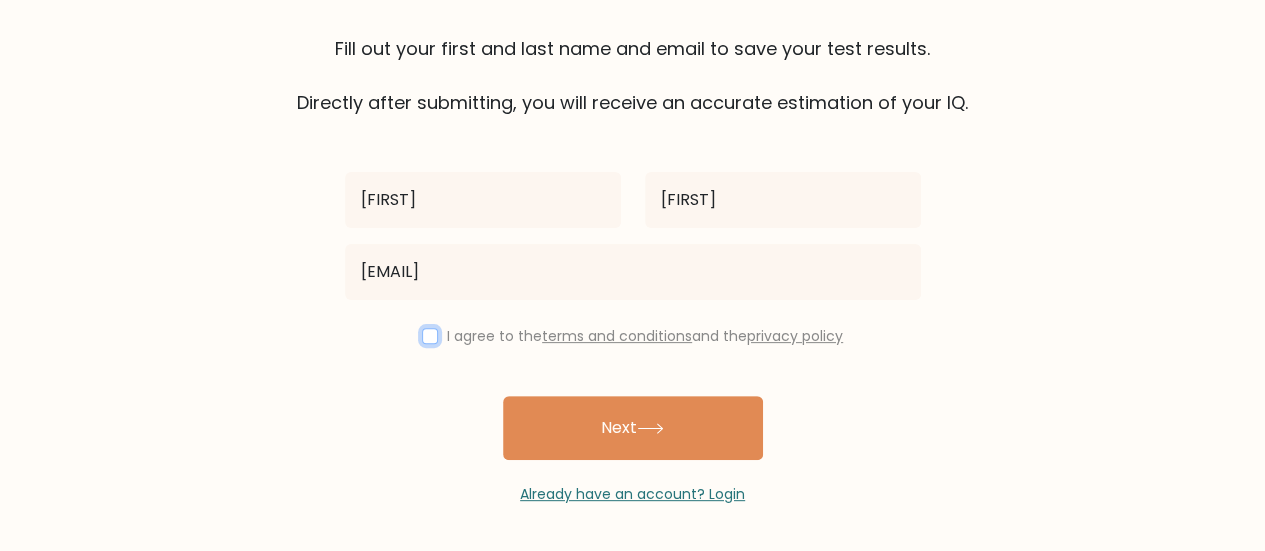click at bounding box center [430, 336] 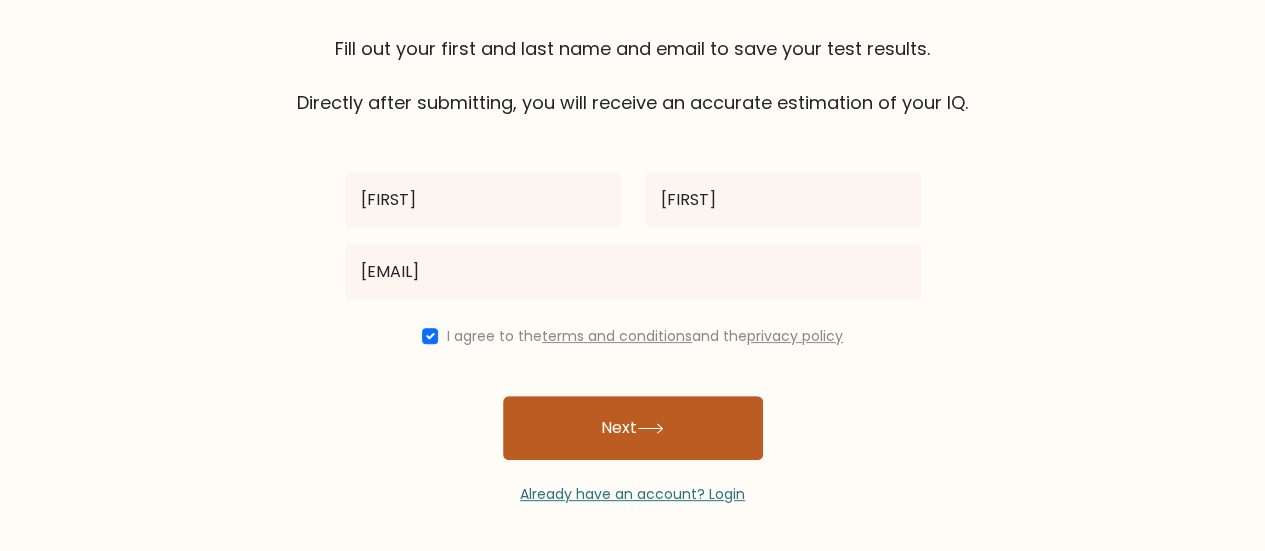 click on "Next" at bounding box center (633, 428) 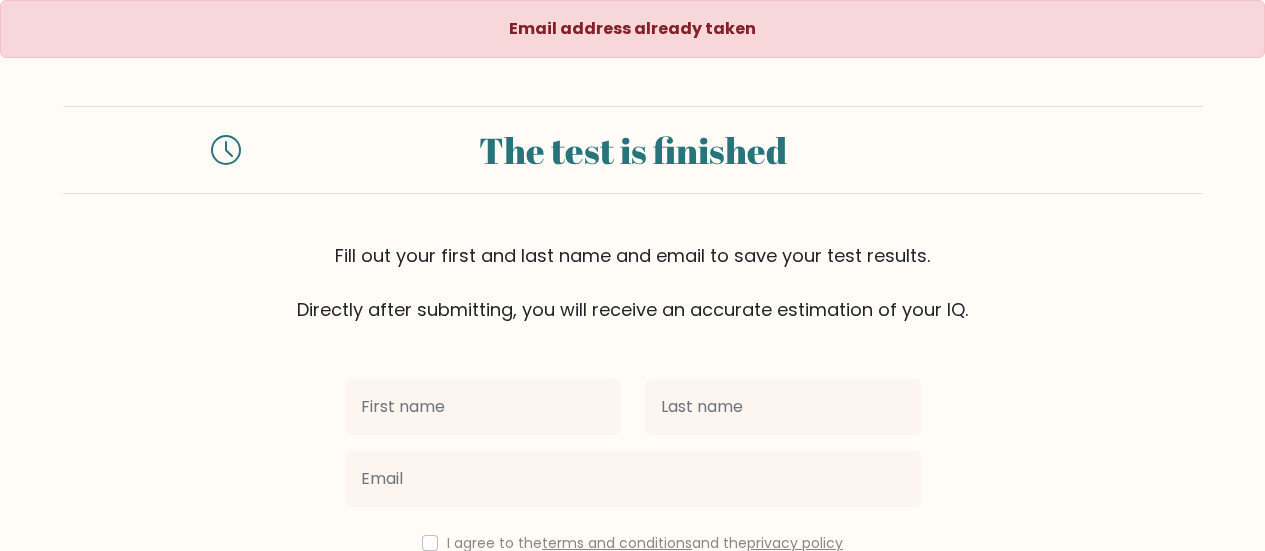 scroll, scrollTop: 0, scrollLeft: 0, axis: both 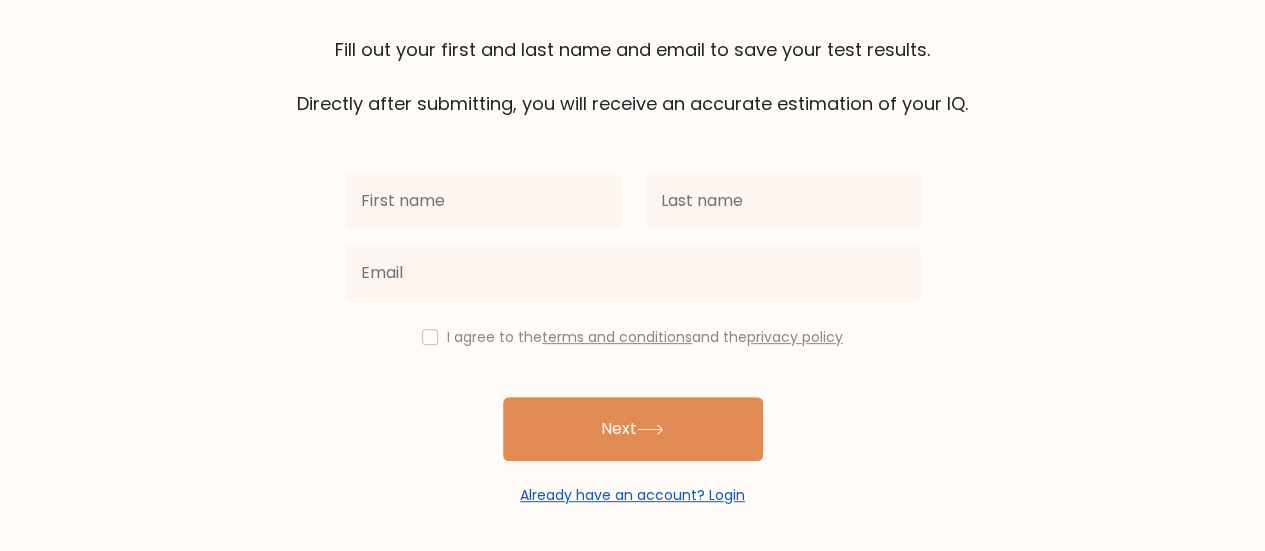 click on "Already have an account? Login" at bounding box center (632, 495) 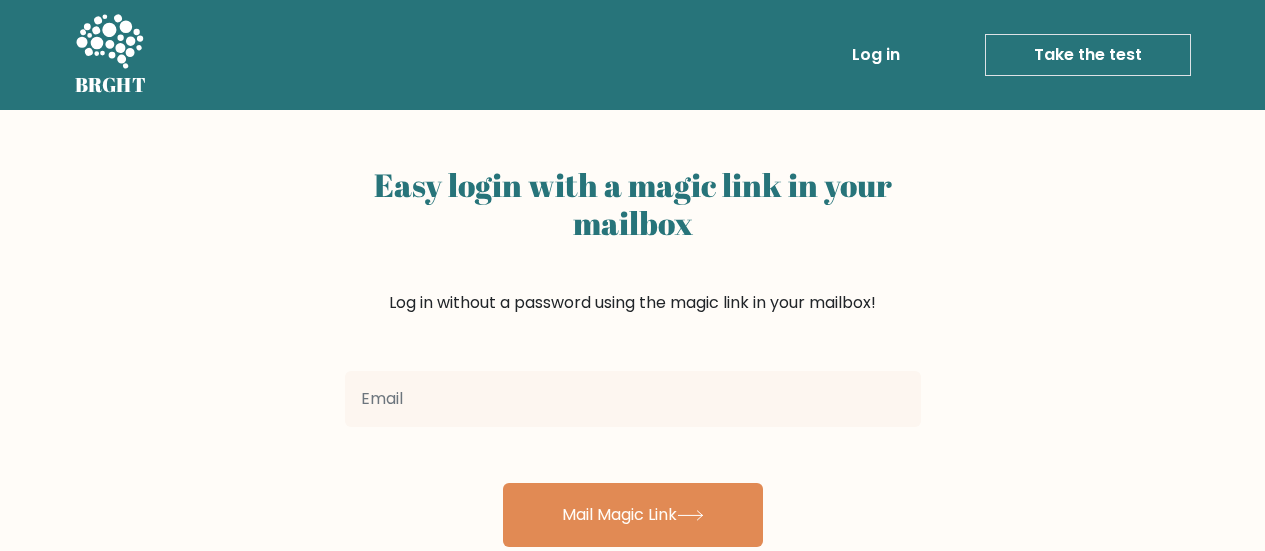 scroll, scrollTop: 0, scrollLeft: 0, axis: both 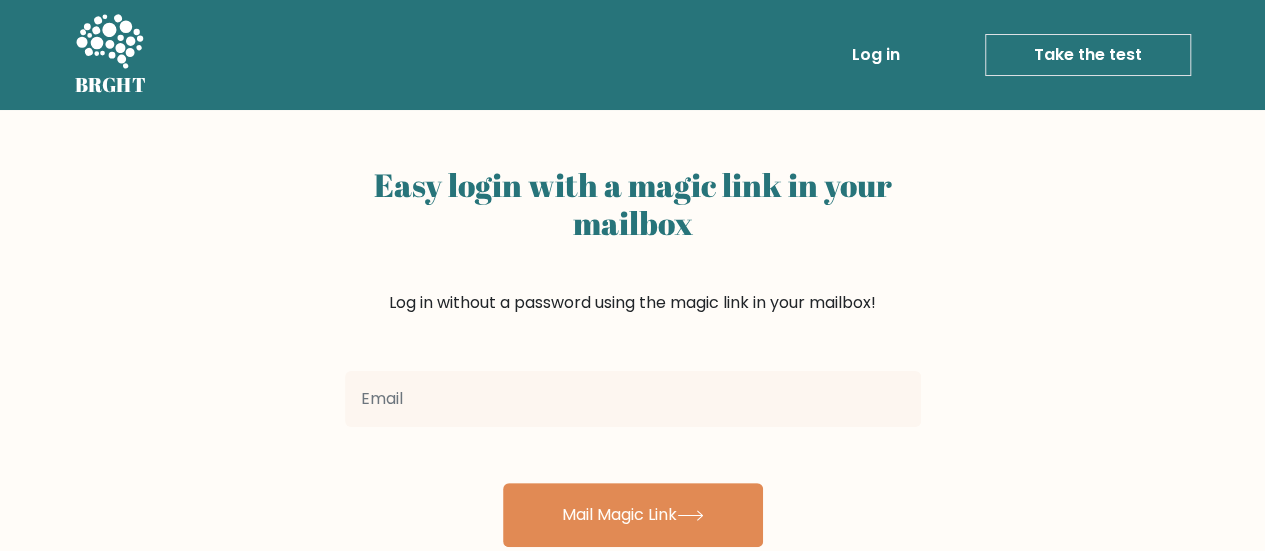 click at bounding box center [633, 399] 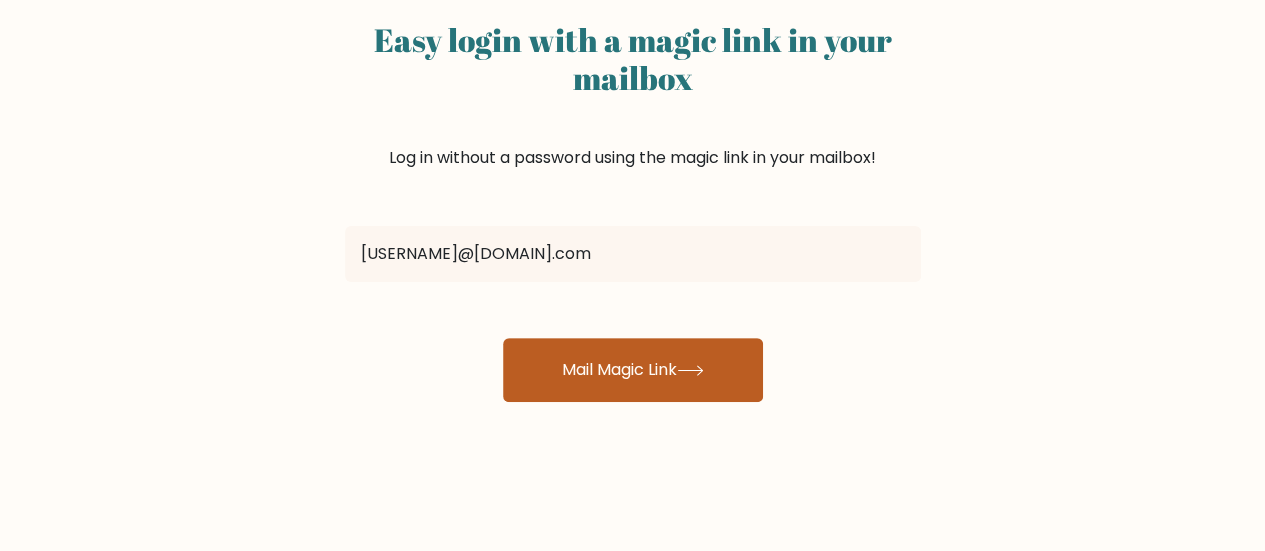 scroll, scrollTop: 150, scrollLeft: 0, axis: vertical 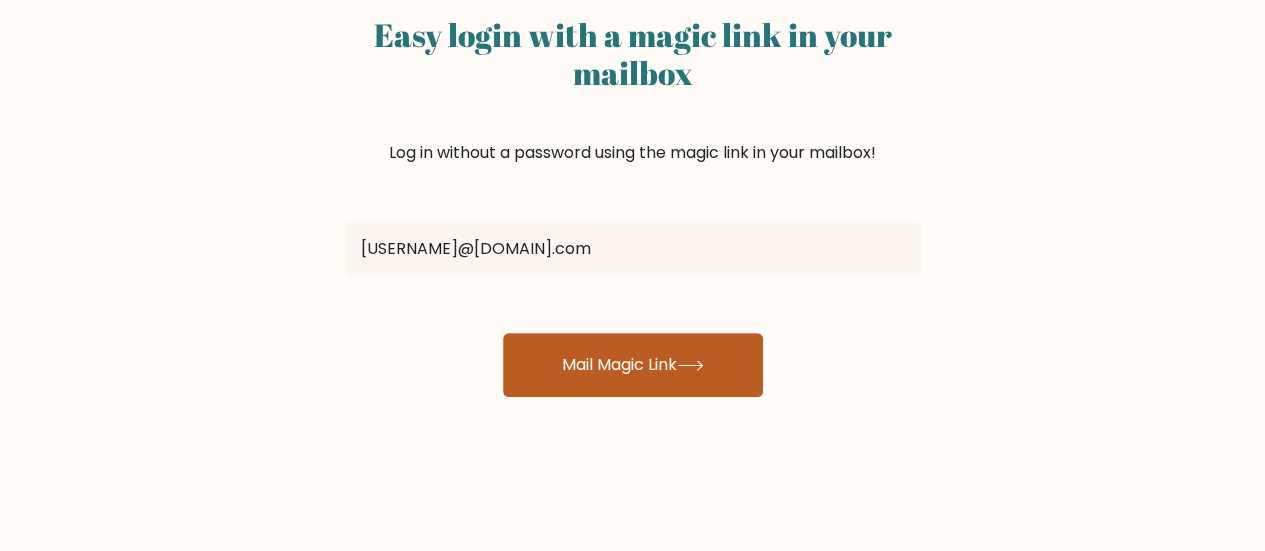 click on "Mail Magic Link" at bounding box center [633, 365] 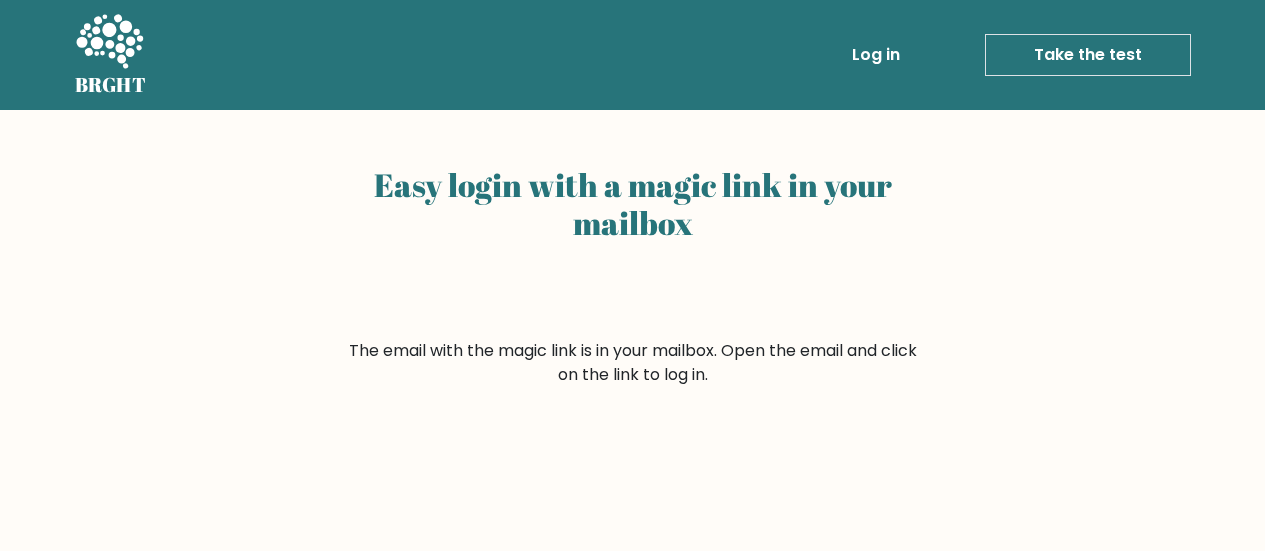scroll, scrollTop: 0, scrollLeft: 0, axis: both 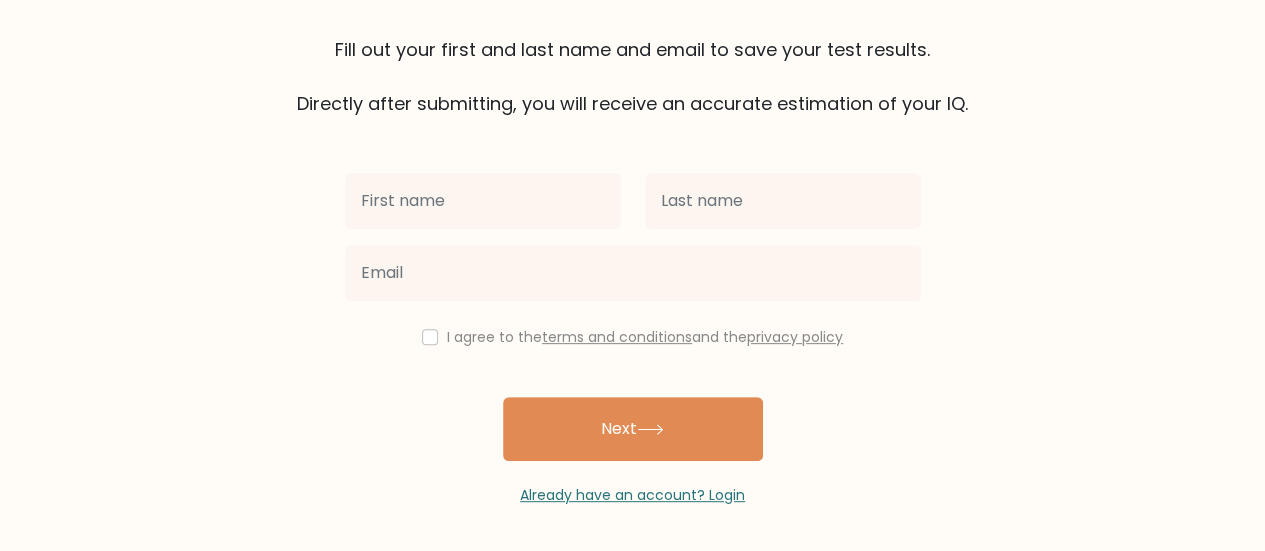 click at bounding box center [483, 201] 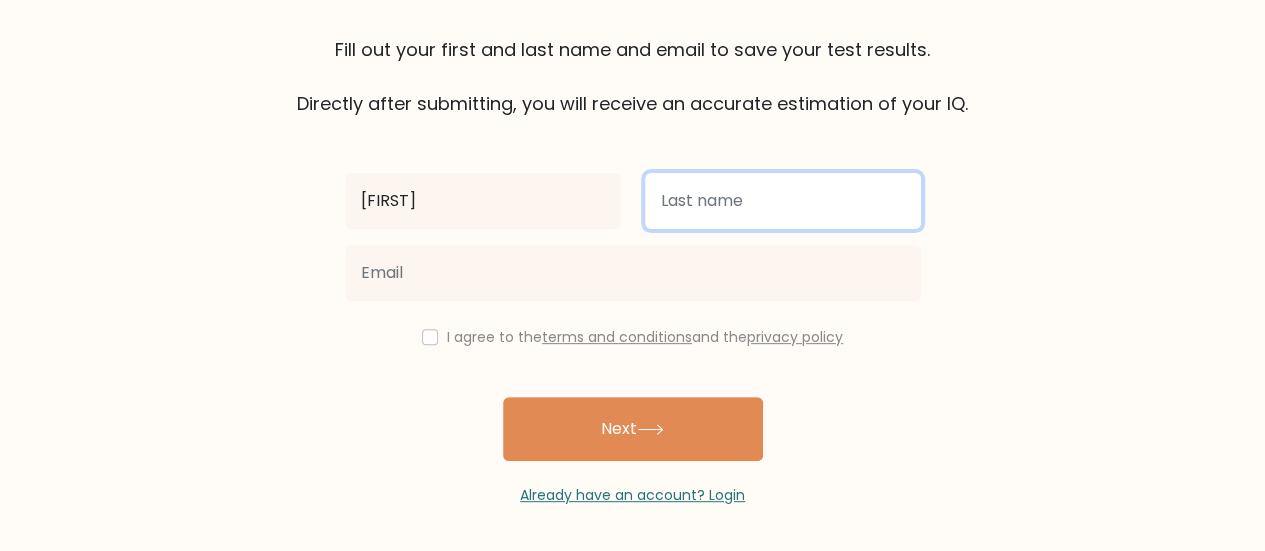 click at bounding box center (783, 201) 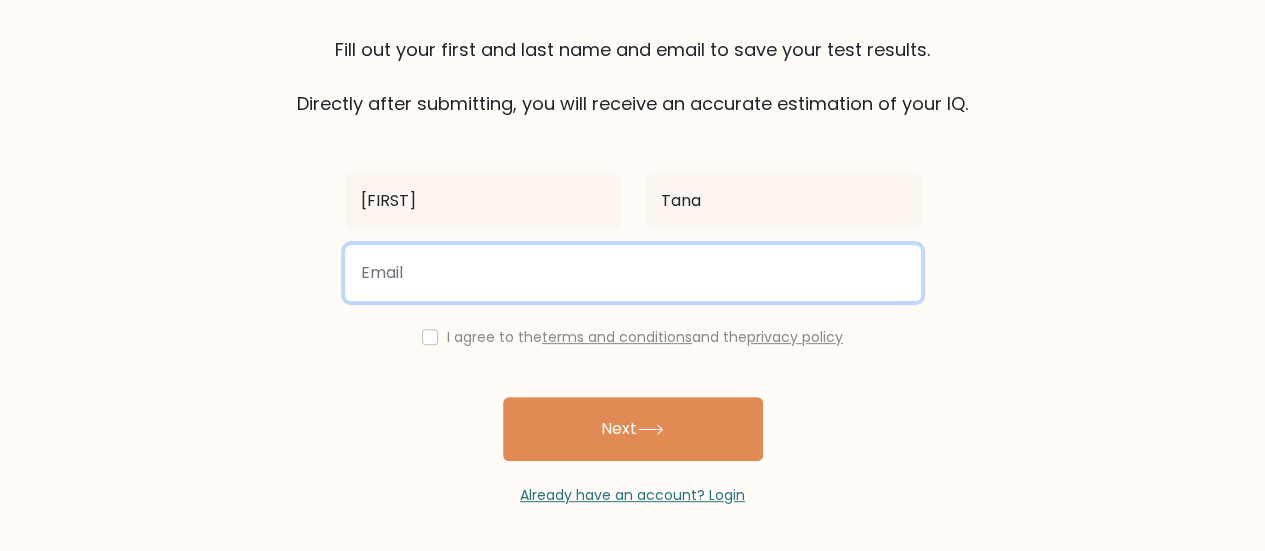 click at bounding box center [633, 273] 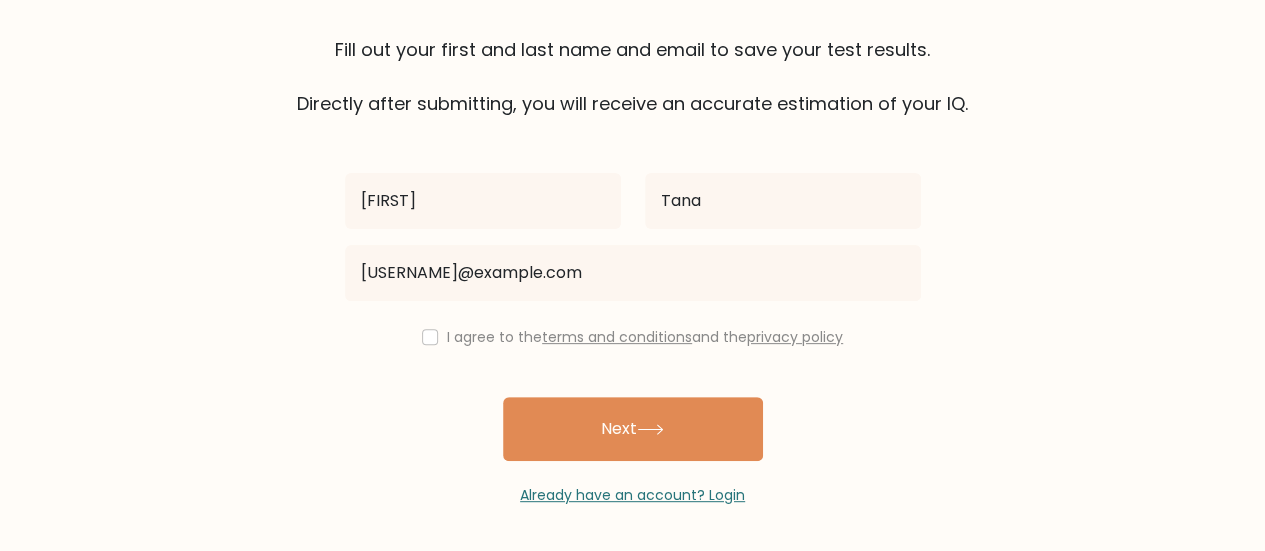 click on "I agree to the  terms and conditions  and the  privacy policy" at bounding box center (633, 337) 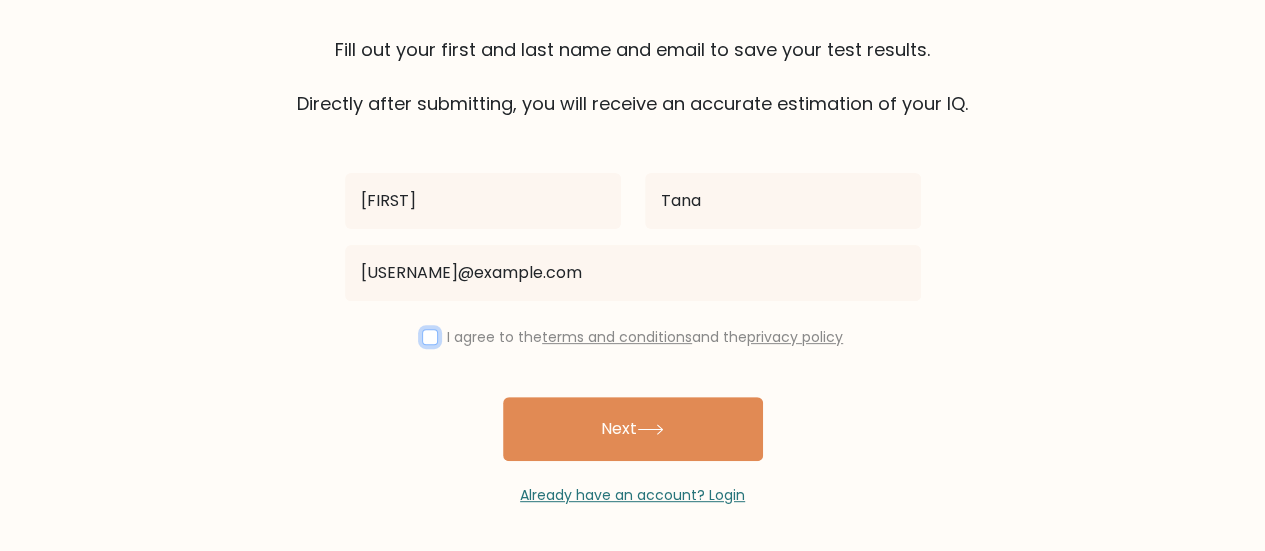 click at bounding box center (430, 337) 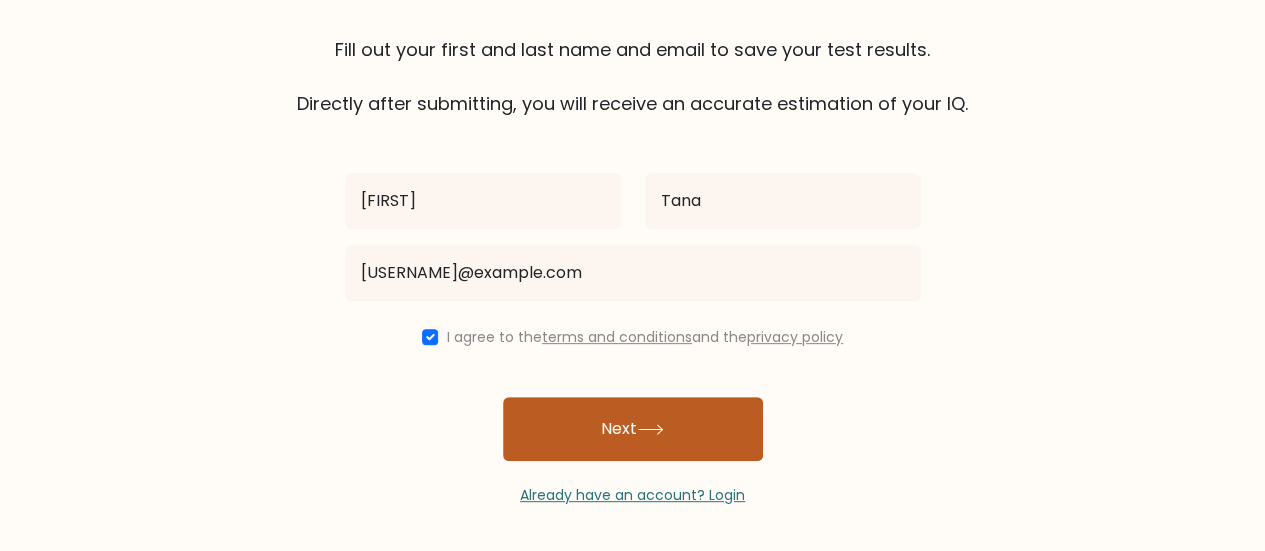 click on "Next" at bounding box center (633, 429) 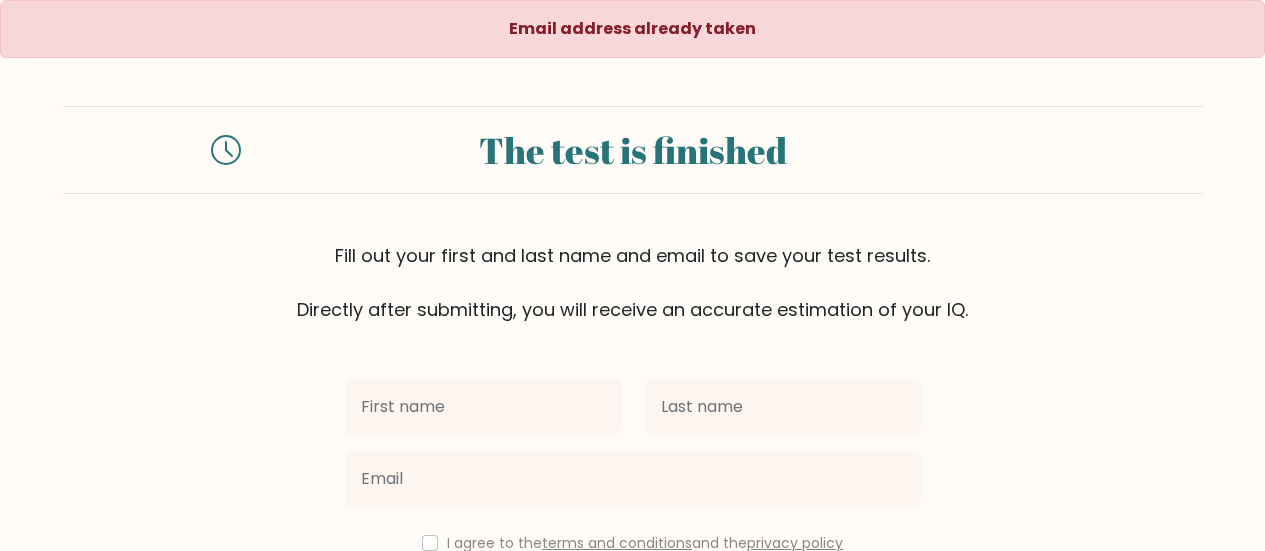 scroll, scrollTop: 0, scrollLeft: 0, axis: both 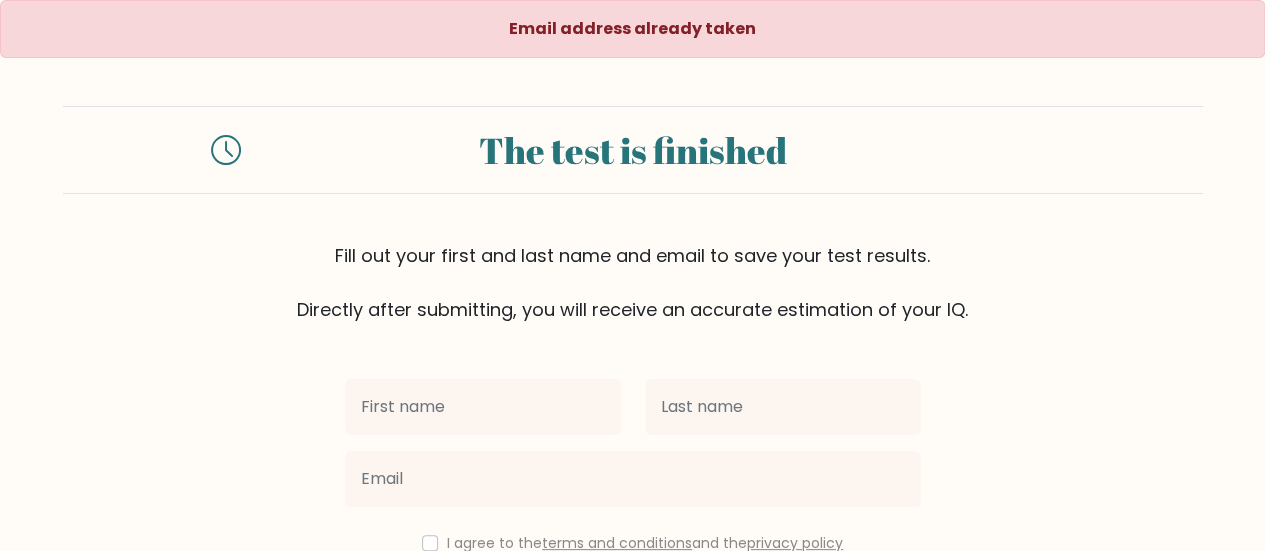 click at bounding box center (483, 407) 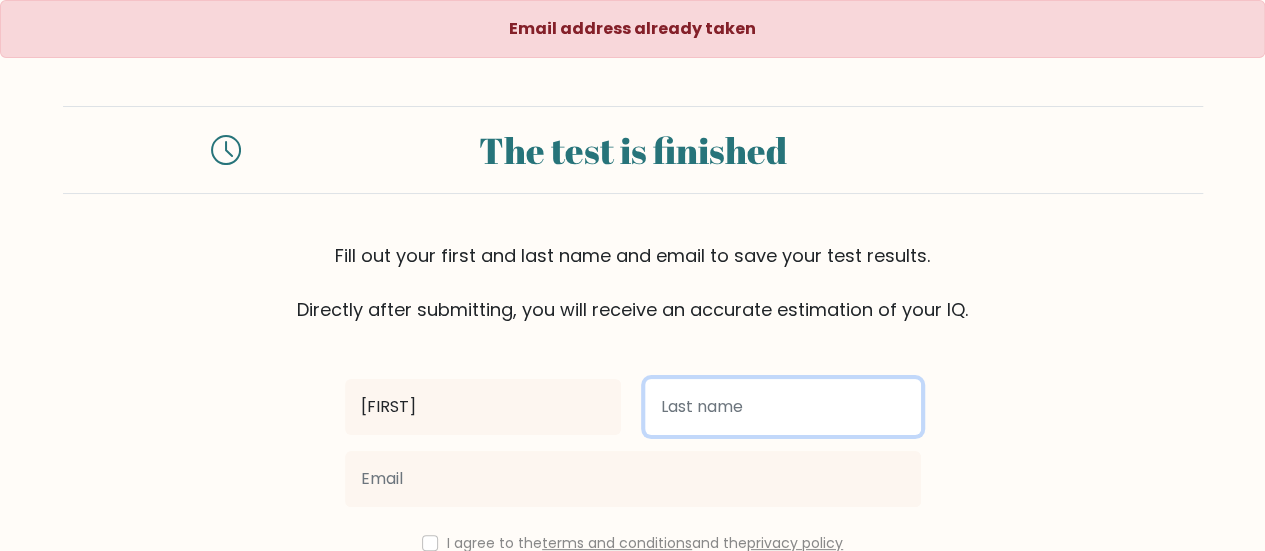 click at bounding box center (783, 407) 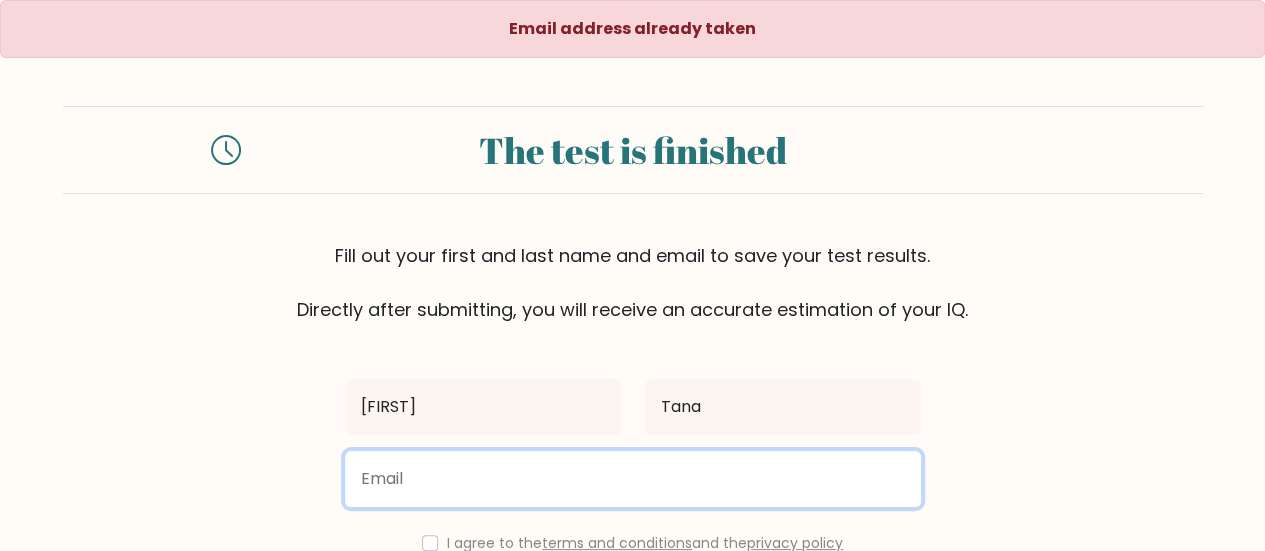 click at bounding box center (633, 479) 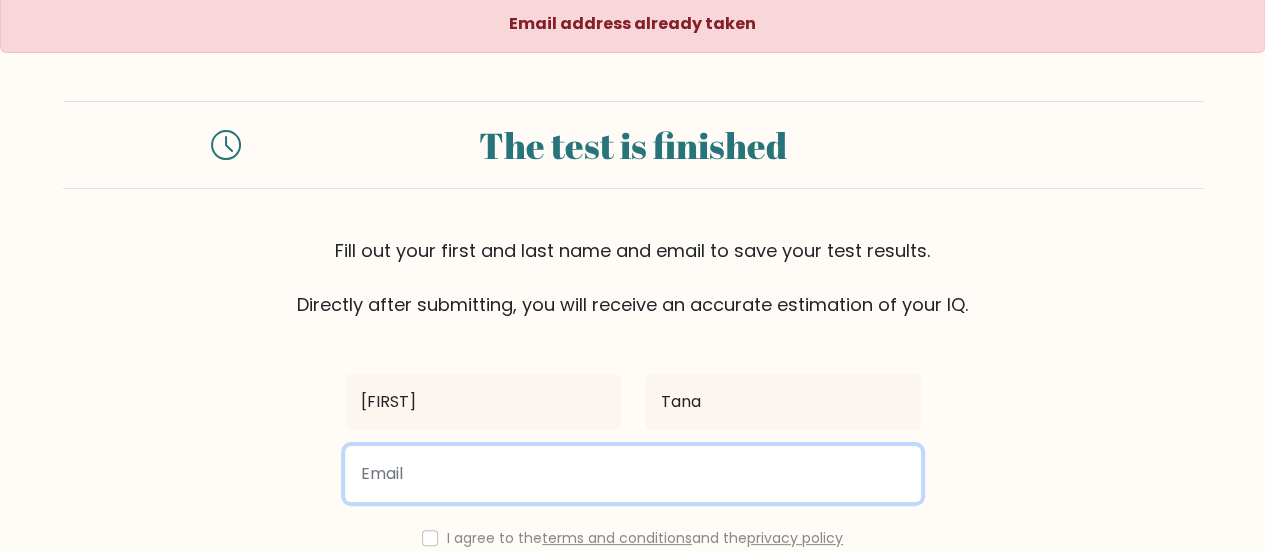 scroll, scrollTop: 6, scrollLeft: 0, axis: vertical 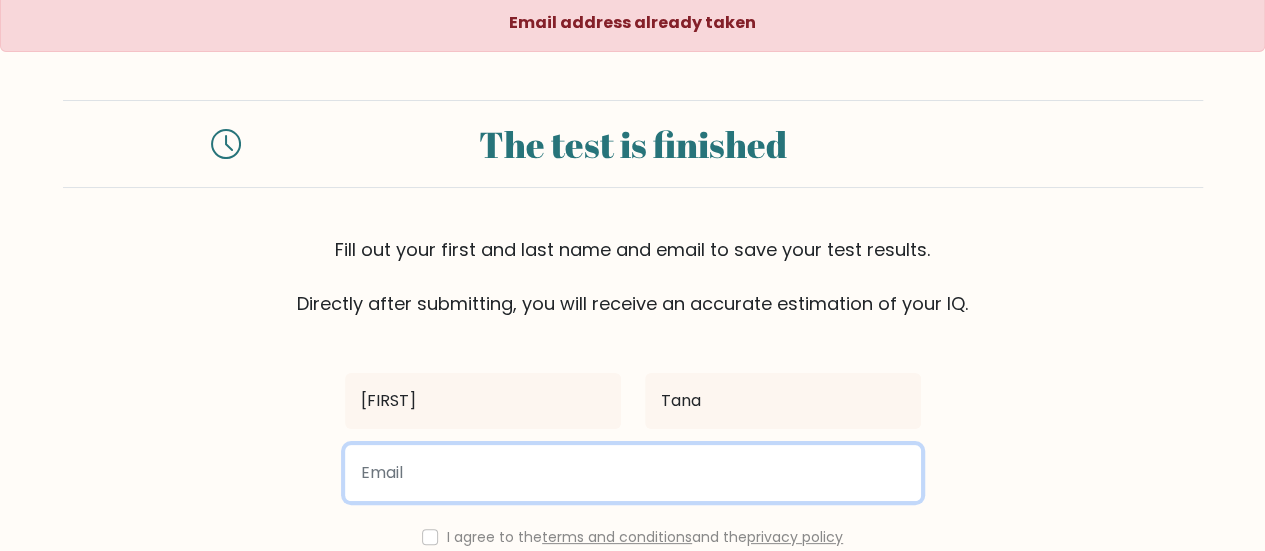 click at bounding box center (633, 473) 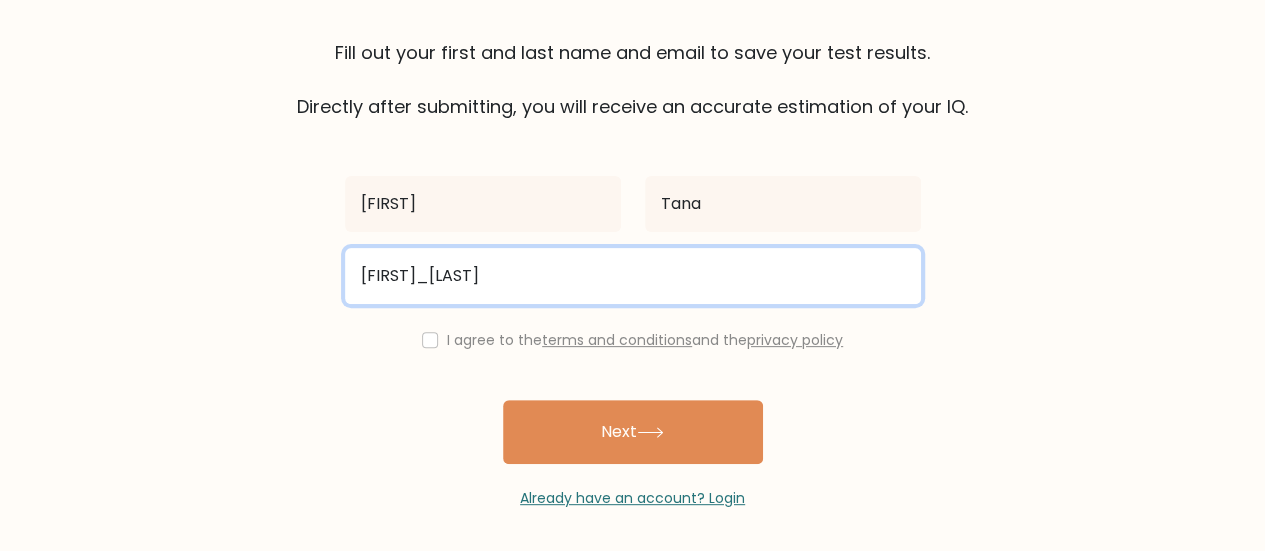 scroll, scrollTop: 205, scrollLeft: 0, axis: vertical 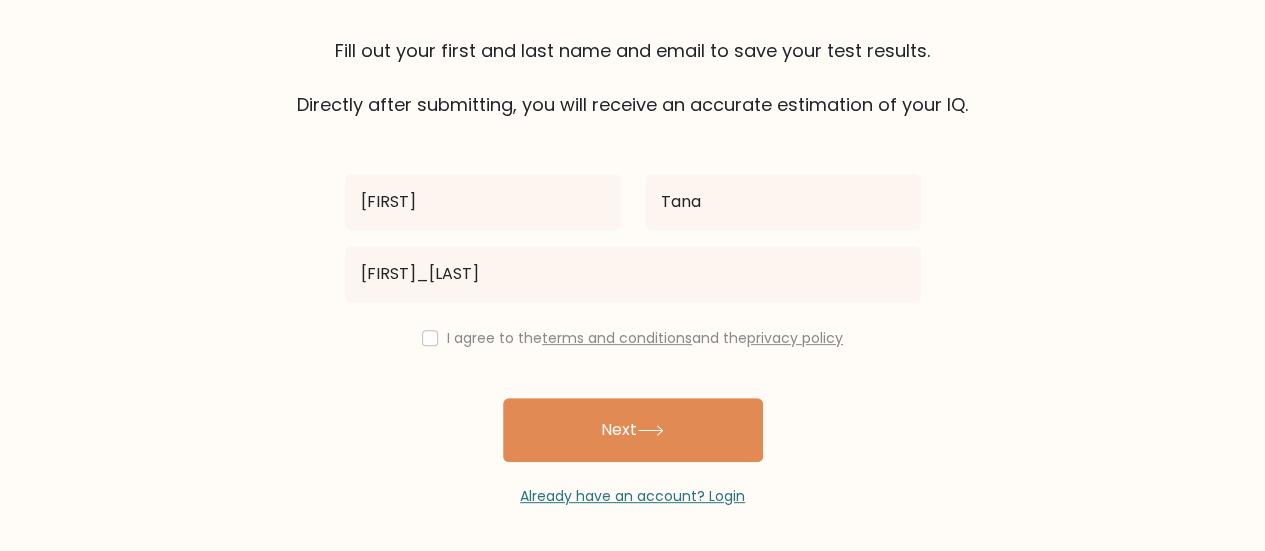 drag, startPoint x: 431, startPoint y: 344, endPoint x: 427, endPoint y: 333, distance: 11.7046995 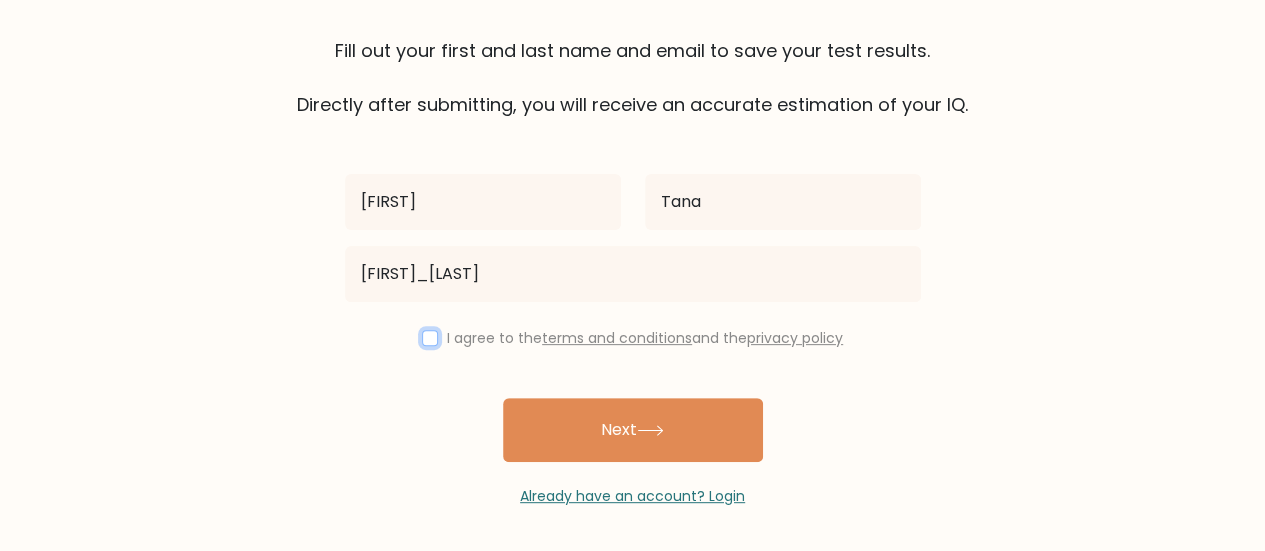 click at bounding box center (430, 338) 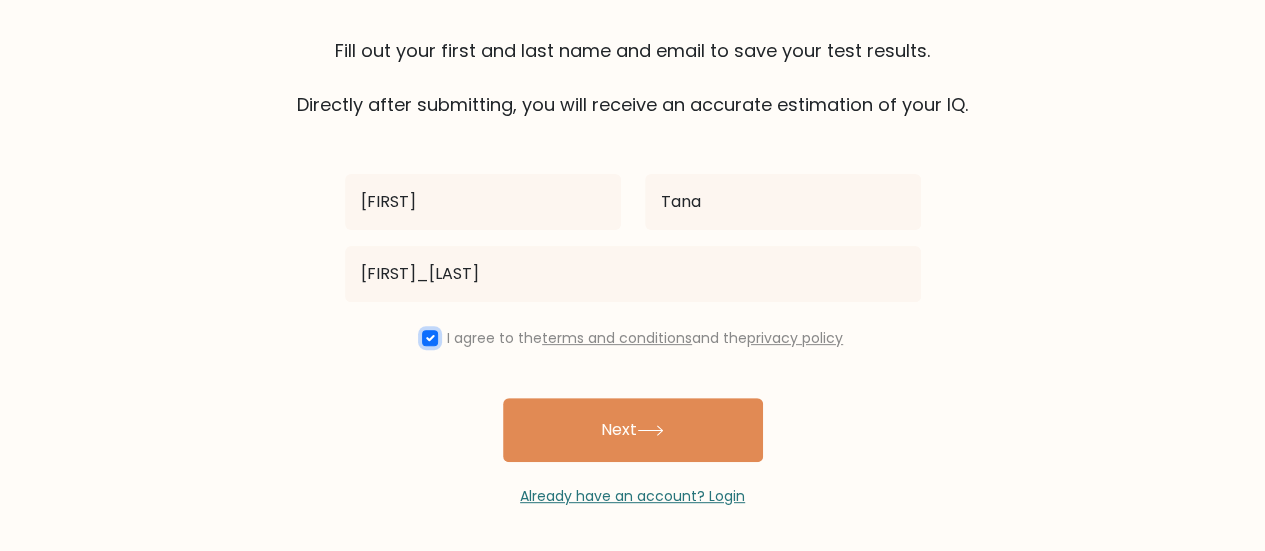 click at bounding box center (430, 338) 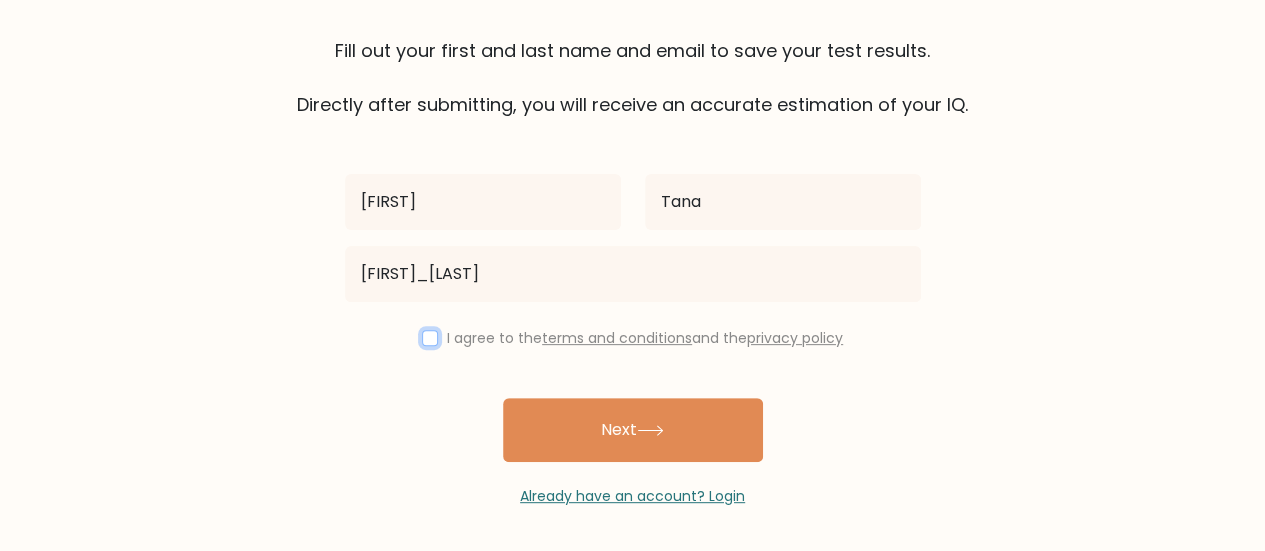click at bounding box center (430, 338) 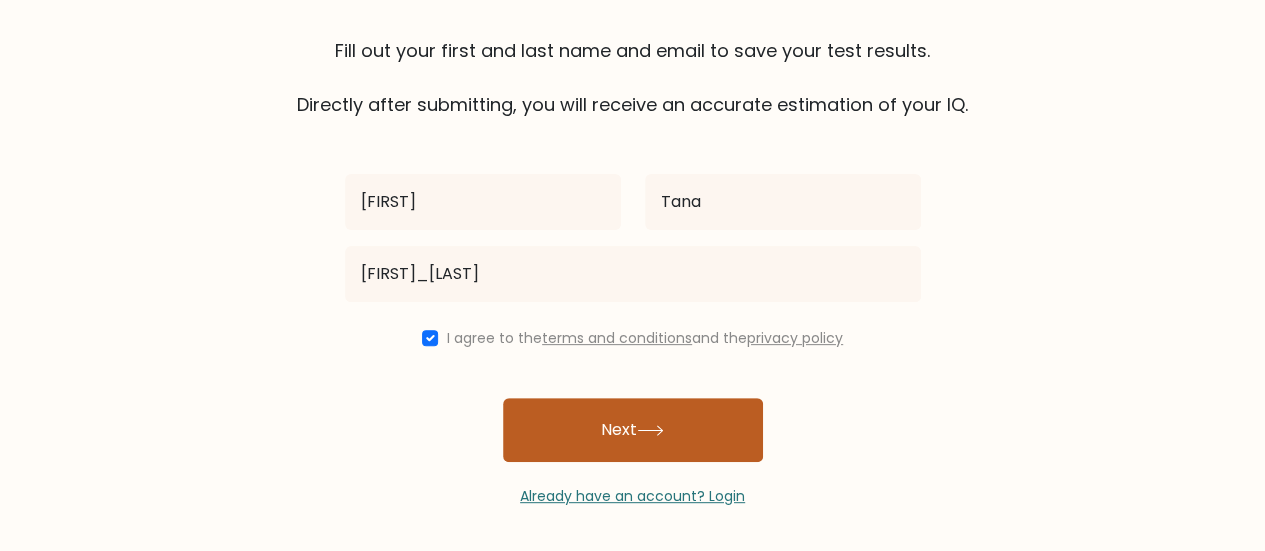 click on "Next" at bounding box center (633, 430) 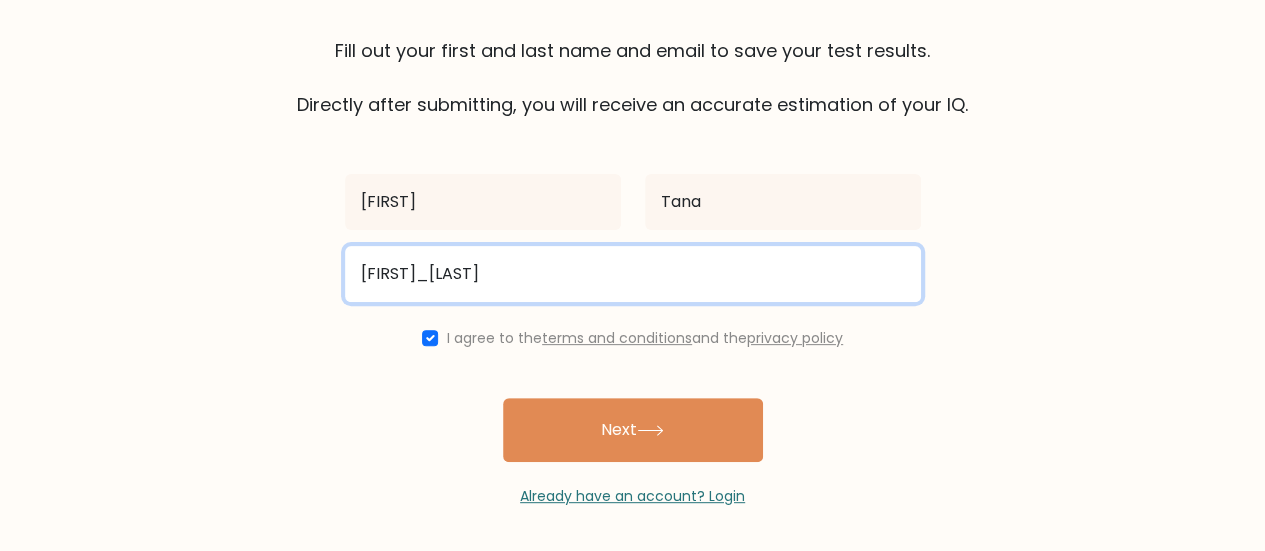 click on "douglas_tana" at bounding box center (633, 274) 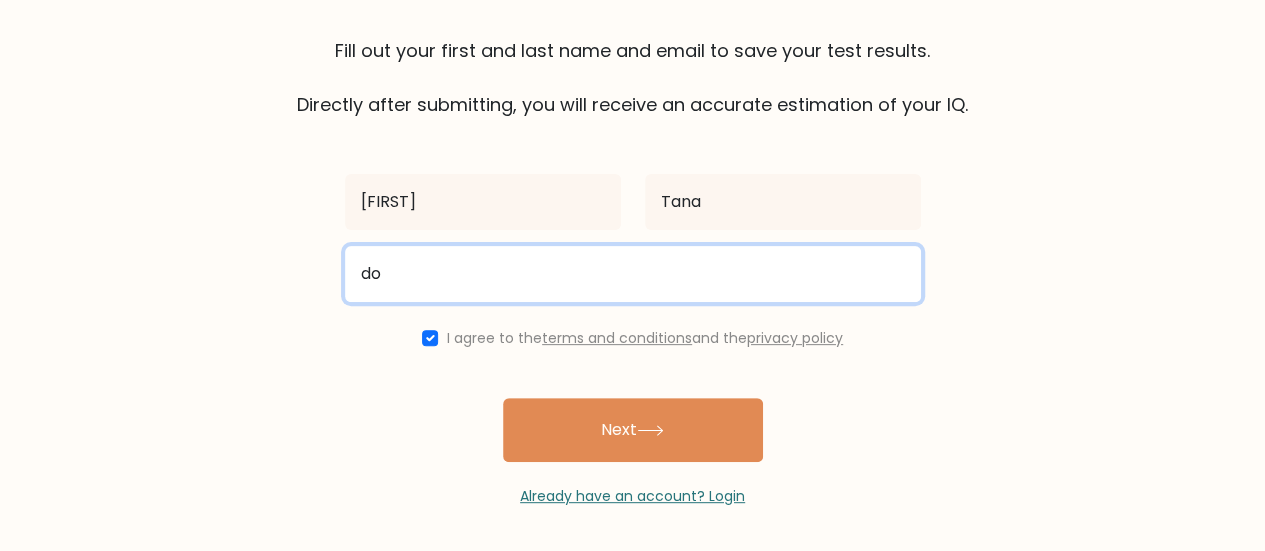 type on "d" 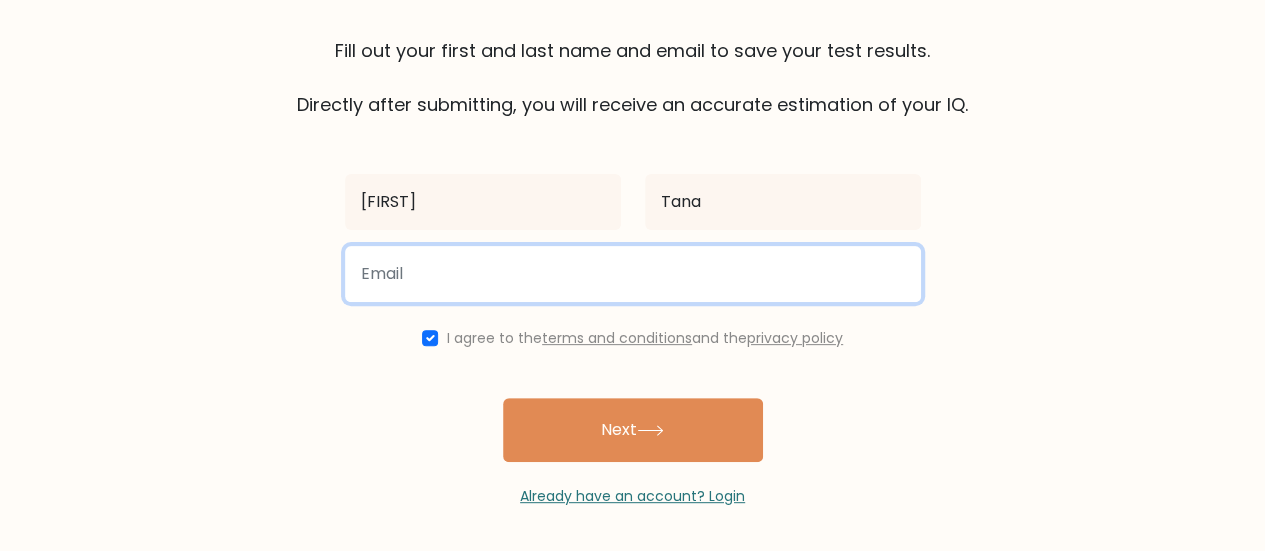 click at bounding box center [633, 274] 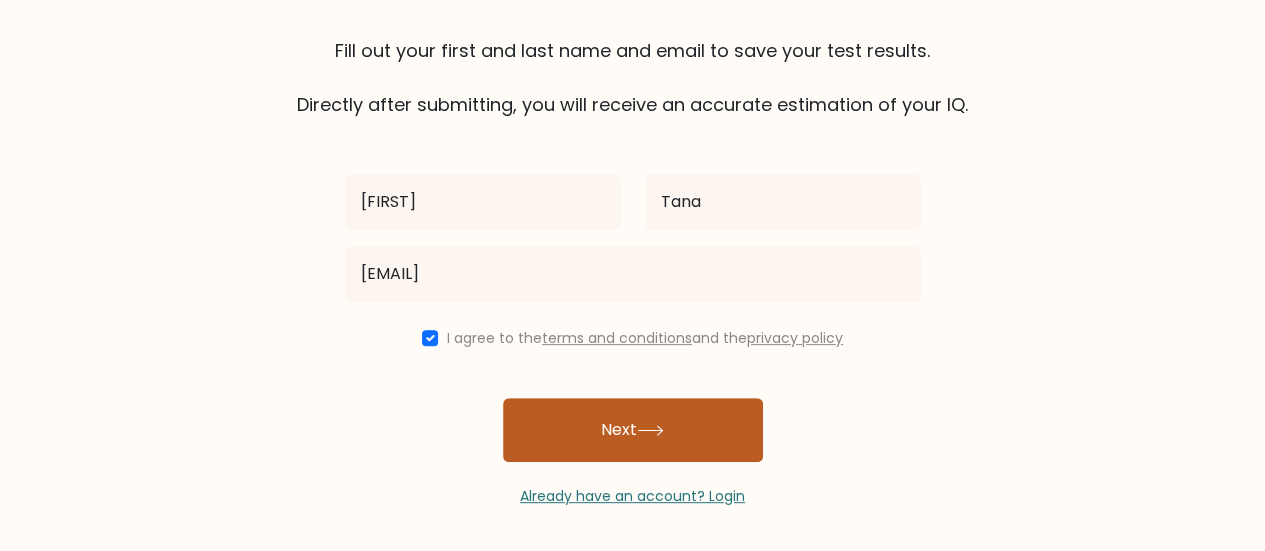 click on "Next" at bounding box center (633, 430) 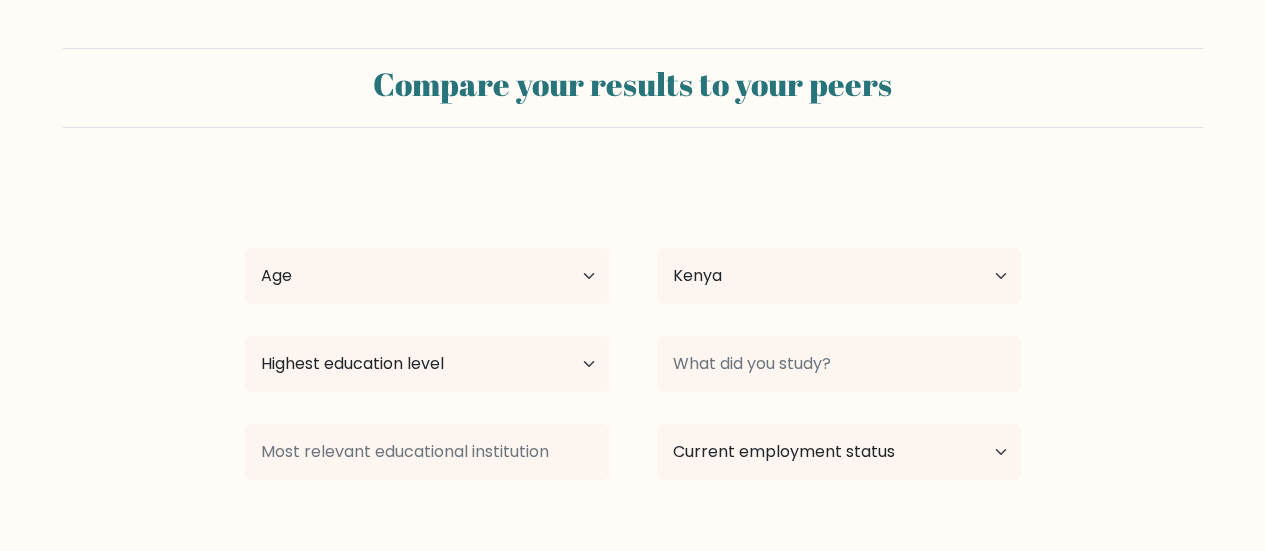 select on "KE" 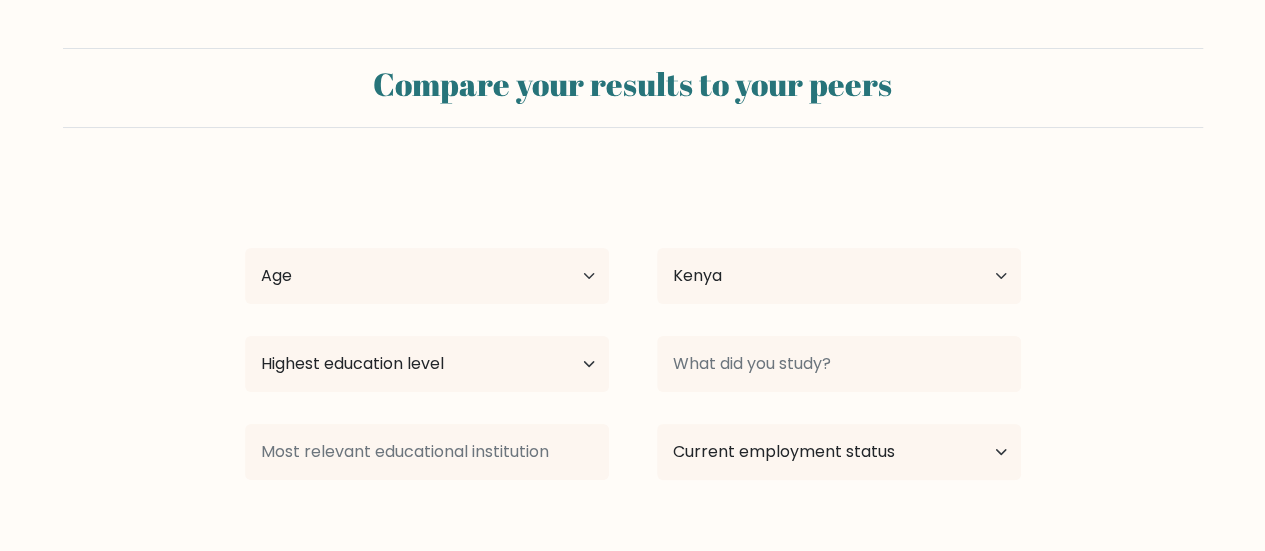 scroll, scrollTop: 1545, scrollLeft: 0, axis: vertical 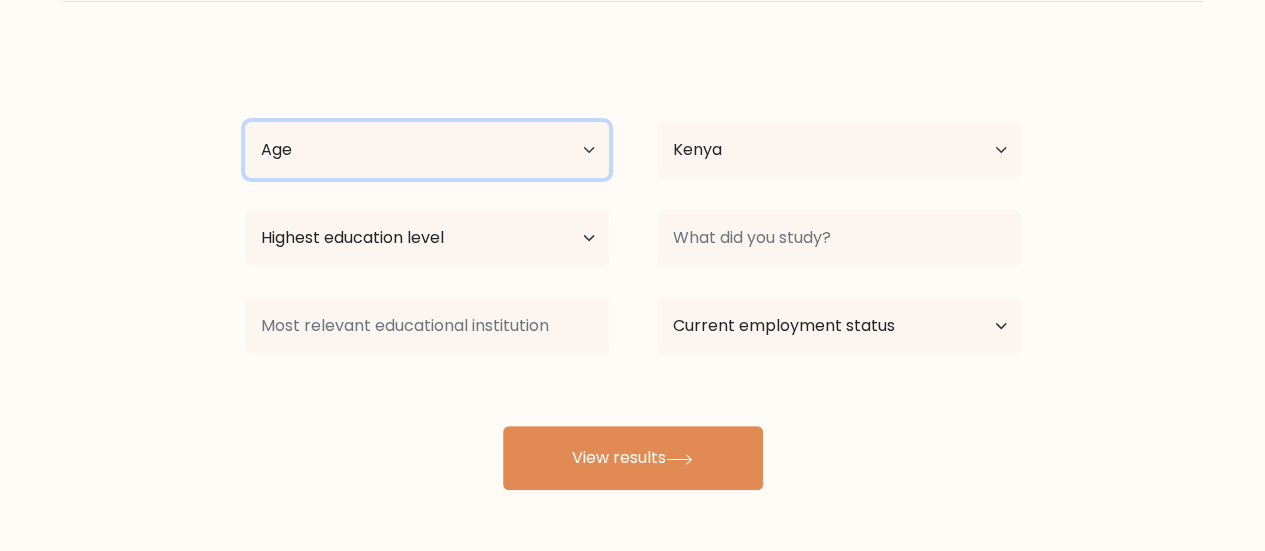 click on "Age
Under 18 years old
18-24 years old
25-34 years old
35-44 years old
45-54 years old
55-64 years old
65 years old and above" at bounding box center [427, 150] 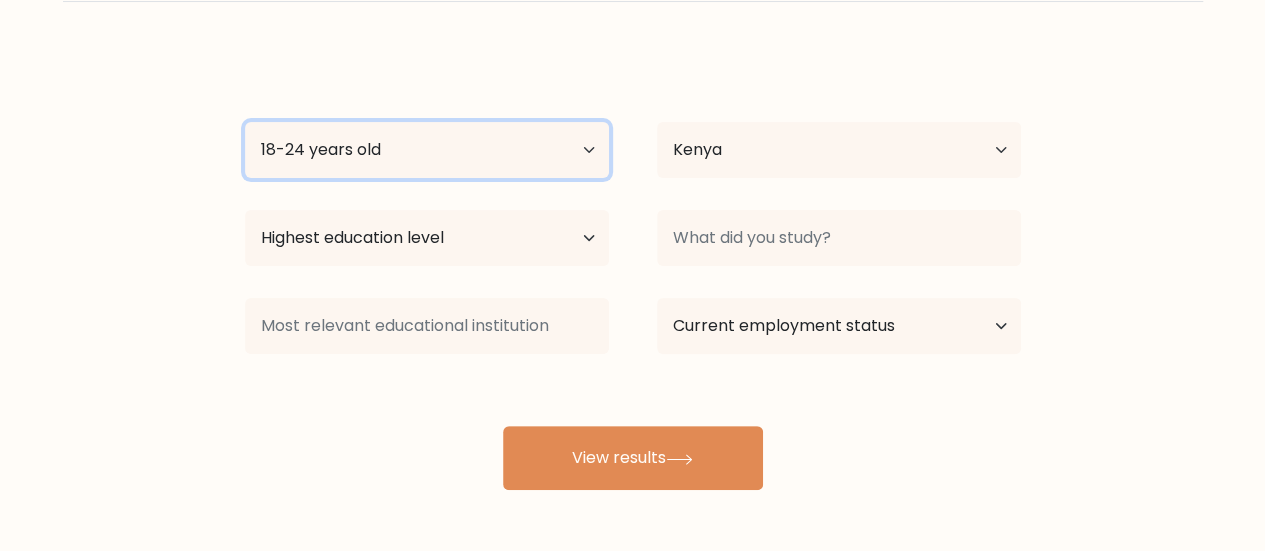 click on "Age
Under 18 years old
18-24 years old
25-34 years old
35-44 years old
45-54 years old
55-64 years old
65 years old and above" at bounding box center (427, 150) 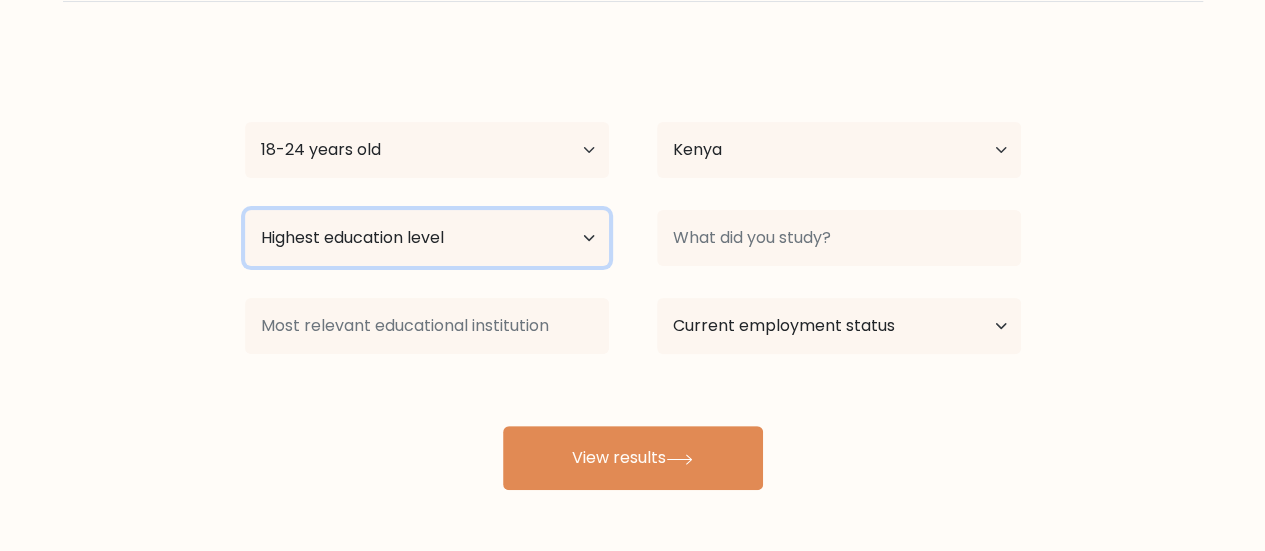 click on "Highest education level
No schooling
Primary
Lower Secondary
Upper Secondary
Occupation Specific
Bachelor's degree
Master's degree
Doctoral degree" at bounding box center [427, 238] 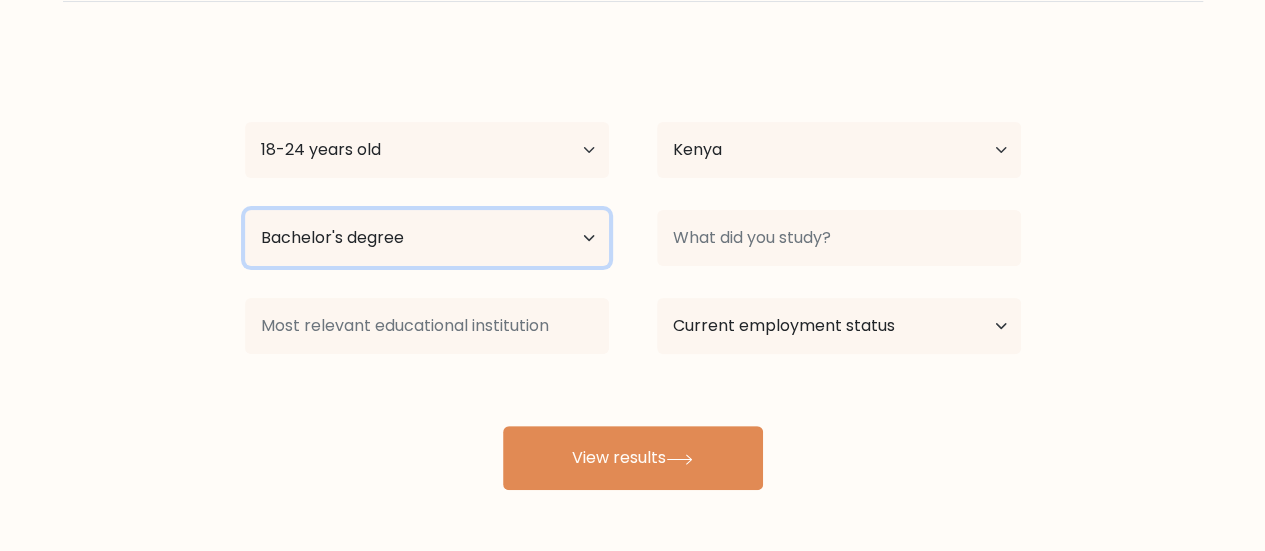 click on "Highest education level
No schooling
Primary
Lower Secondary
Upper Secondary
Occupation Specific
Bachelor's degree
Master's degree
Doctoral degree" at bounding box center [427, 238] 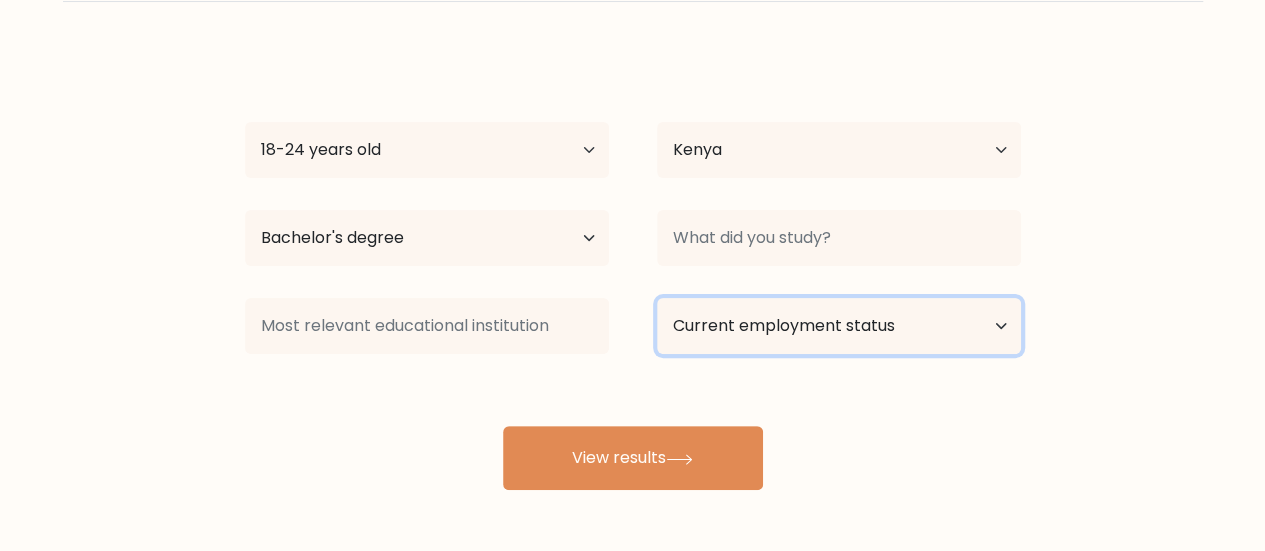 click on "Current employment status
Employed
Student
Retired
Other / prefer not to answer" at bounding box center (839, 326) 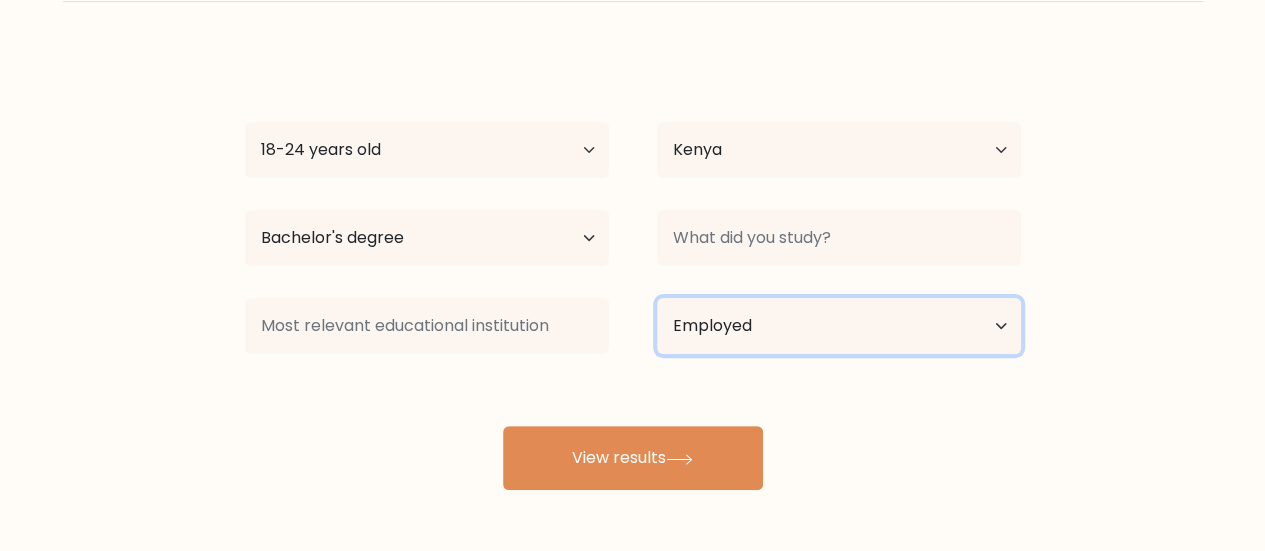 click on "Current employment status
Employed
Student
Retired
Other / prefer not to answer" at bounding box center [839, 326] 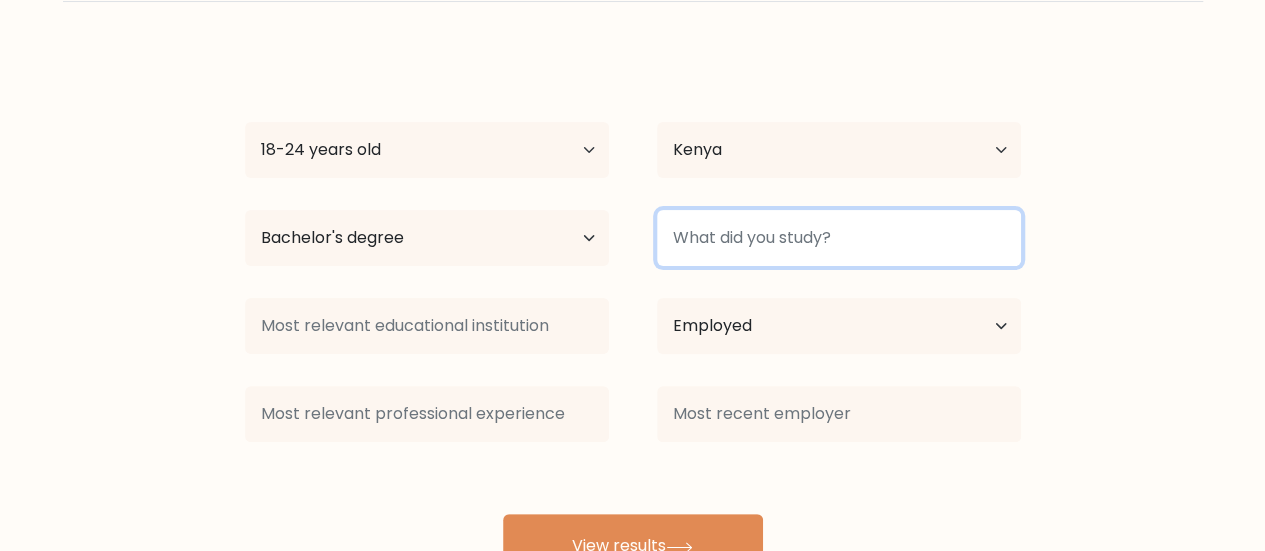 click at bounding box center (839, 238) 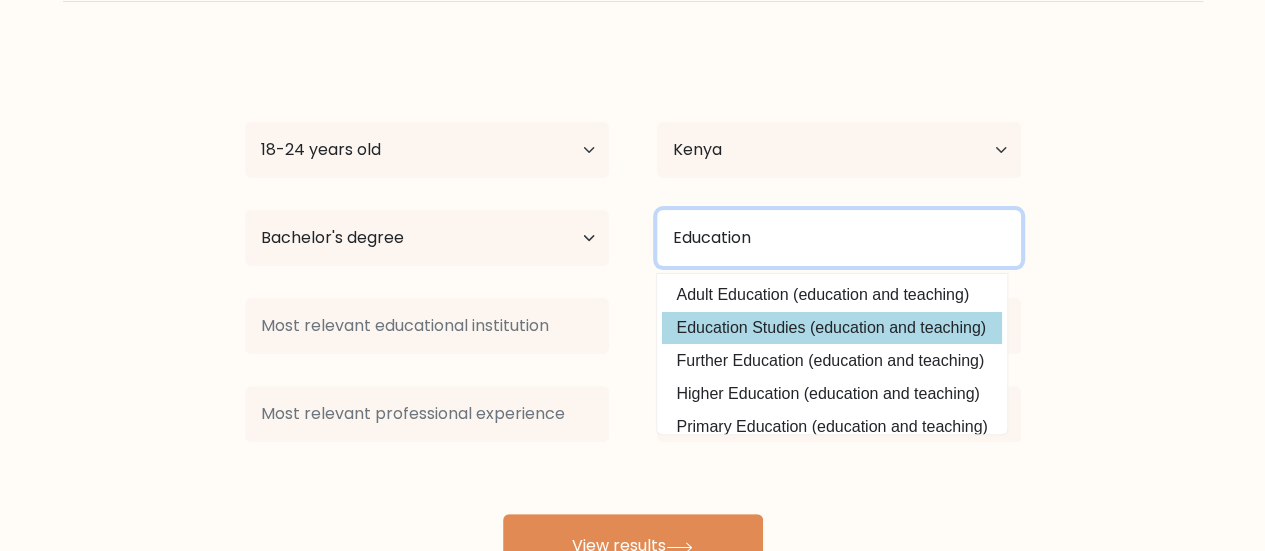 type on "Education" 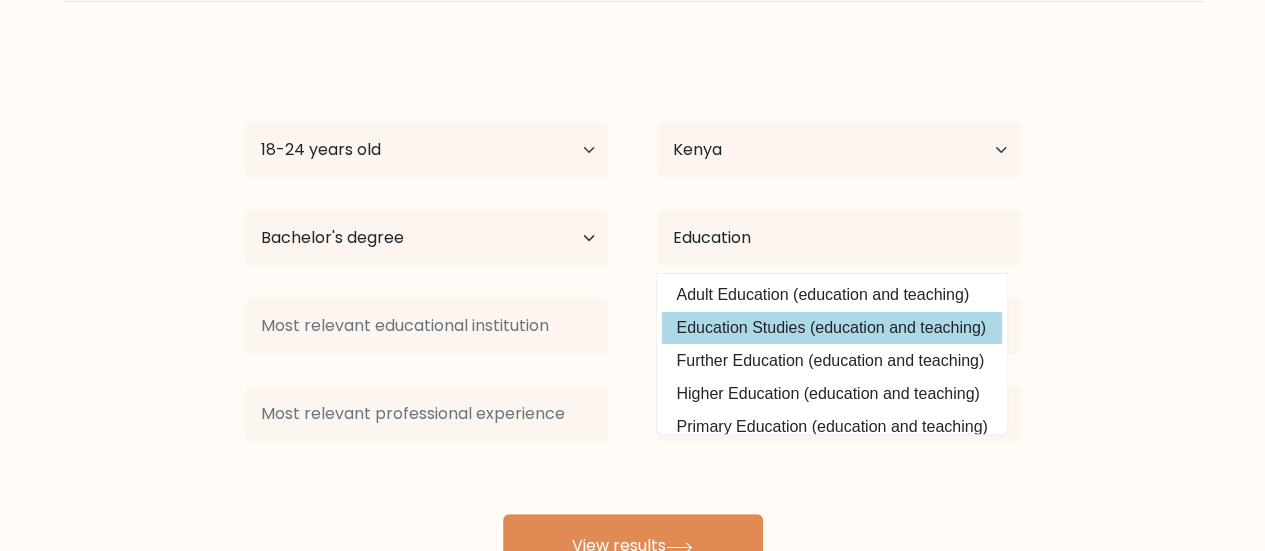 click on "Douglas
[LAST]
Age
Under 18 years old
18-24 years old
25-34 years old
35-44 years old
45-54 years old
55-64 years old
65 years old and above
Country
Afghanistan
Albania
Algeria
American Samoa
Andorra
Angola
Anguilla
Antarctica
Antigua and Barbuda
Argentina
Armenia
Aruba
Australia
Austria
Azerbaijan
Bahamas
Bahrain
Bangladesh
Barbados
Belarus
Belgium
Belize
Benin
Bermuda
Bhutan
Bolivia
Bonaire, Sint Eustatius and Saba
Bosnia and Herzegovina
Botswana
Bouvet Island
Brazil
Brunei Chad" at bounding box center (633, 314) 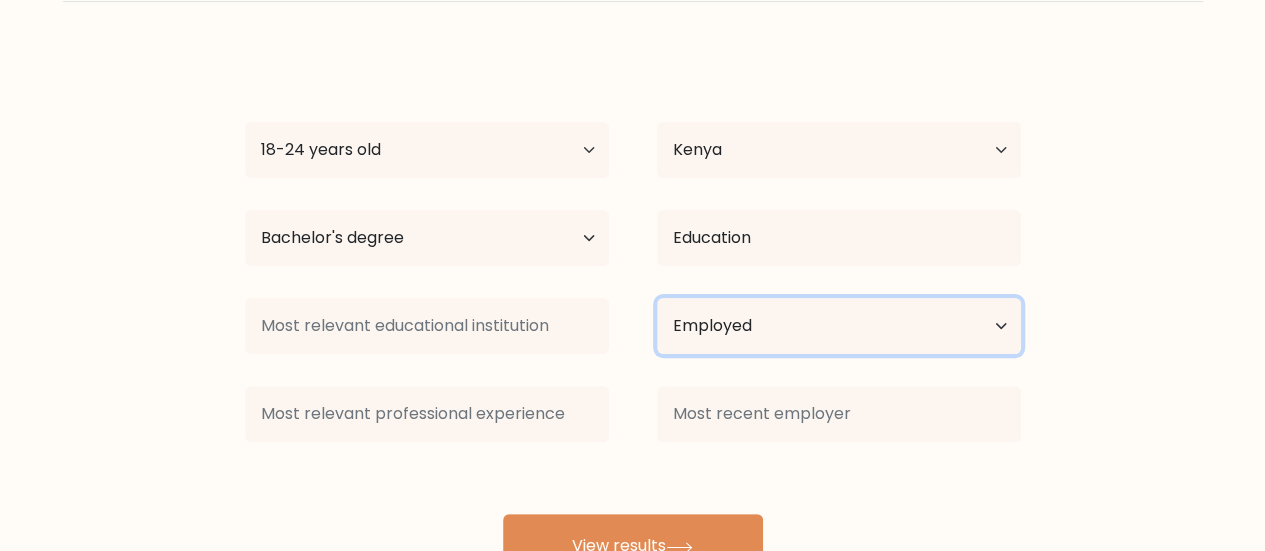 click on "Current employment status
Employed
Student
Retired
Other / prefer not to answer" at bounding box center (839, 326) 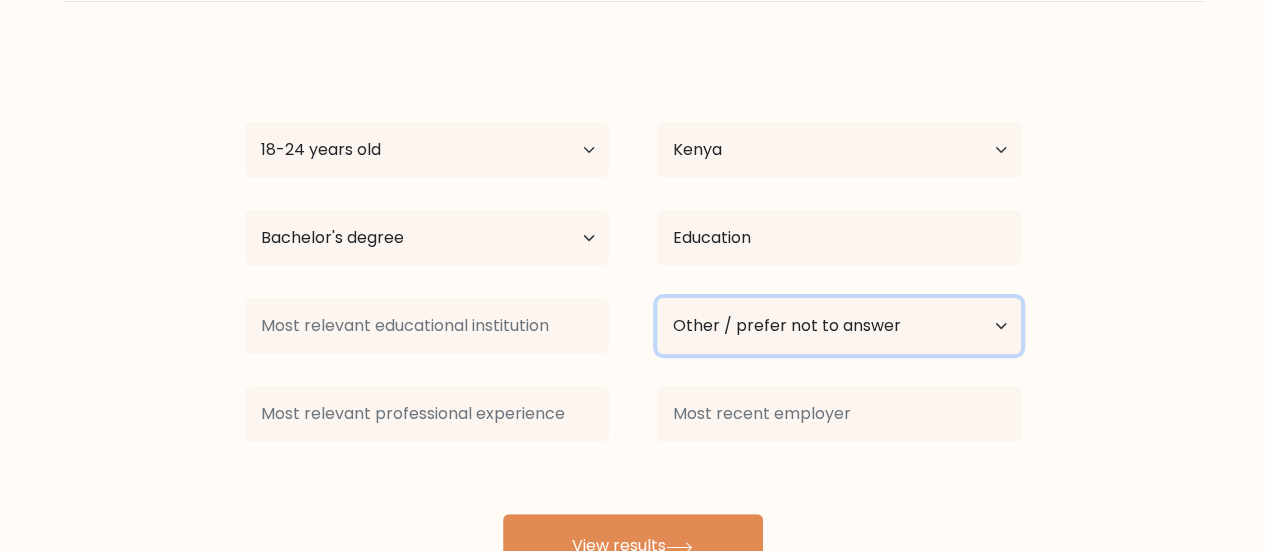 click on "Current employment status
Employed
Student
Retired
Other / prefer not to answer" at bounding box center [839, 326] 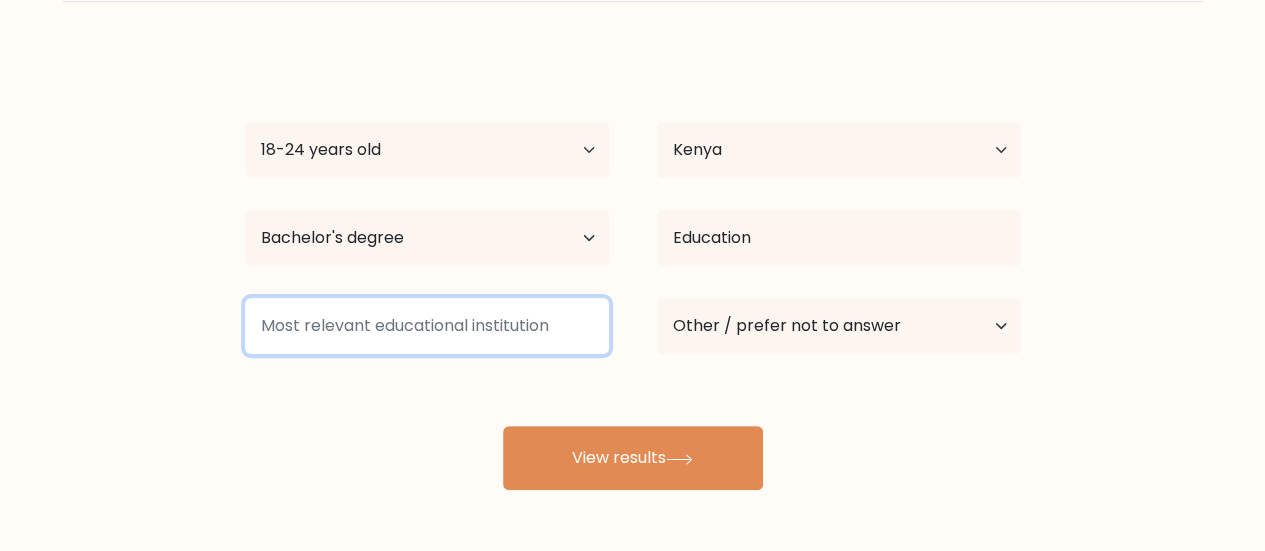 click at bounding box center [427, 326] 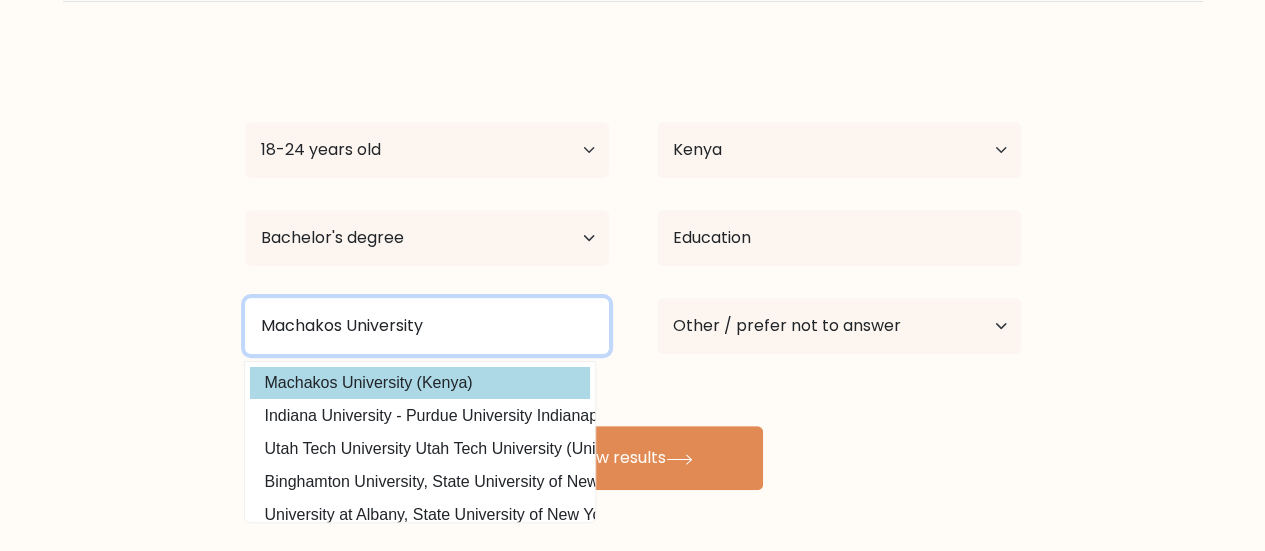 type on "Machakos University" 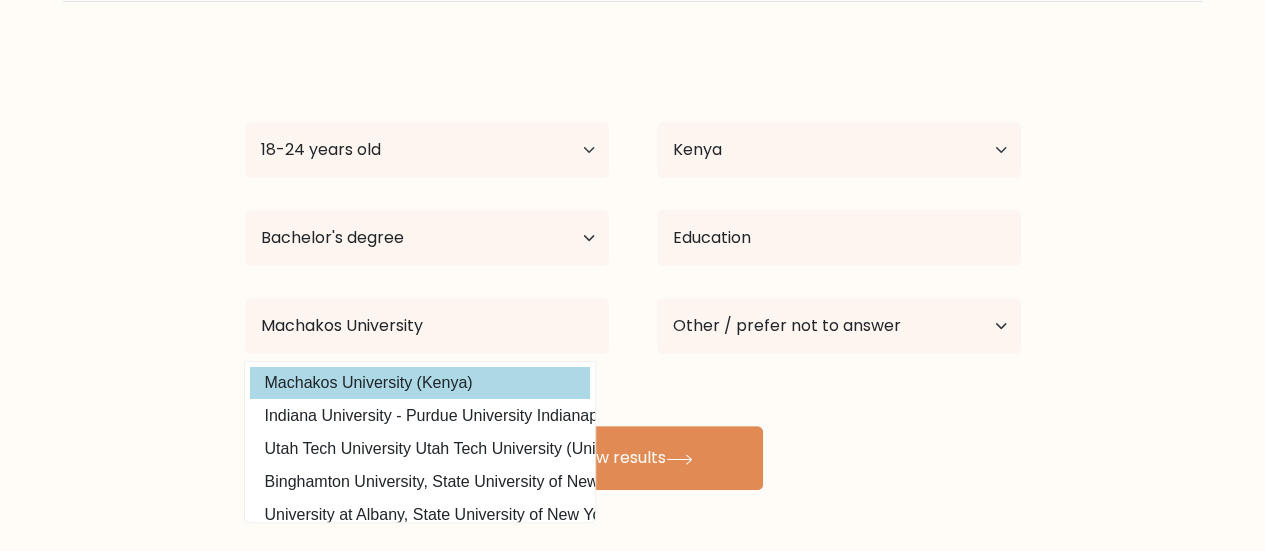 click on "Douglas
[LAST]
Age
Under 18 years old
18-24 years old
25-34 years old
35-44 years old
45-54 years old
55-64 years old
65 years old and above
Country
Afghanistan
Albania
Algeria
American Samoa
Andorra
Angola
Anguilla
Antarctica
Antigua and Barbuda
Argentina
Armenia
Aruba
Australia
Austria
Azerbaijan
Bahamas
Bahrain
Bangladesh
Barbados
Belarus
Belgium
Belize
Benin
Bermuda
Bhutan
Bolivia
Bonaire, Sint Eustatius and Saba
Bosnia and Herzegovina
Botswana
Bouvet Island
Brazil
Brunei Chad" at bounding box center [633, 270] 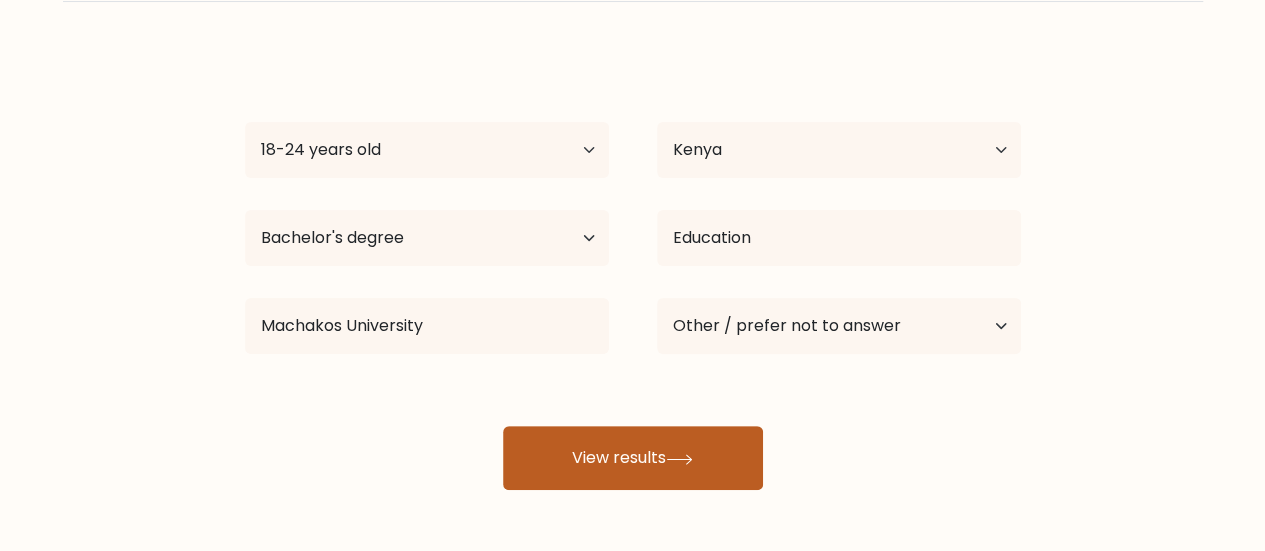 click on "View results" at bounding box center (633, 458) 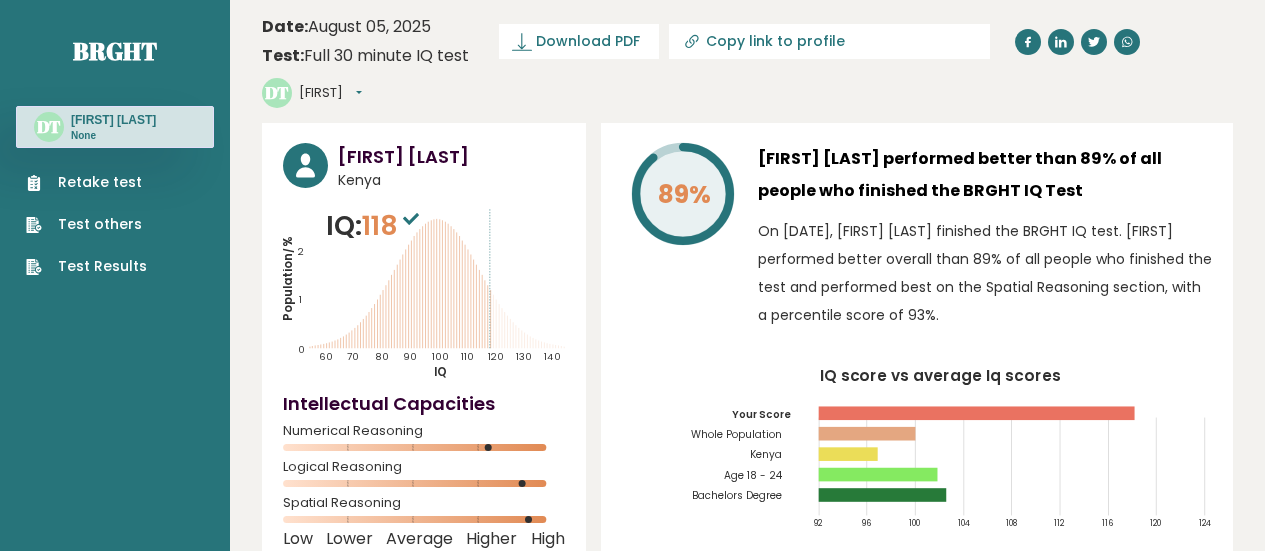 scroll, scrollTop: 0, scrollLeft: 0, axis: both 